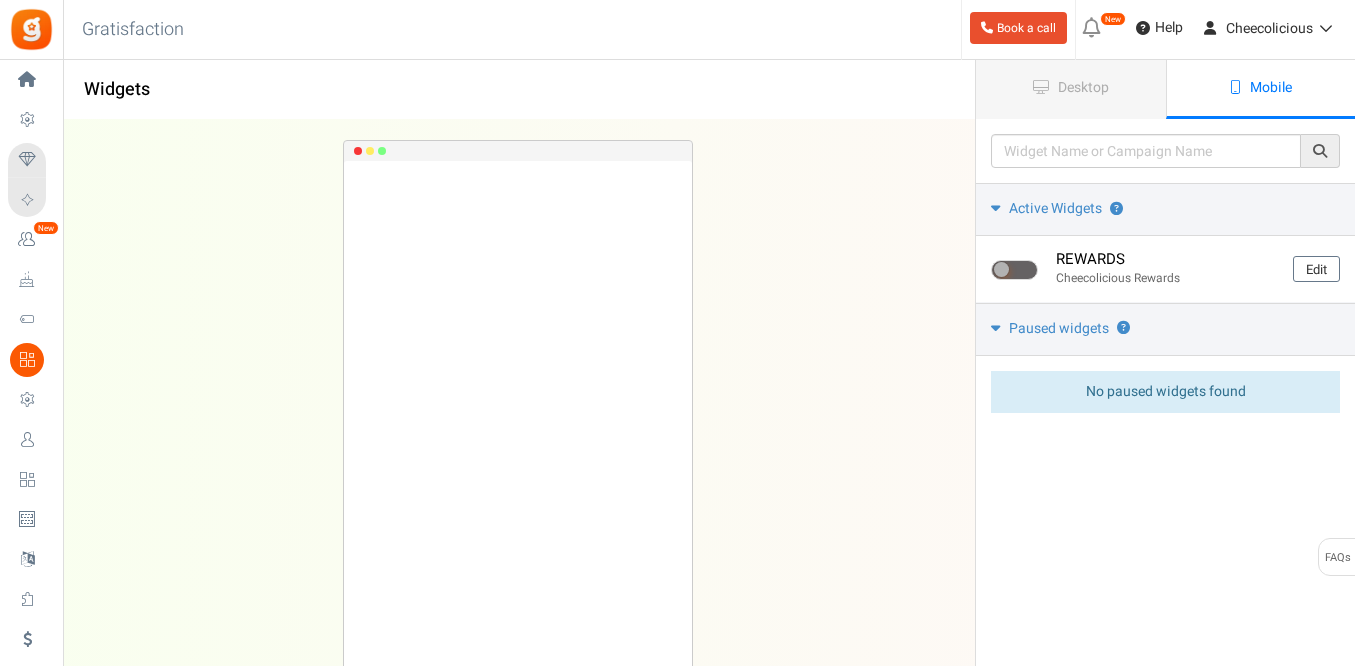scroll, scrollTop: 0, scrollLeft: 0, axis: both 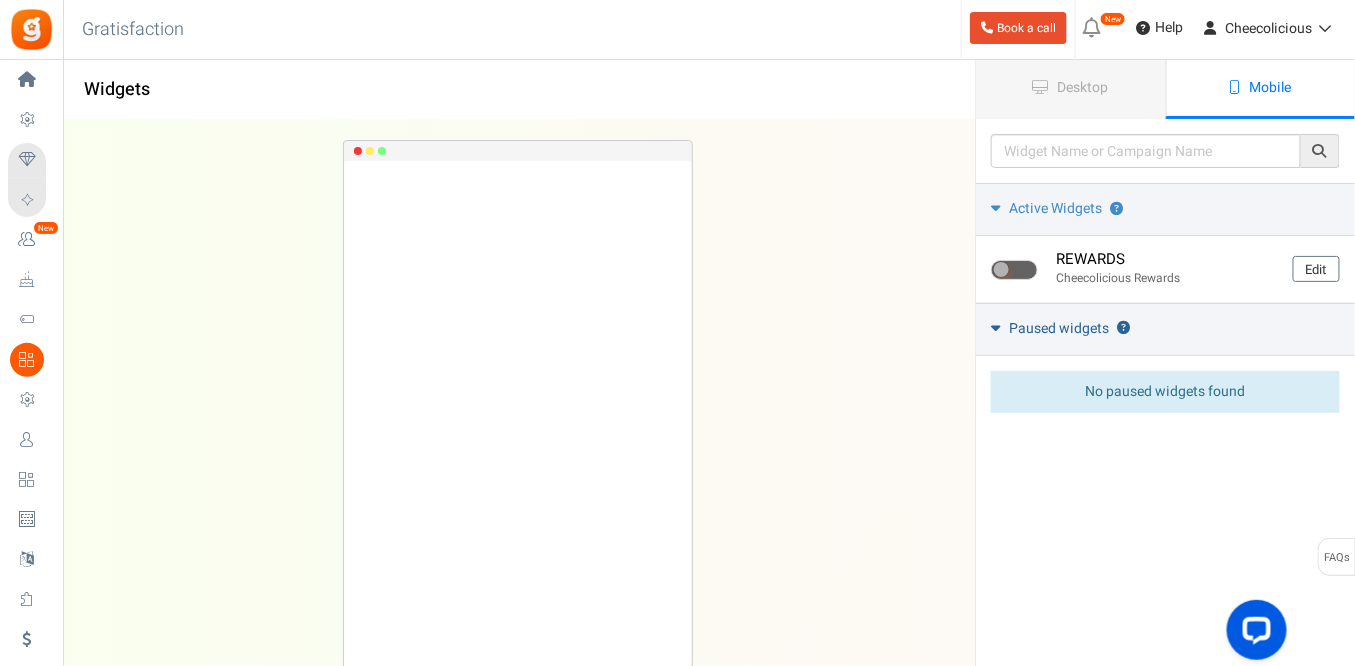 click on "Paused widgets
?" at bounding box center [1165, 329] 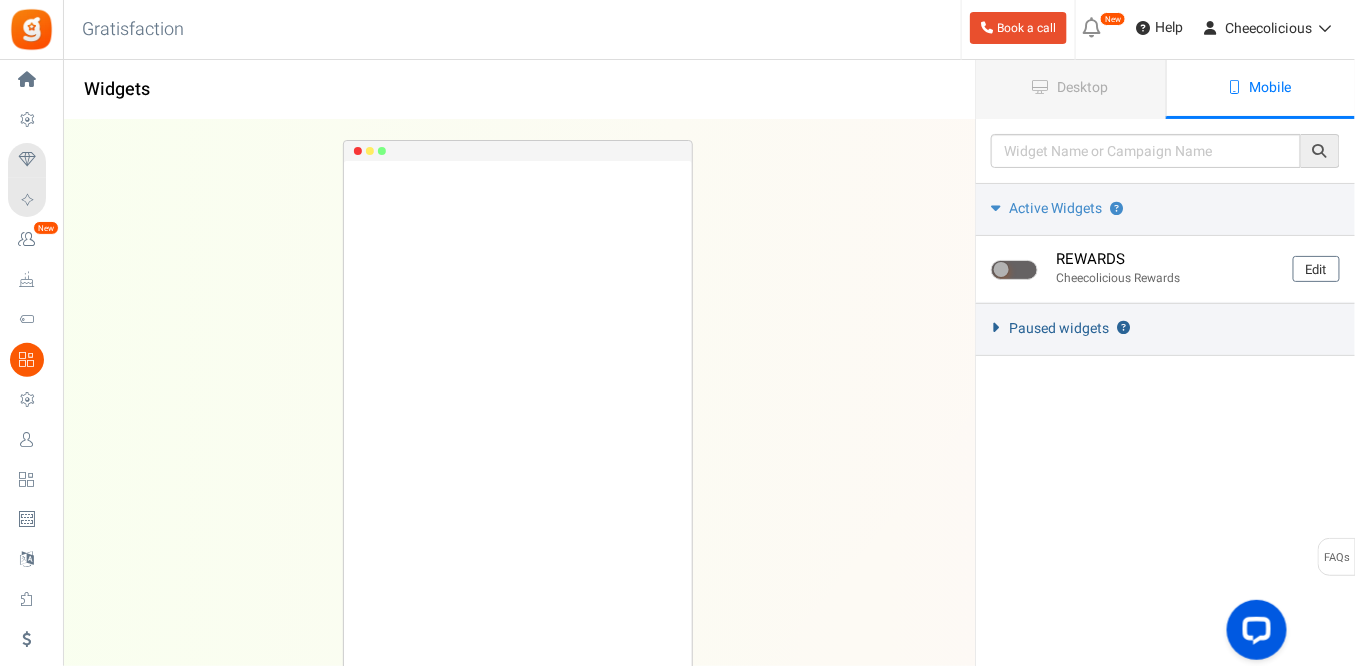 click at bounding box center [995, 327] 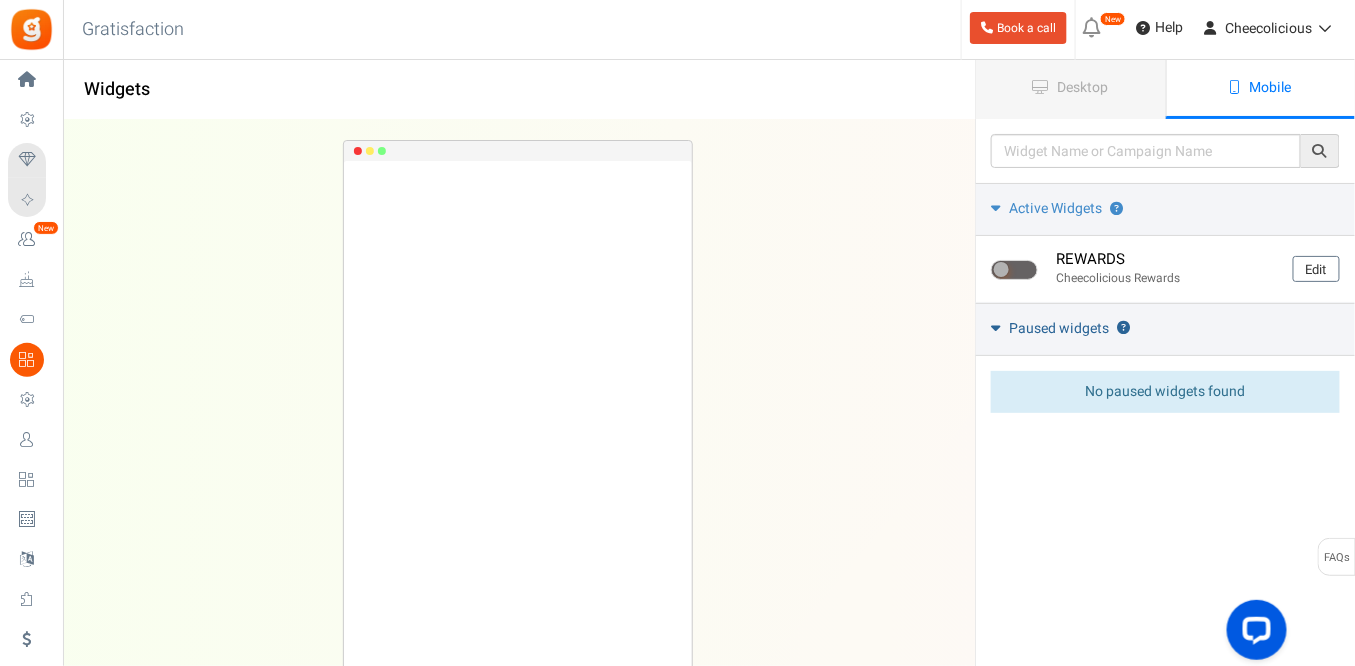 click on "Paused widgets
?" at bounding box center (1165, 329) 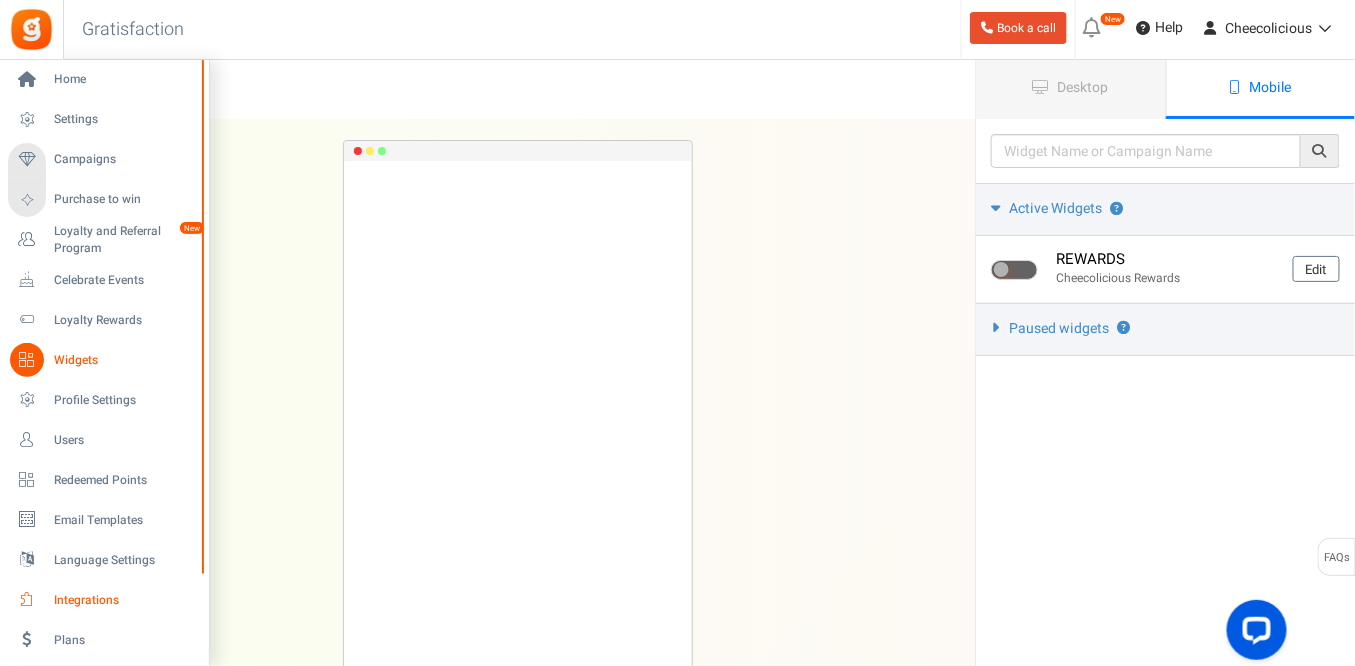 click at bounding box center (27, 600) 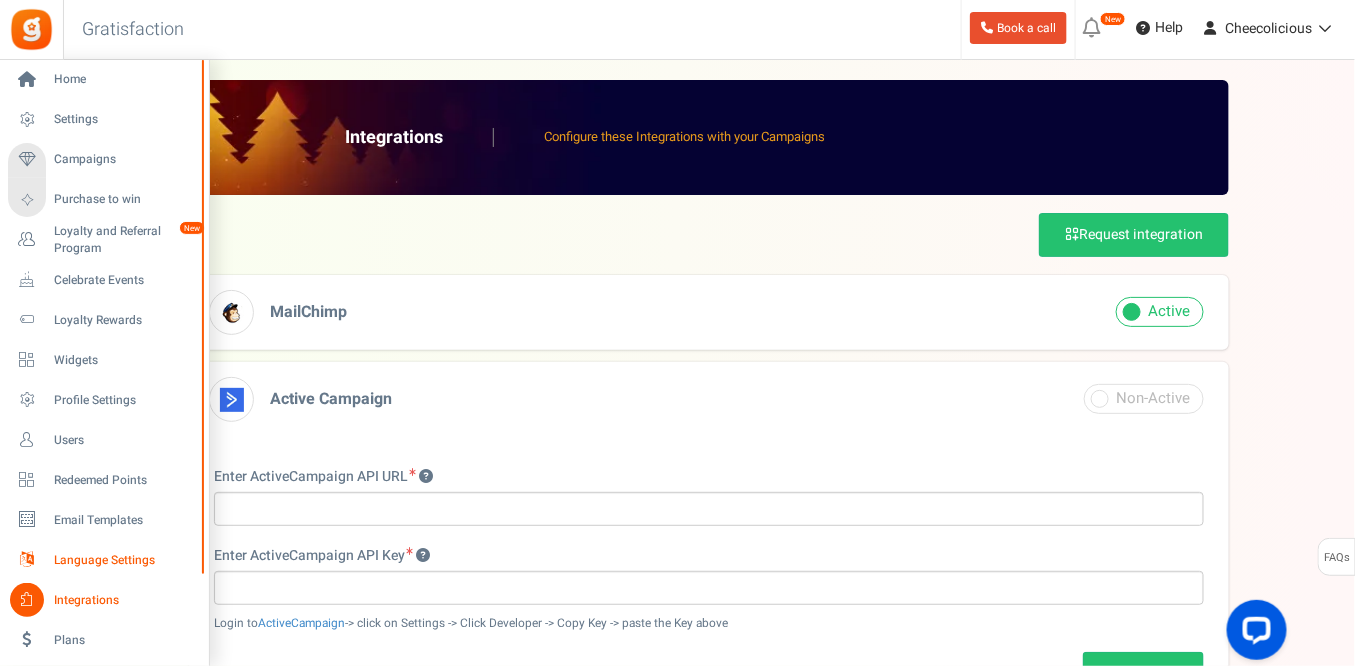 click at bounding box center [27, 560] 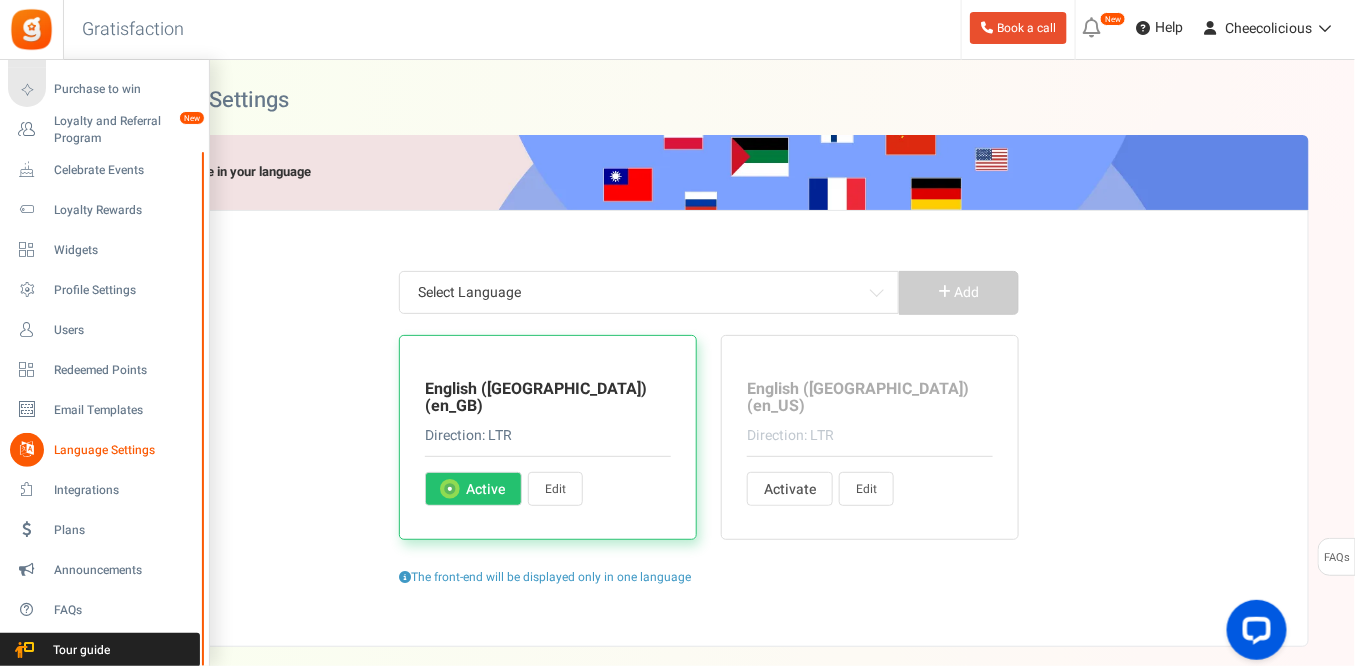 click on "Home
Settings
Campaigns
Purchase to win
Loyalty and Referral Program   New
Celebrate Events
Loyalty Rewards
Widgets
Profile Settings
Users
Redeemed Points
Unsubscribers
Email Templates
Language Settings
Integrations
Plans
Send an Invite
Groups
Announcements
FAQs
Tour guide" at bounding box center (104, 363) 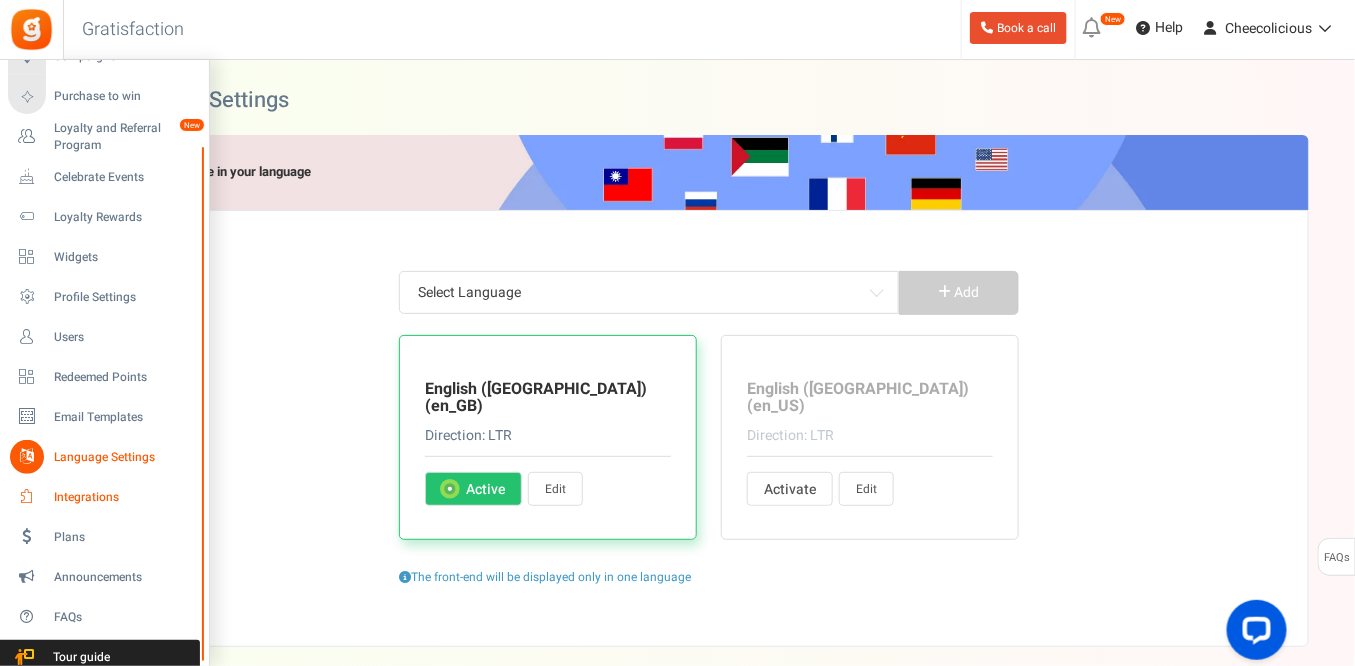 click at bounding box center (27, 497) 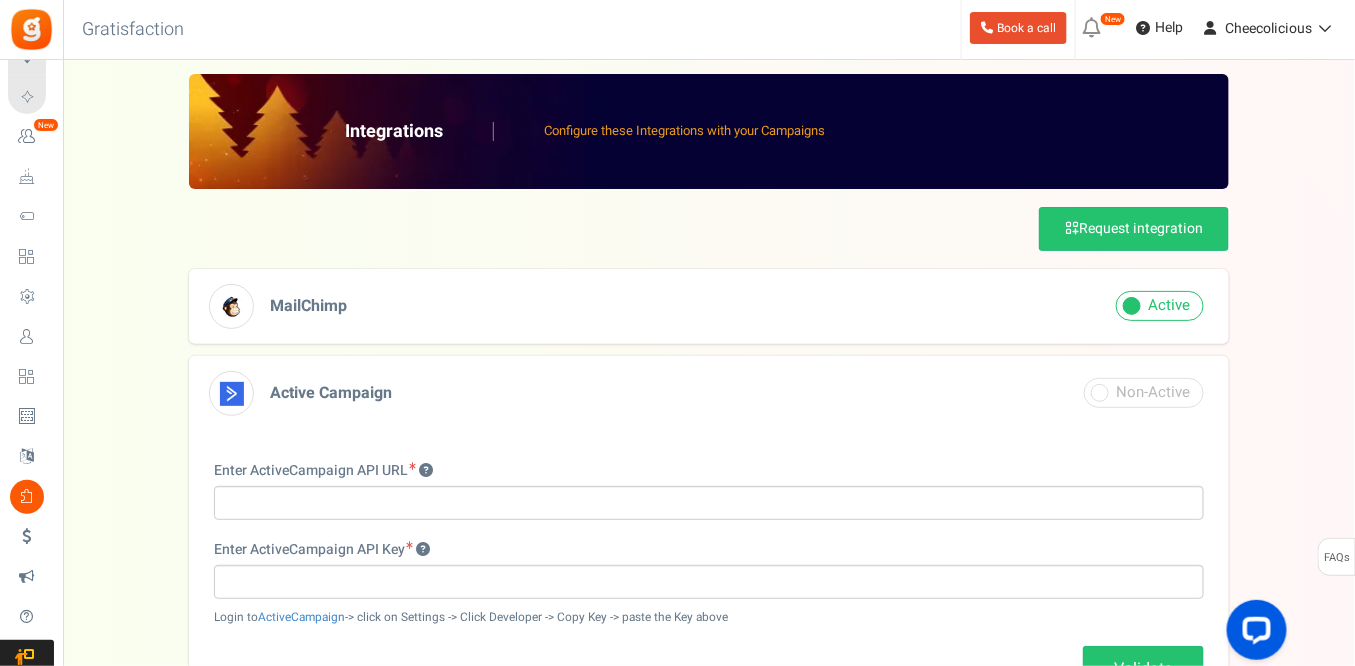 scroll, scrollTop: 0, scrollLeft: 0, axis: both 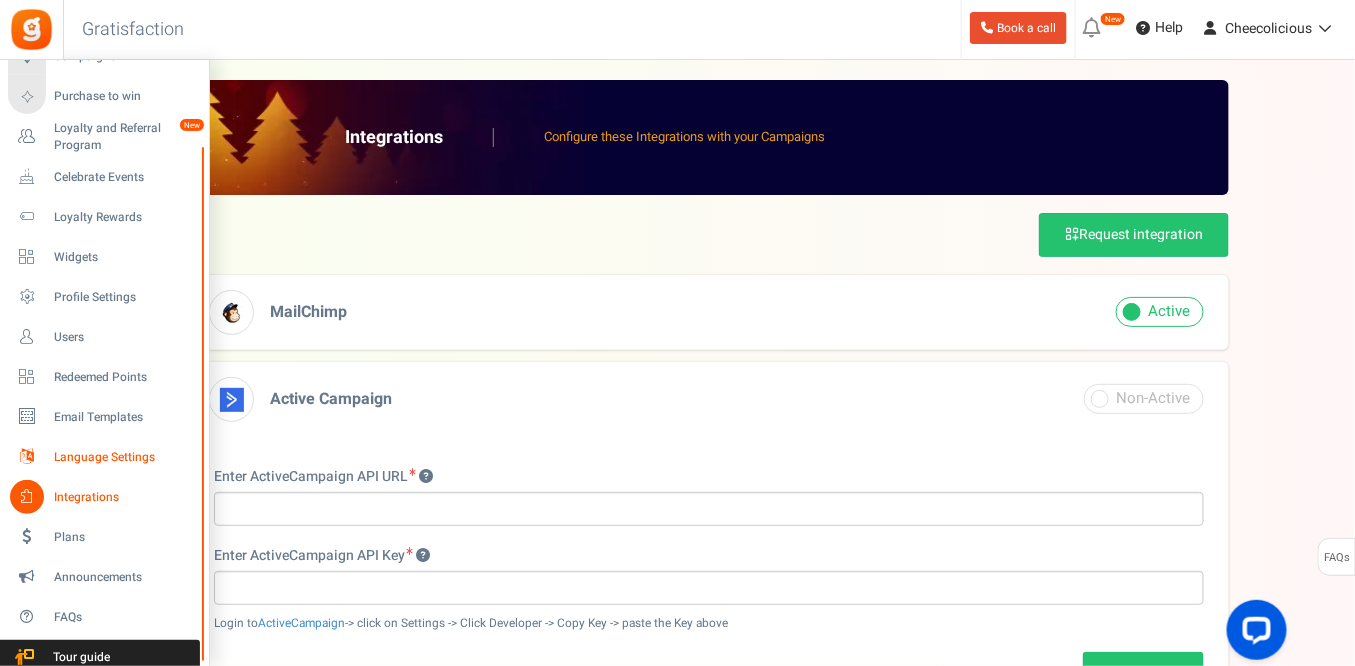 click at bounding box center [27, 457] 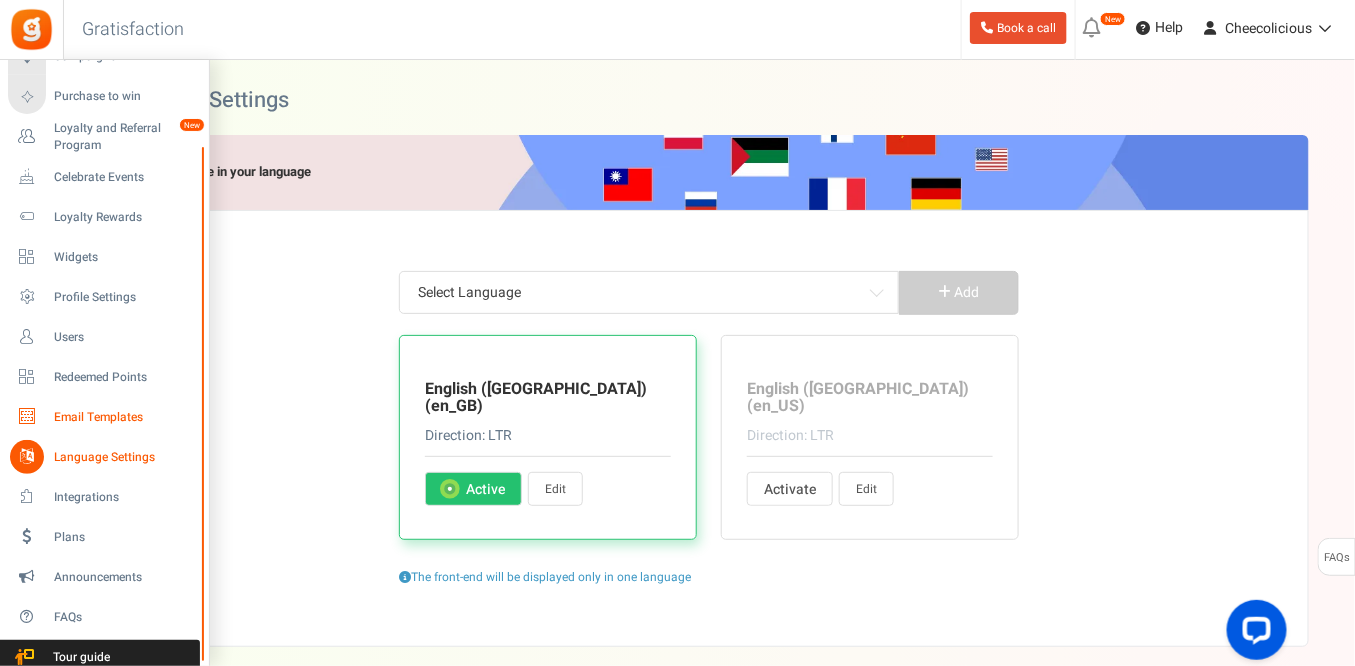 click on "Email Templates" at bounding box center [104, 417] 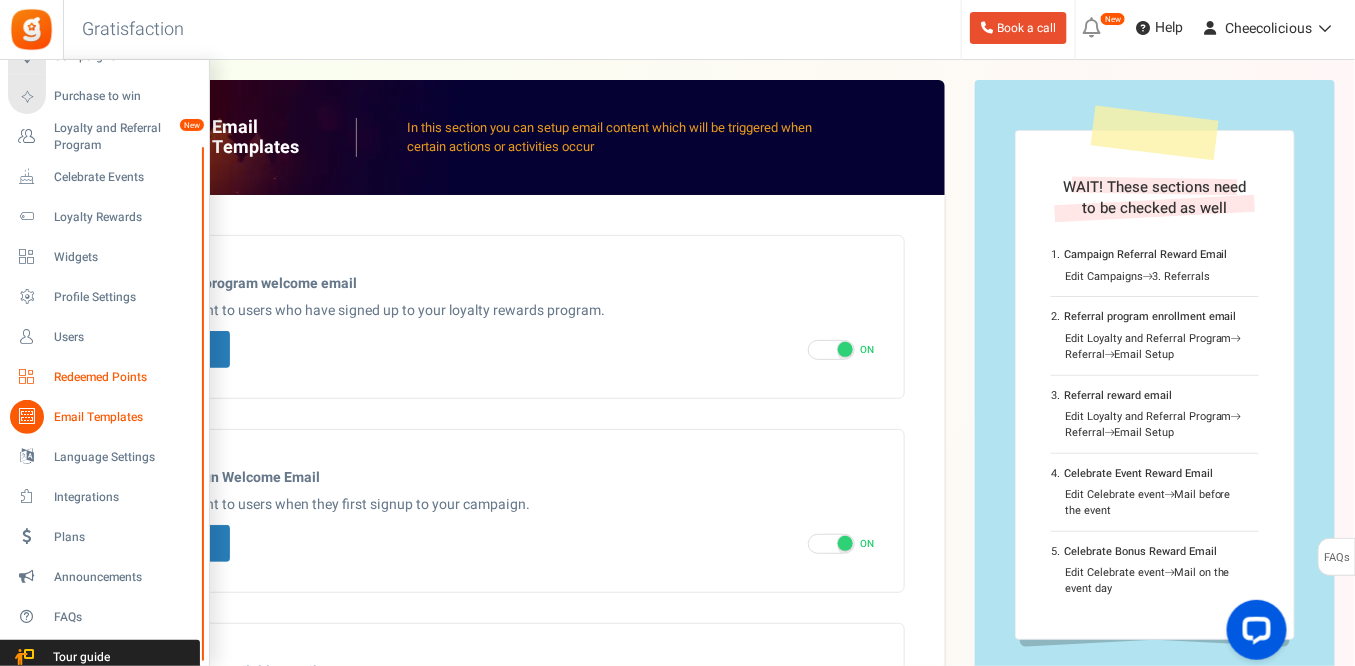 click at bounding box center [27, 377] 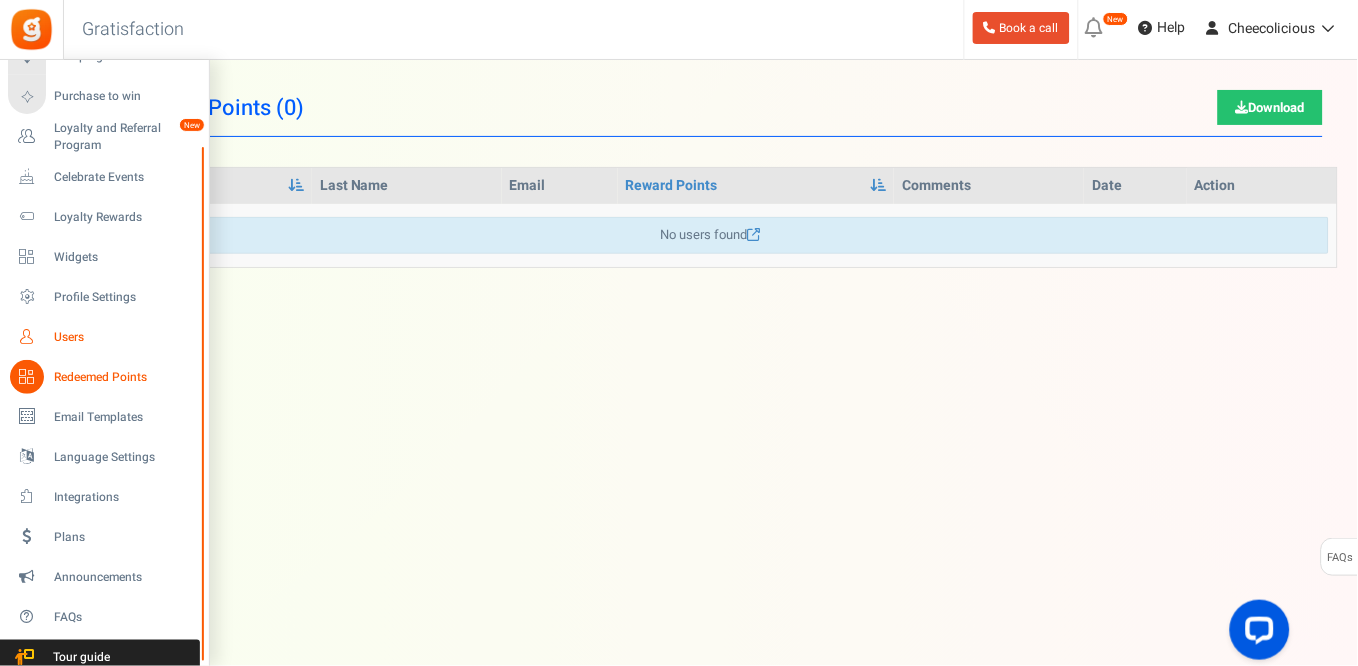 click on "Users" at bounding box center (104, 337) 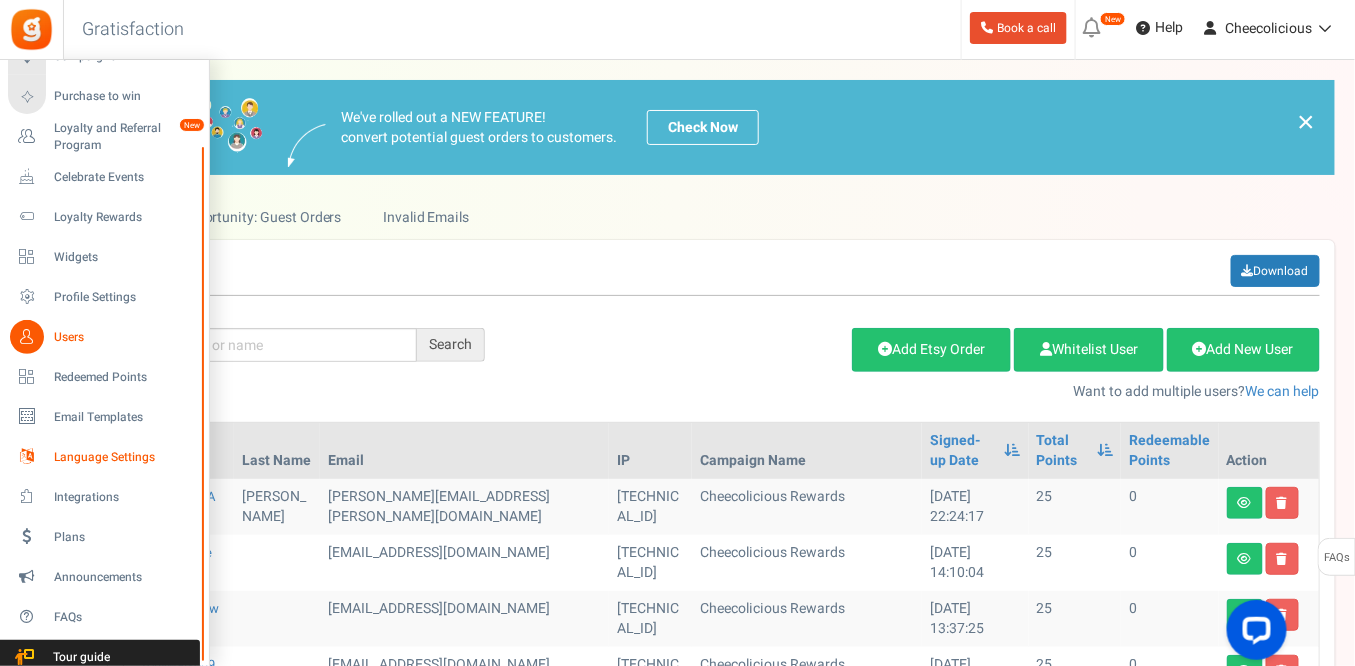 click at bounding box center [27, 457] 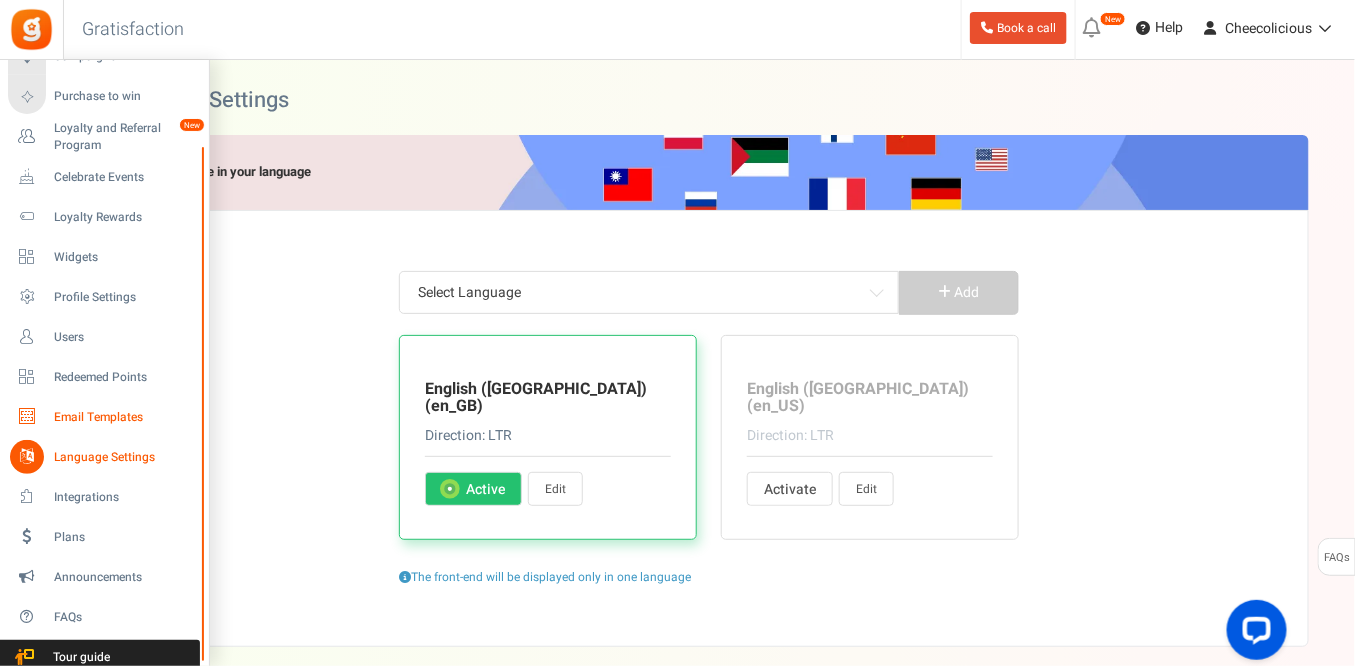 click on "Email Templates" at bounding box center [104, 417] 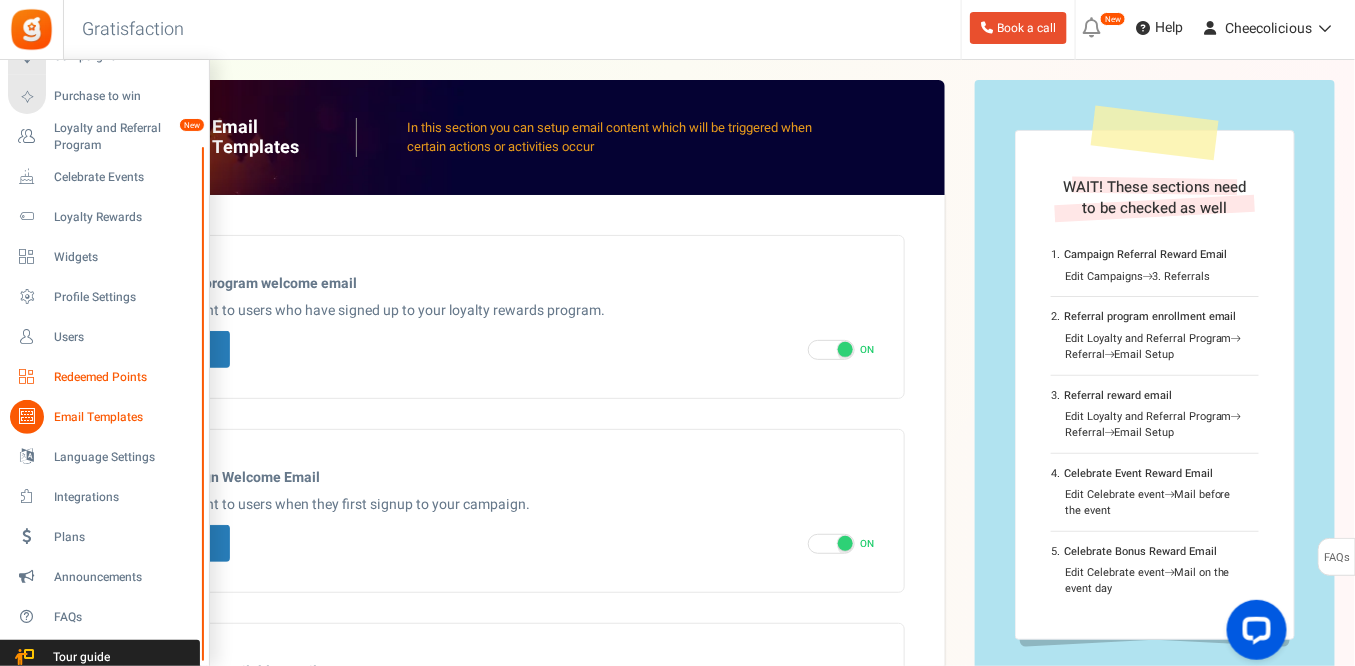 click on "Redeemed Points" at bounding box center [124, 377] 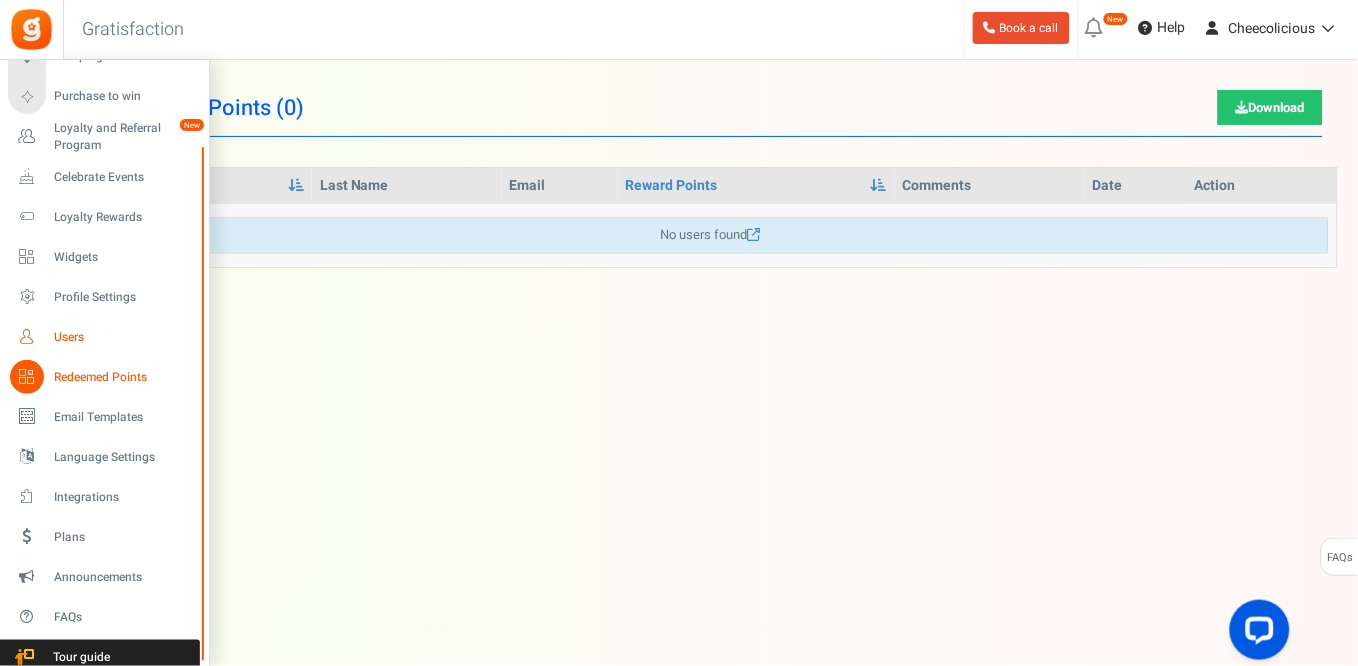 click on "Users" at bounding box center (124, 337) 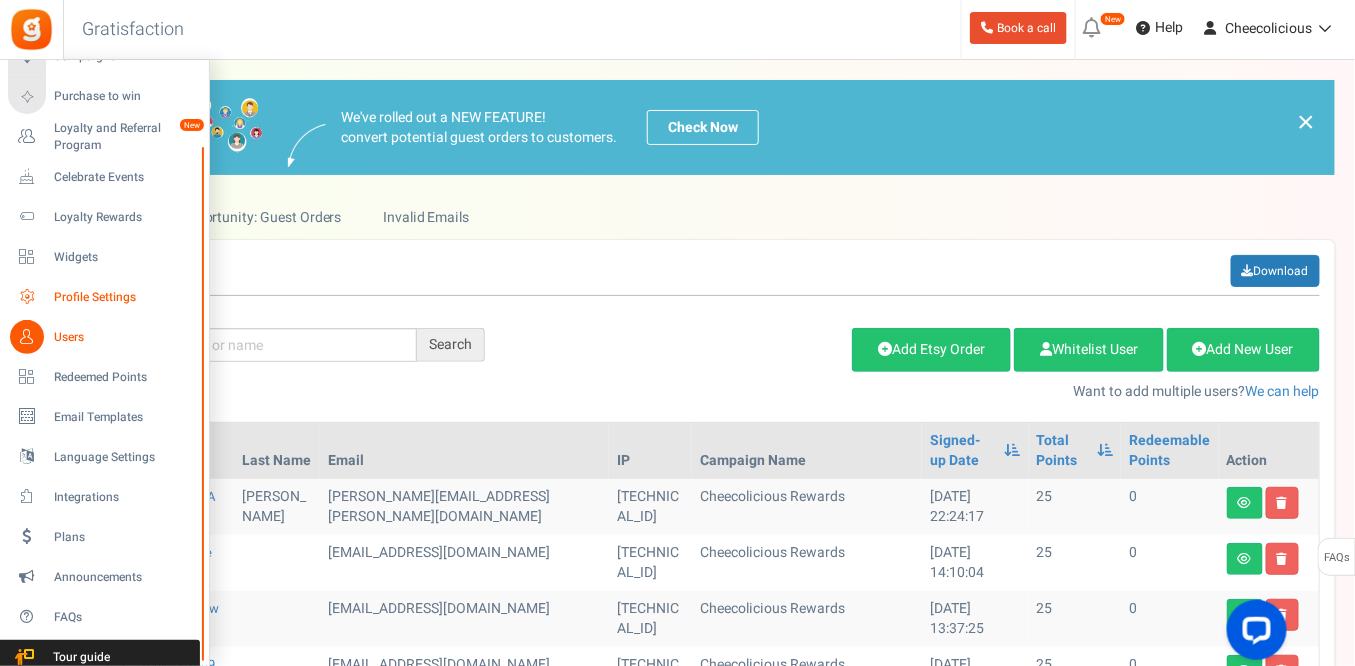 click on "Profile Settings" at bounding box center (124, 297) 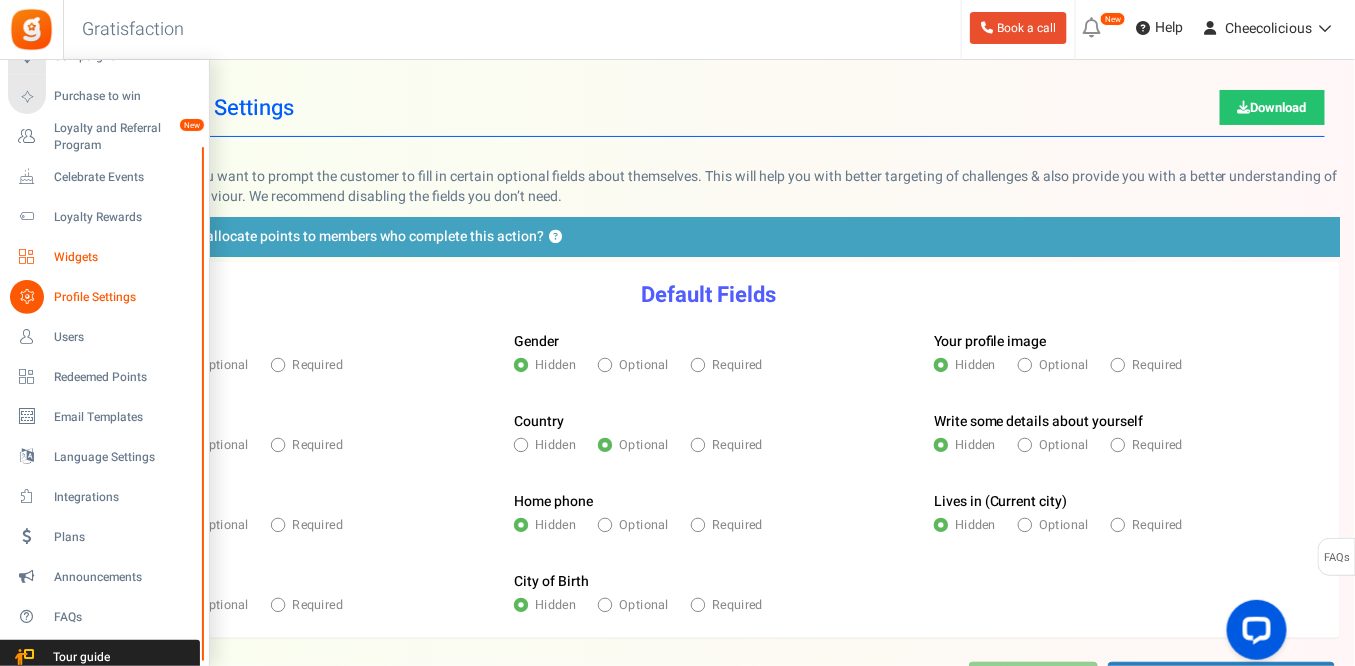 click at bounding box center [27, 257] 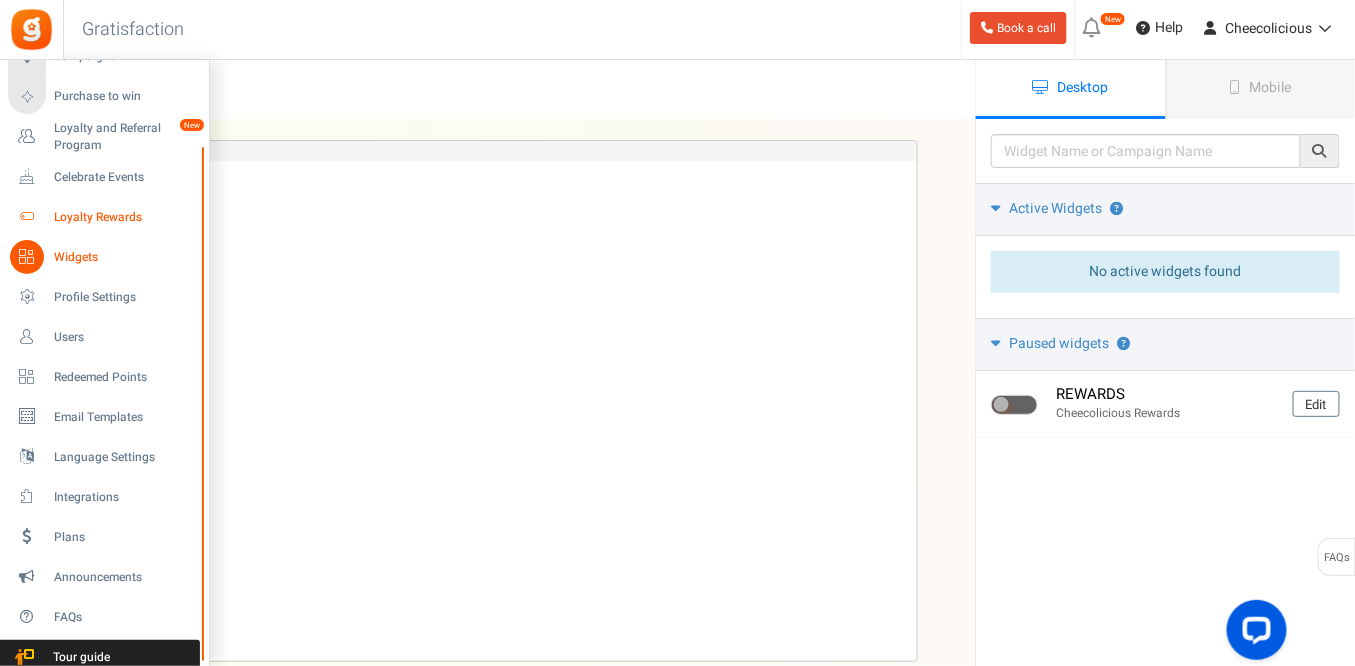 click at bounding box center (27, 217) 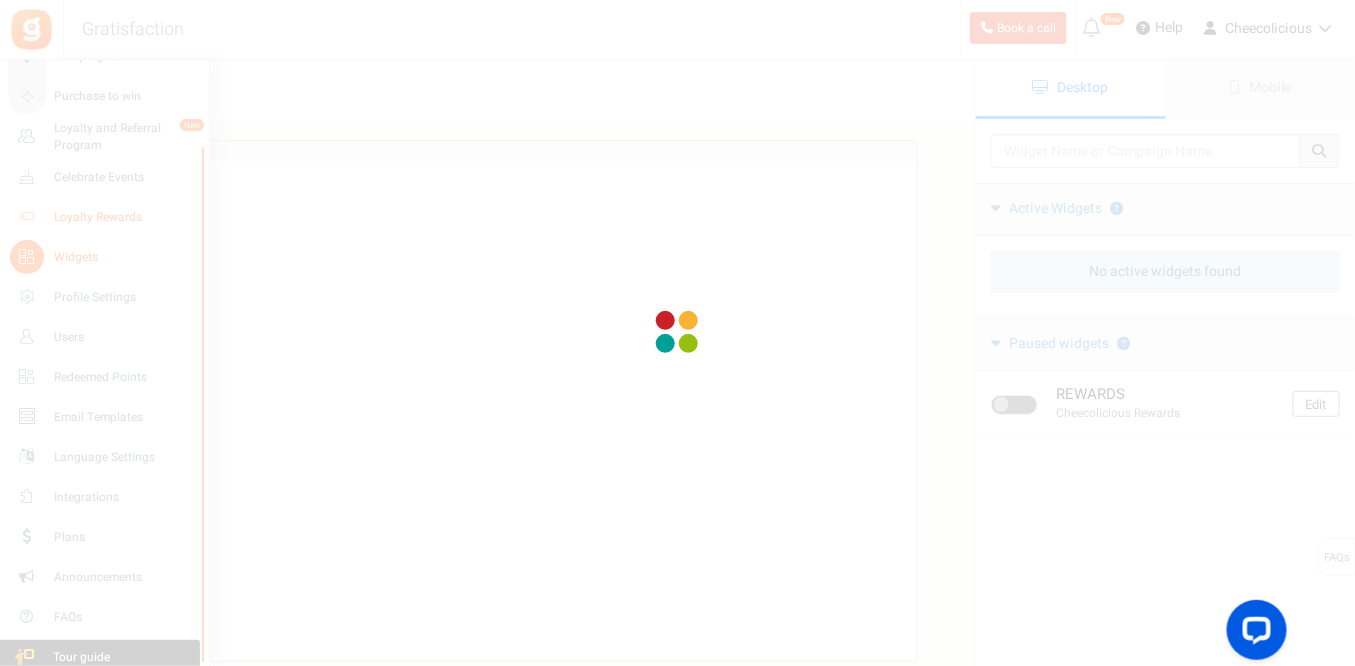 scroll, scrollTop: 0, scrollLeft: 0, axis: both 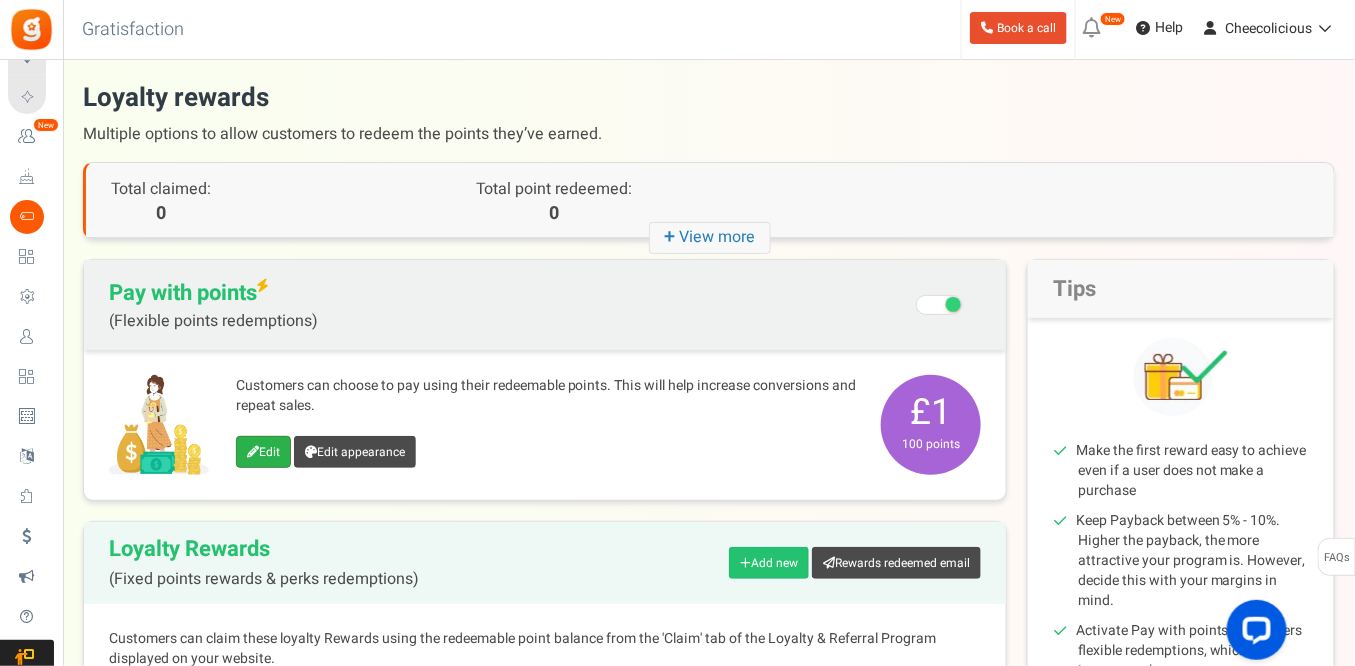 click at bounding box center (253, 452) 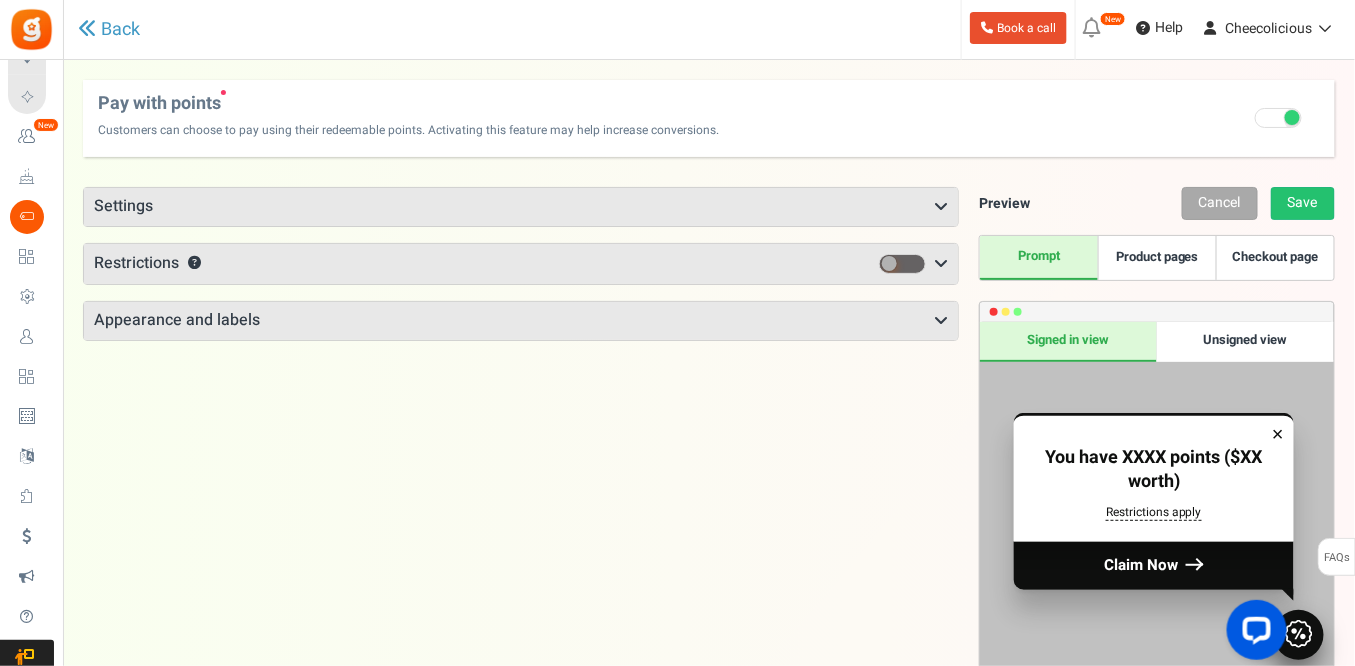 click on "Unsigned view" at bounding box center [1245, 342] 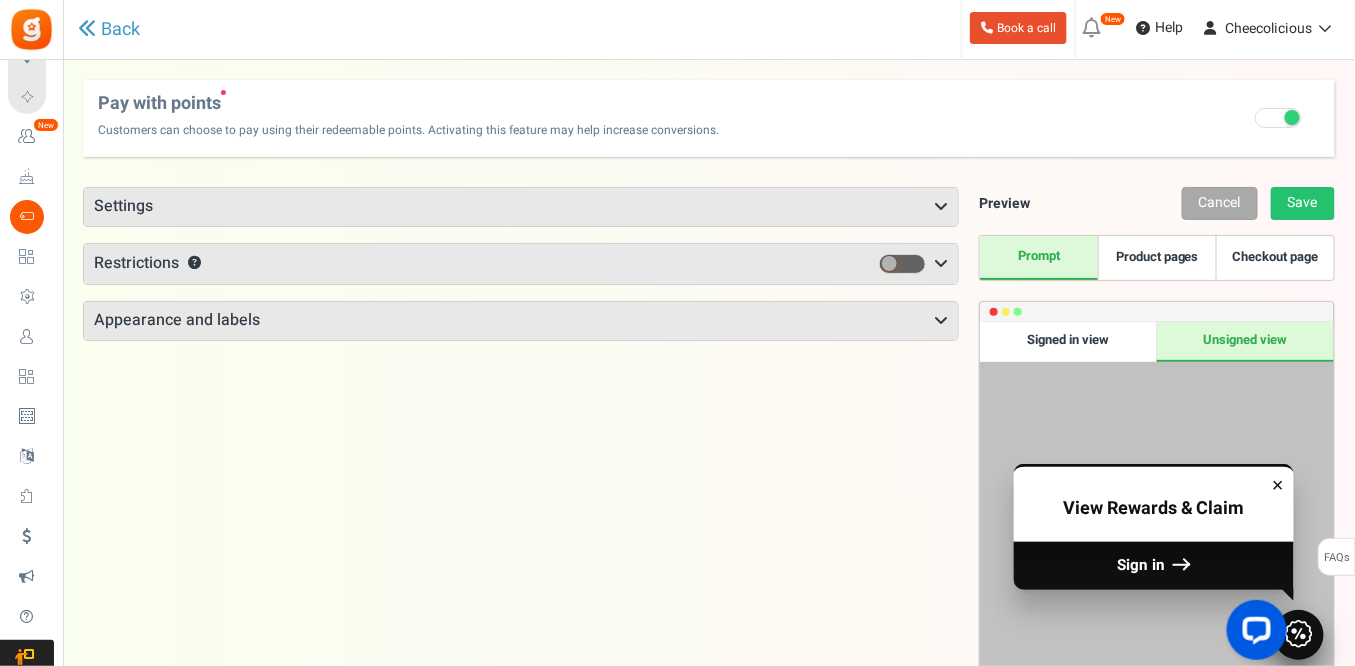 click on "Product pages" at bounding box center (1157, 258) 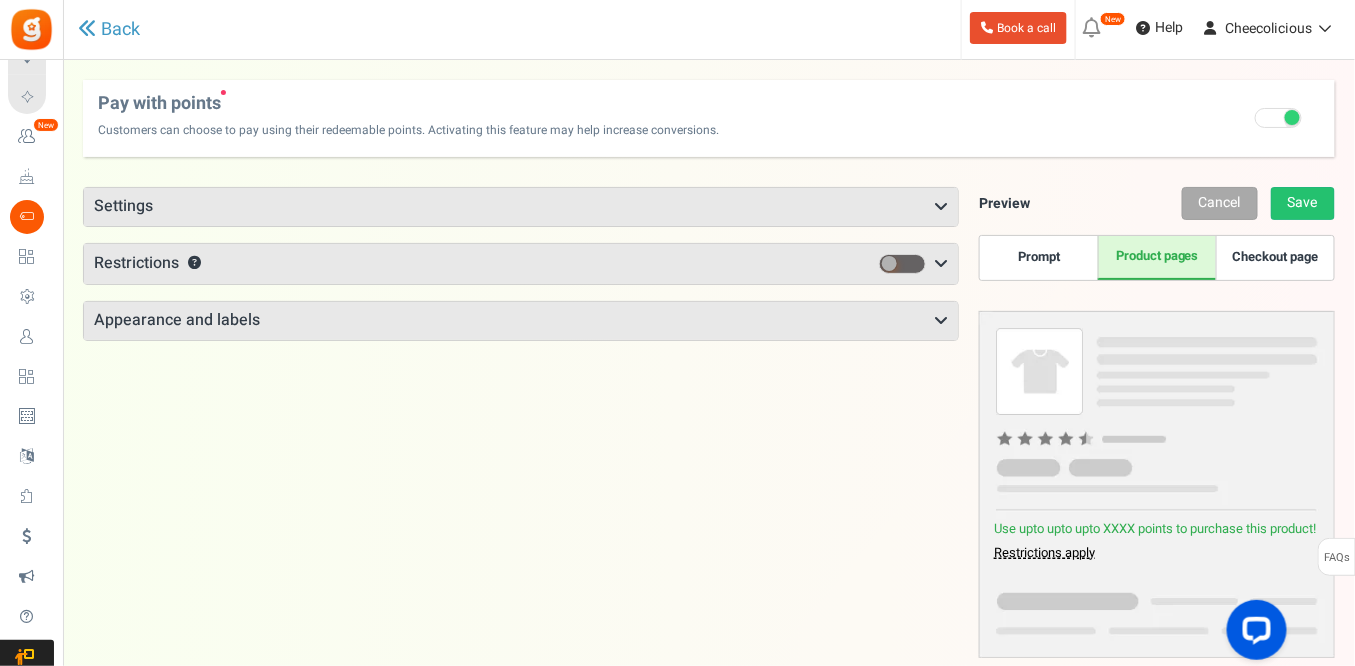 click on "Checkout page" at bounding box center [1275, 258] 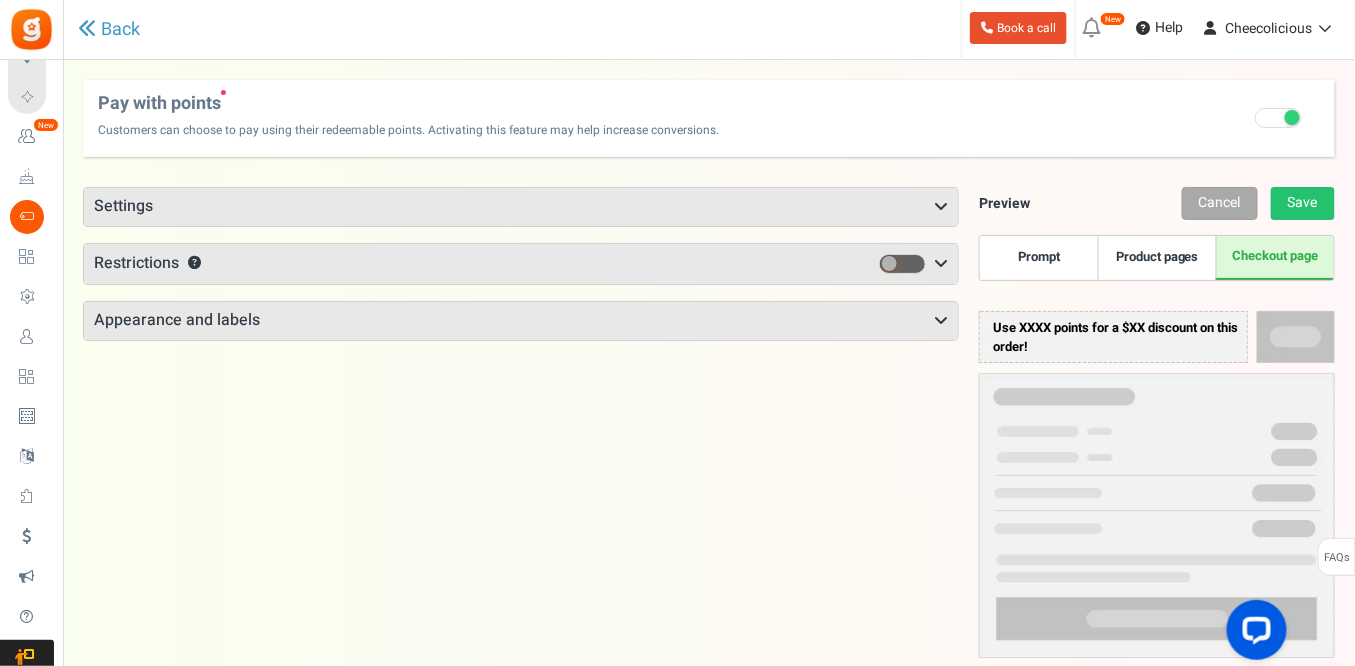 click on "Prompt" at bounding box center [1039, 258] 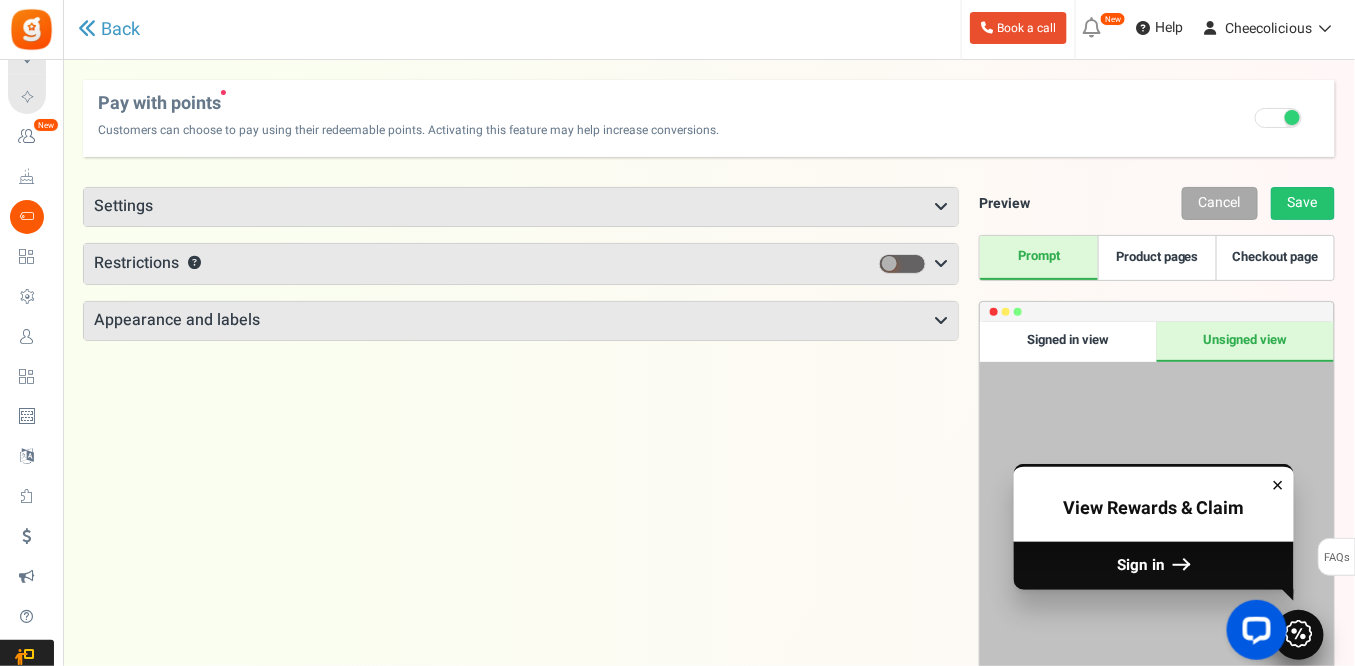 click on "Settings" at bounding box center [521, 207] 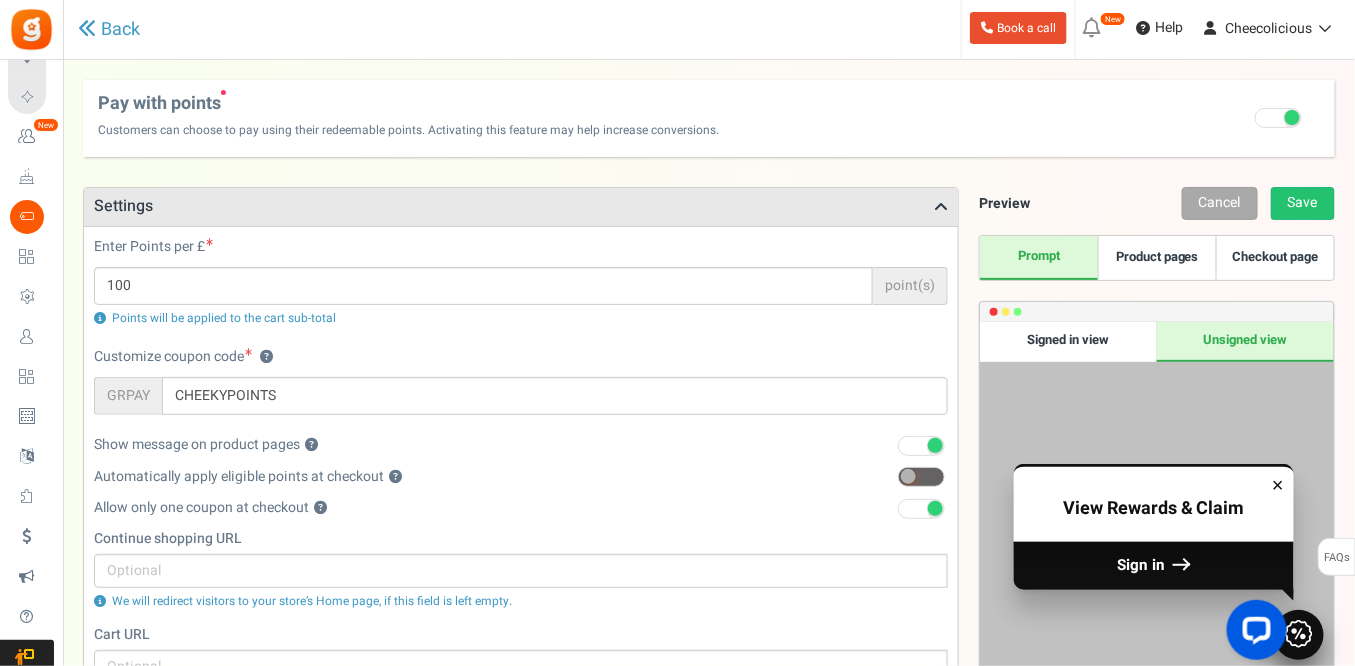 click at bounding box center (908, 476) 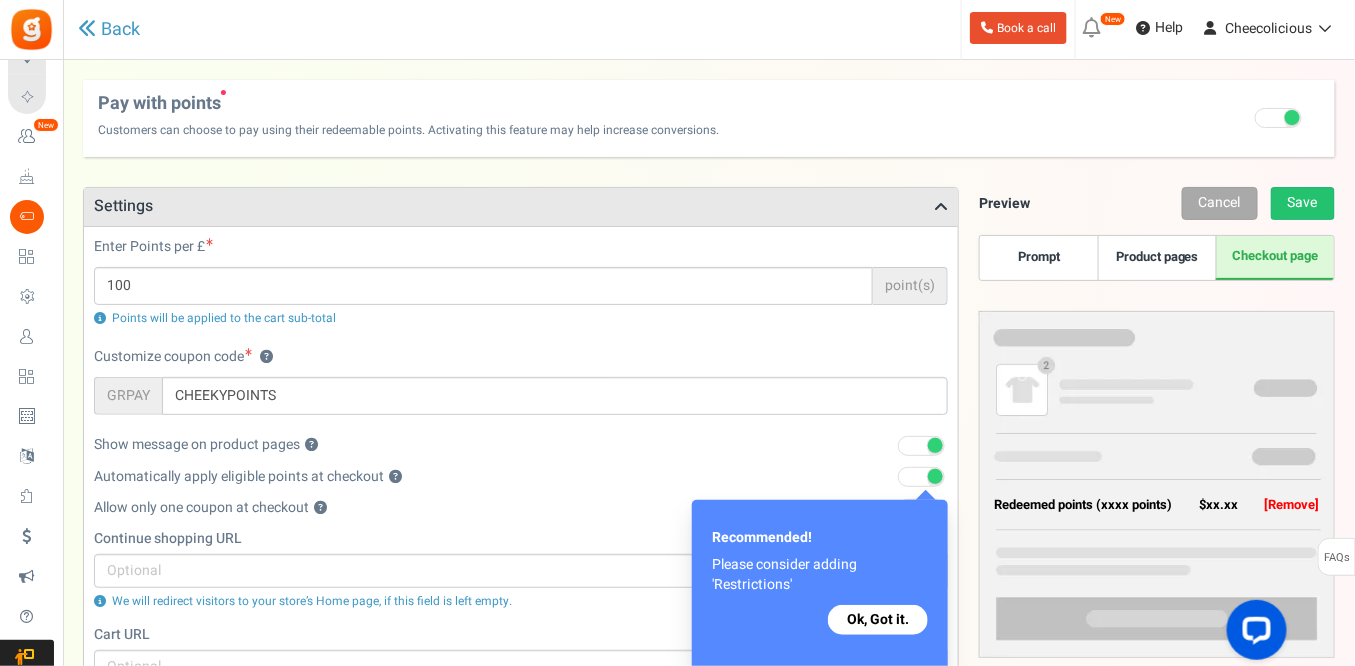 click at bounding box center [935, 476] 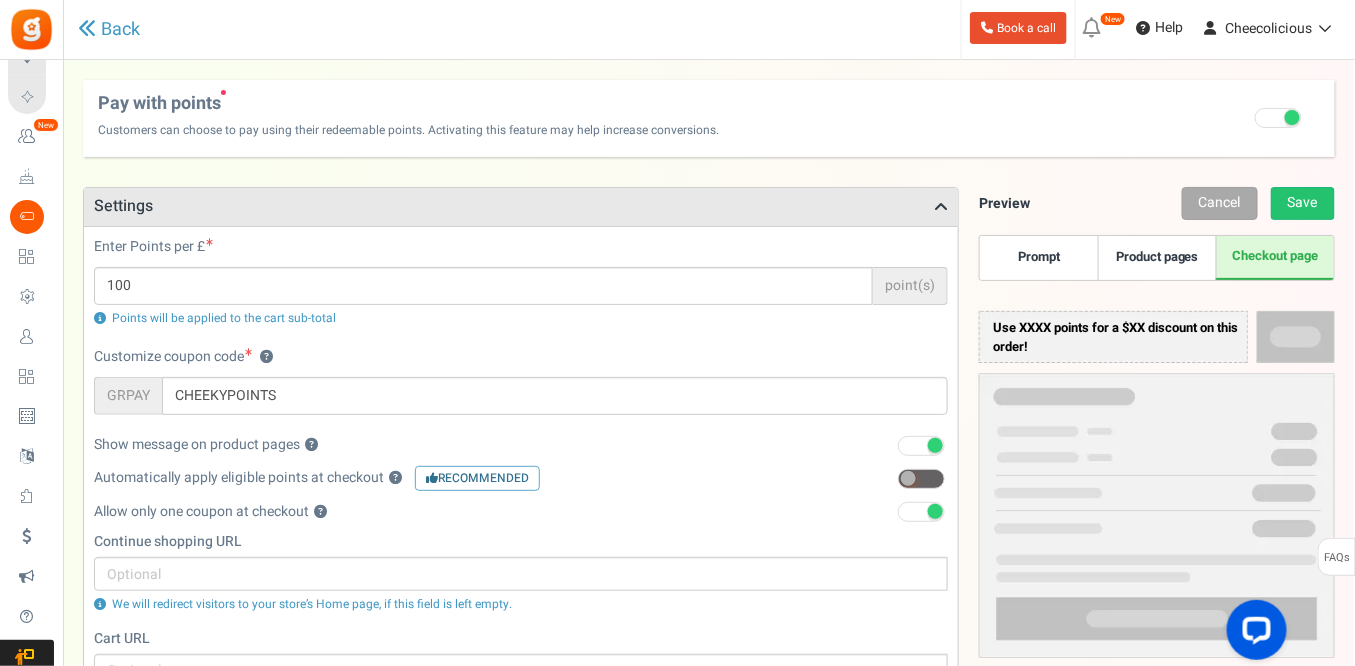 click on "Continue shopping URL" at bounding box center (521, 542) 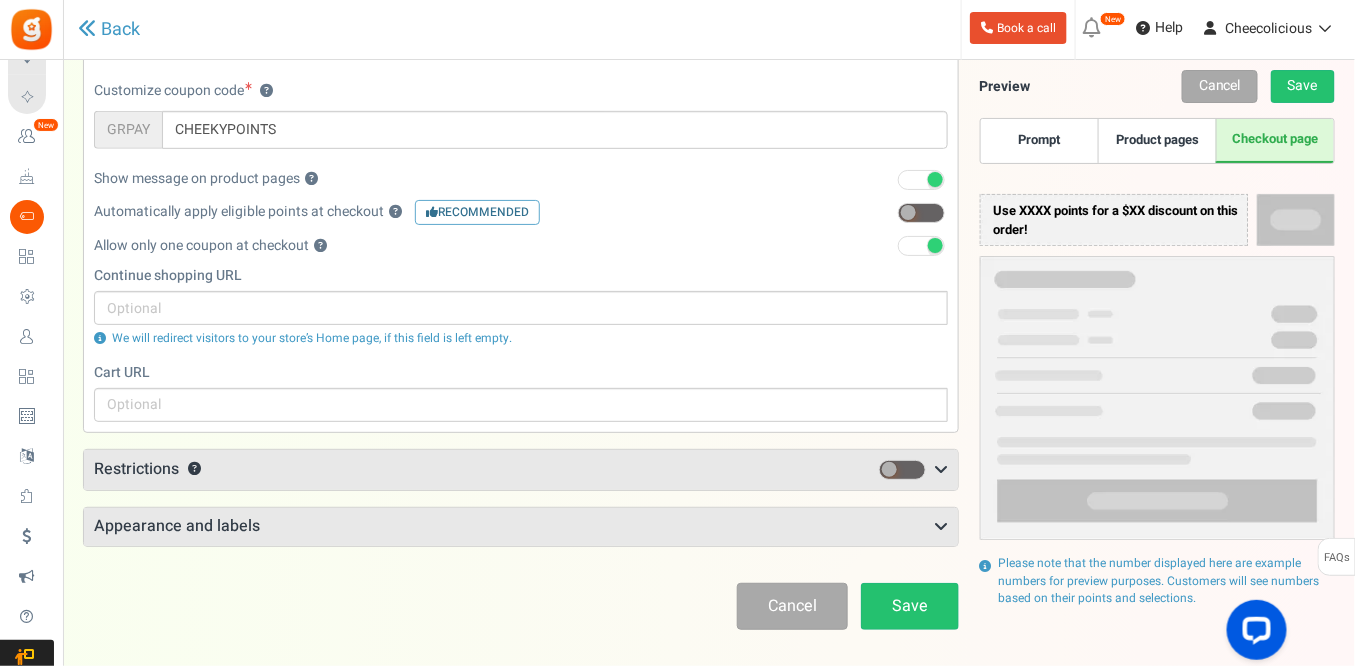 scroll, scrollTop: 311, scrollLeft: 0, axis: vertical 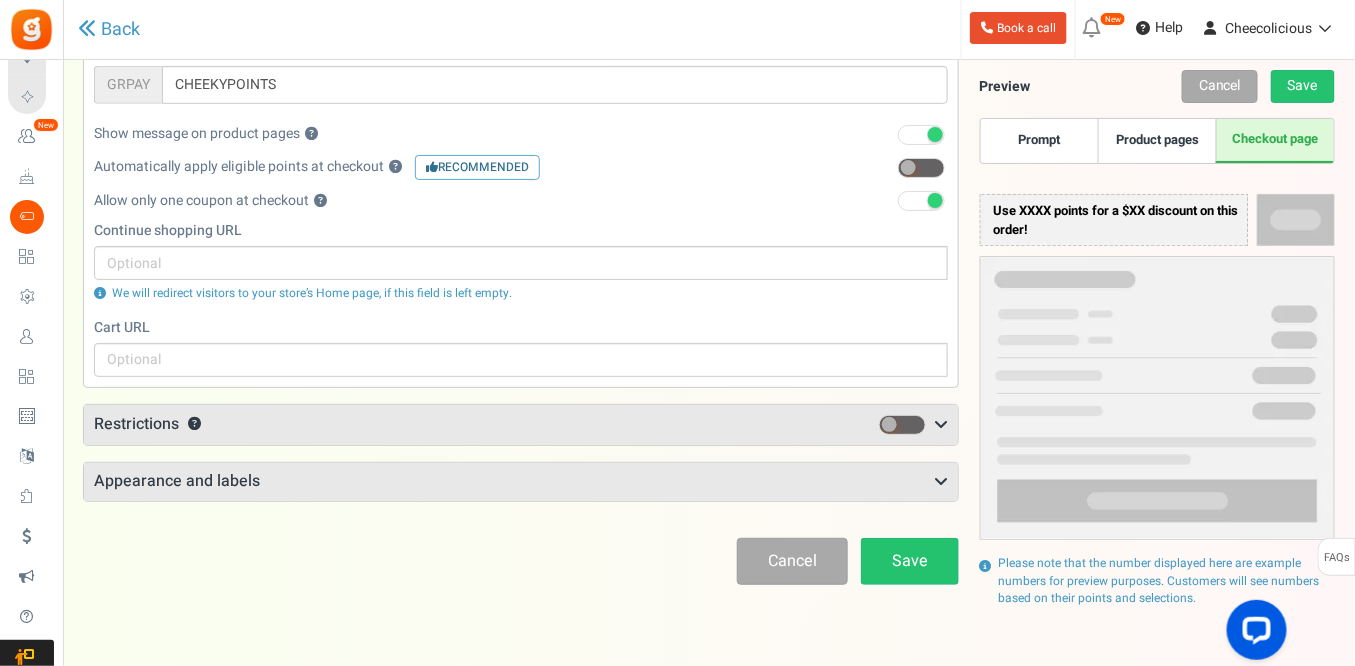 click at bounding box center [941, 425] 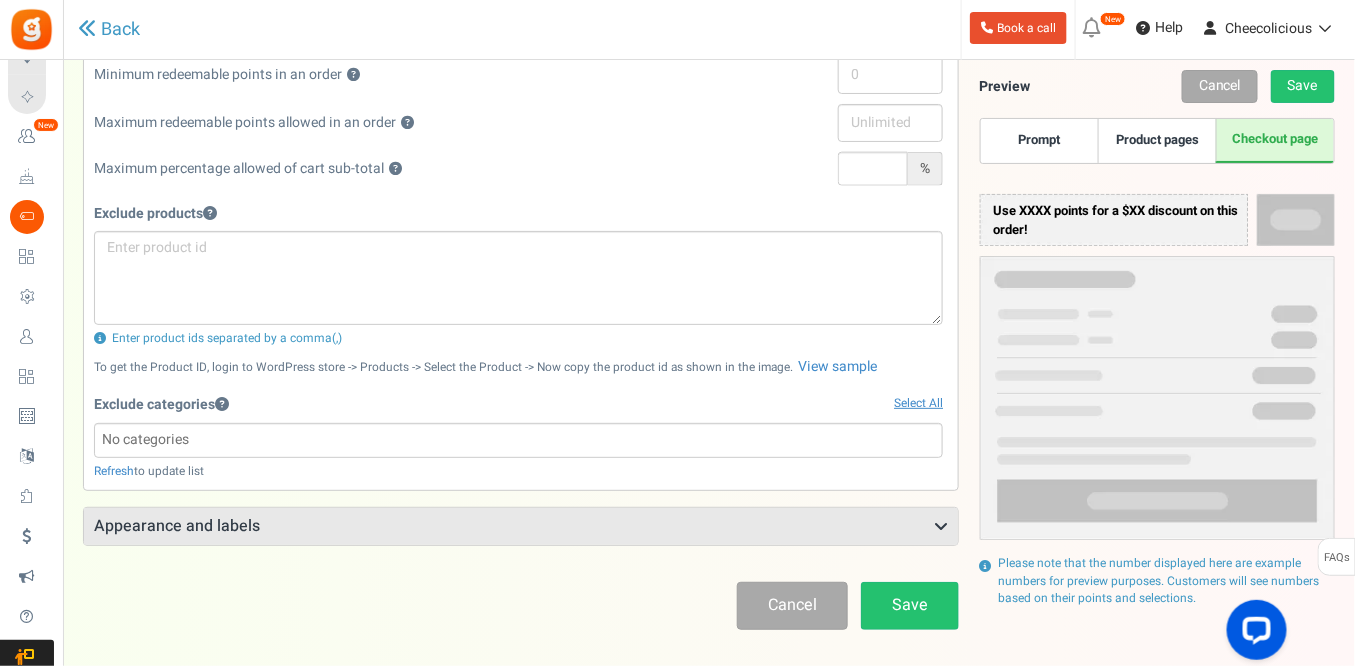 scroll, scrollTop: 755, scrollLeft: 0, axis: vertical 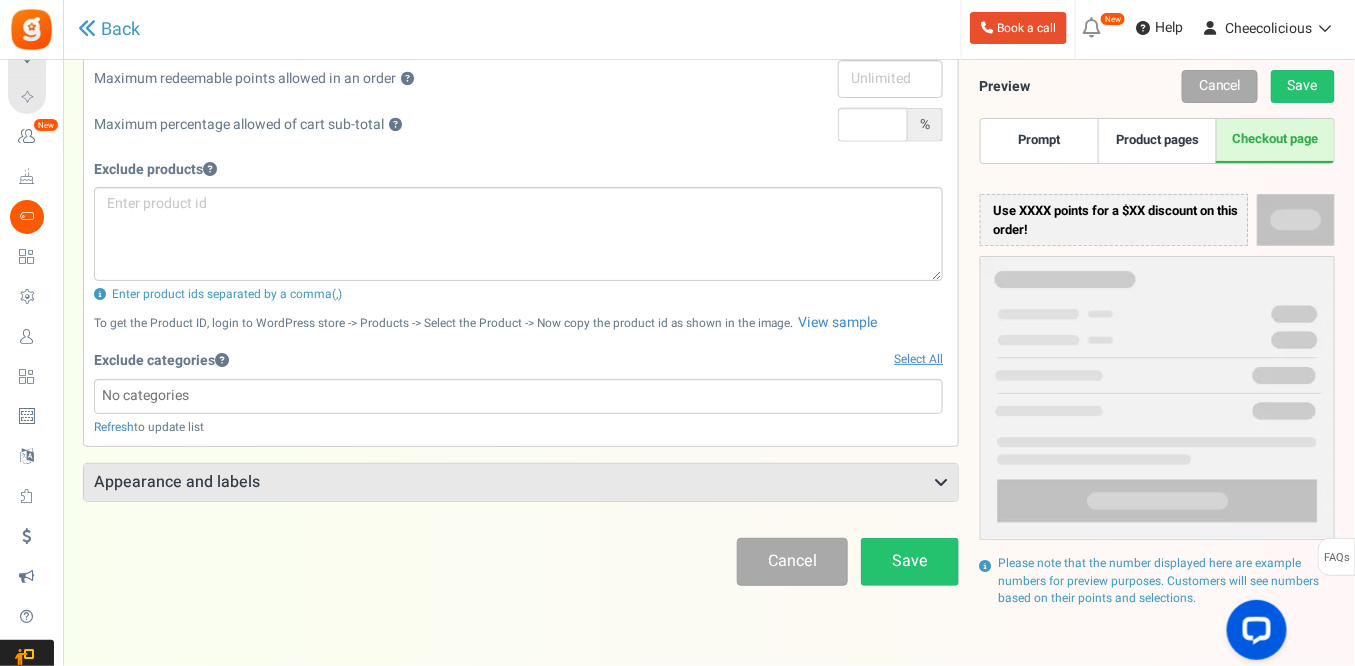click on "Appearance and labels" at bounding box center (521, 483) 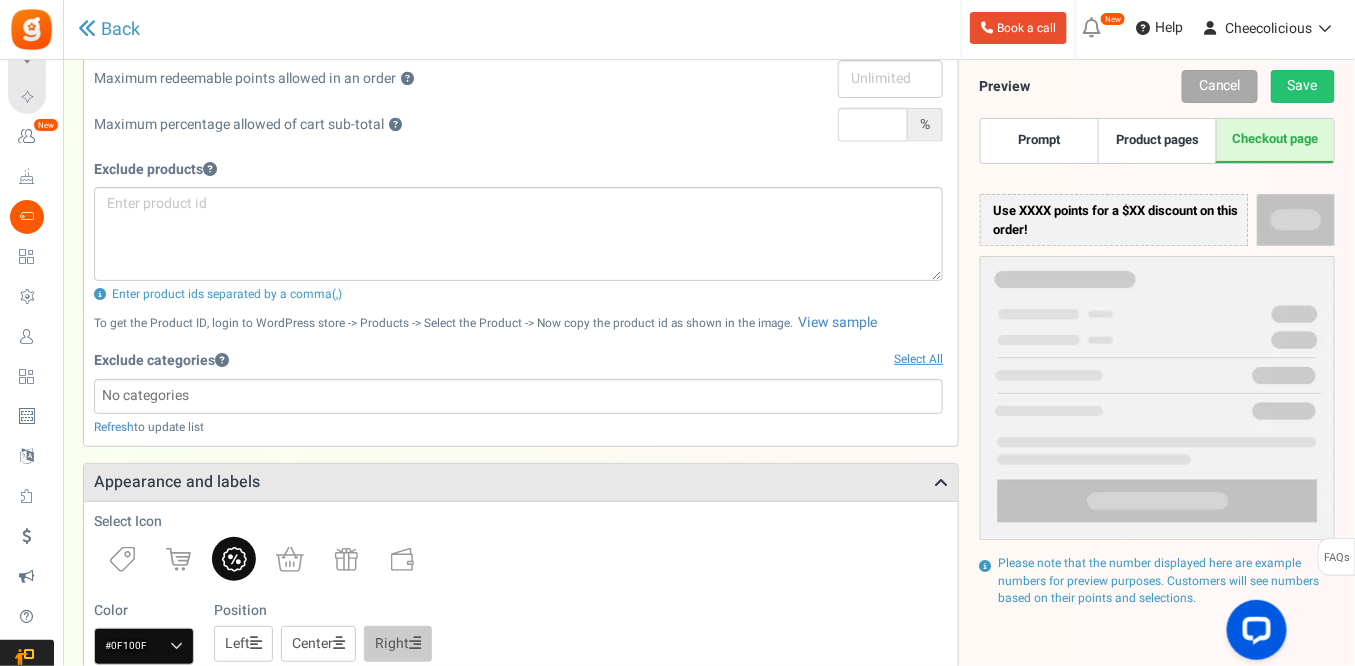 click at bounding box center [521, 559] 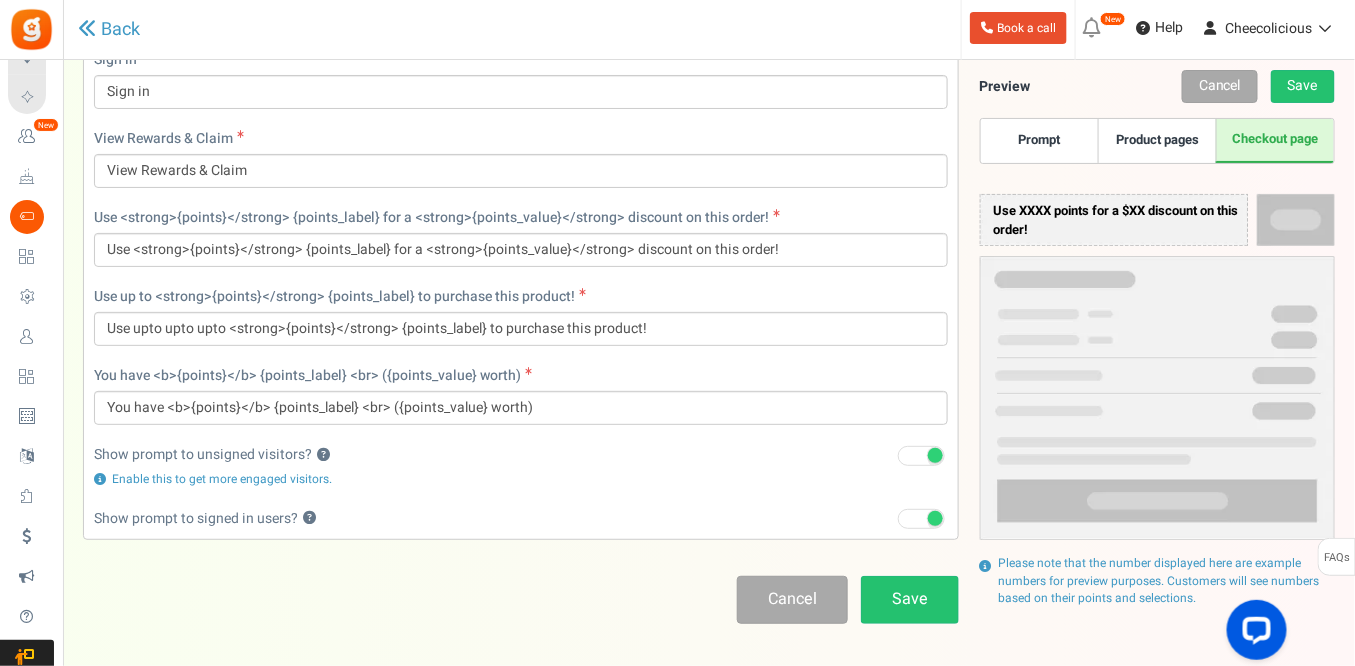 scroll, scrollTop: 1911, scrollLeft: 0, axis: vertical 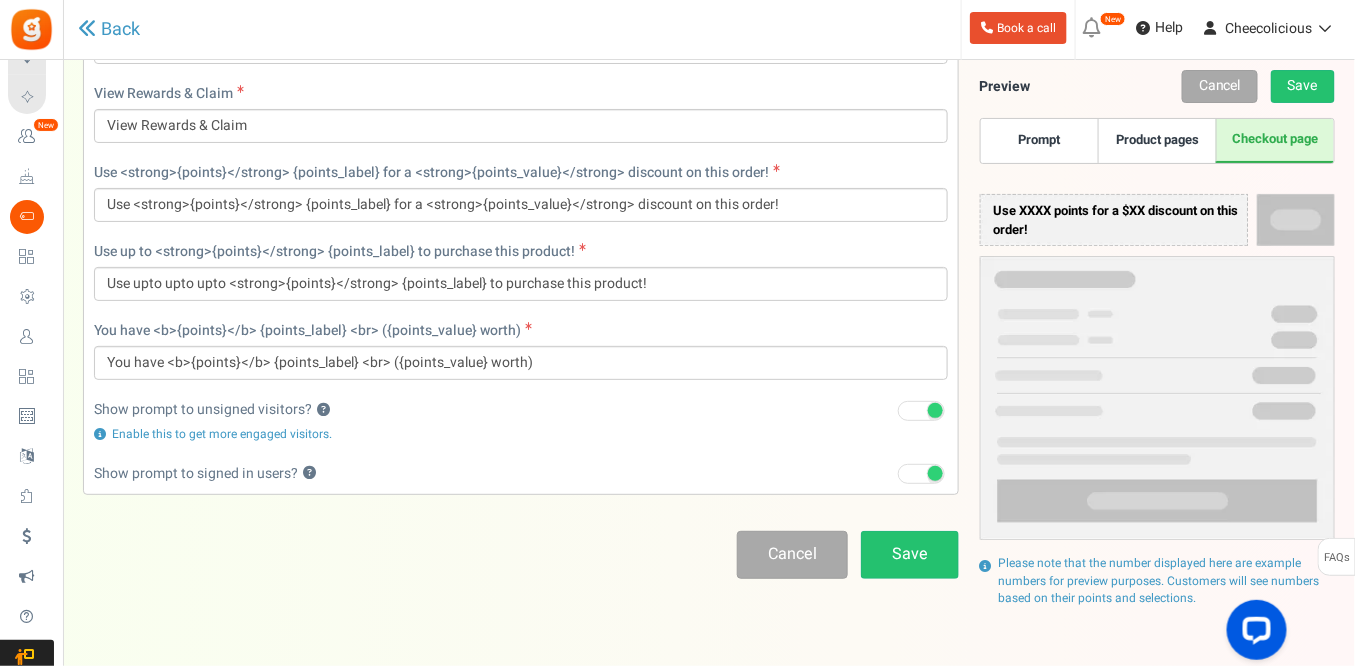 click at bounding box center (935, 410) 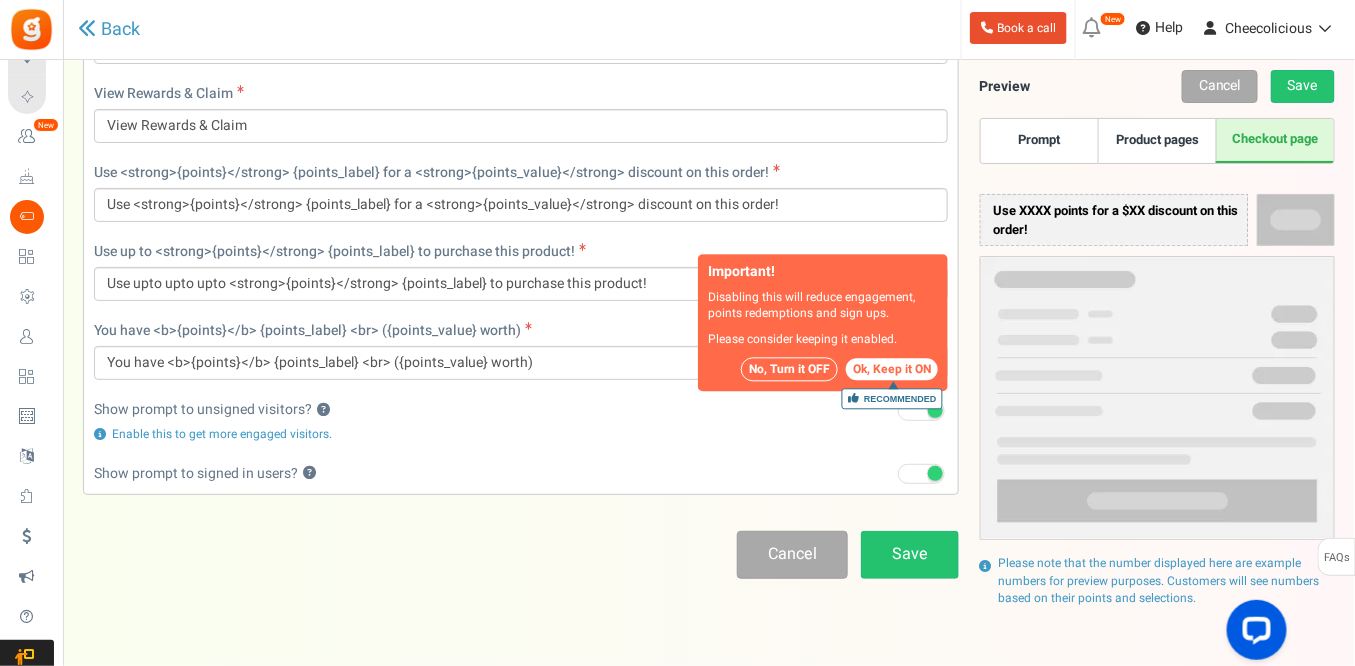 click on "No, Turn it OFF" at bounding box center (789, 369) 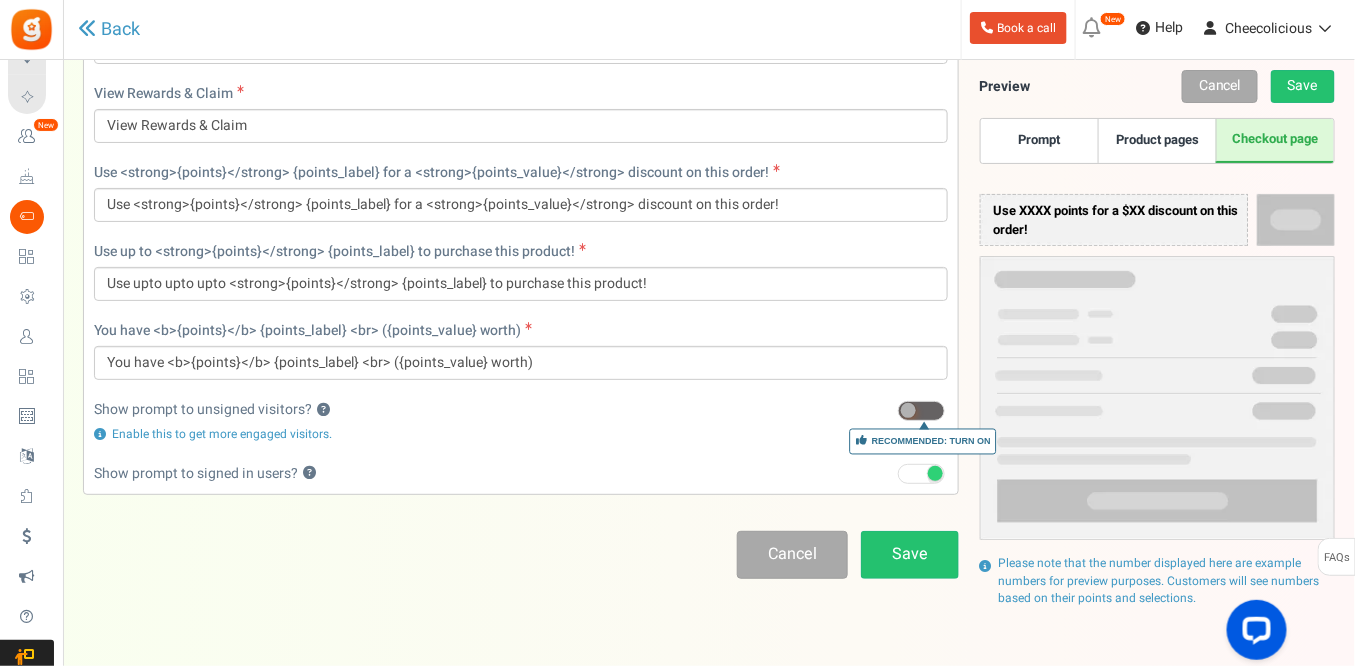 click at bounding box center (935, 473) 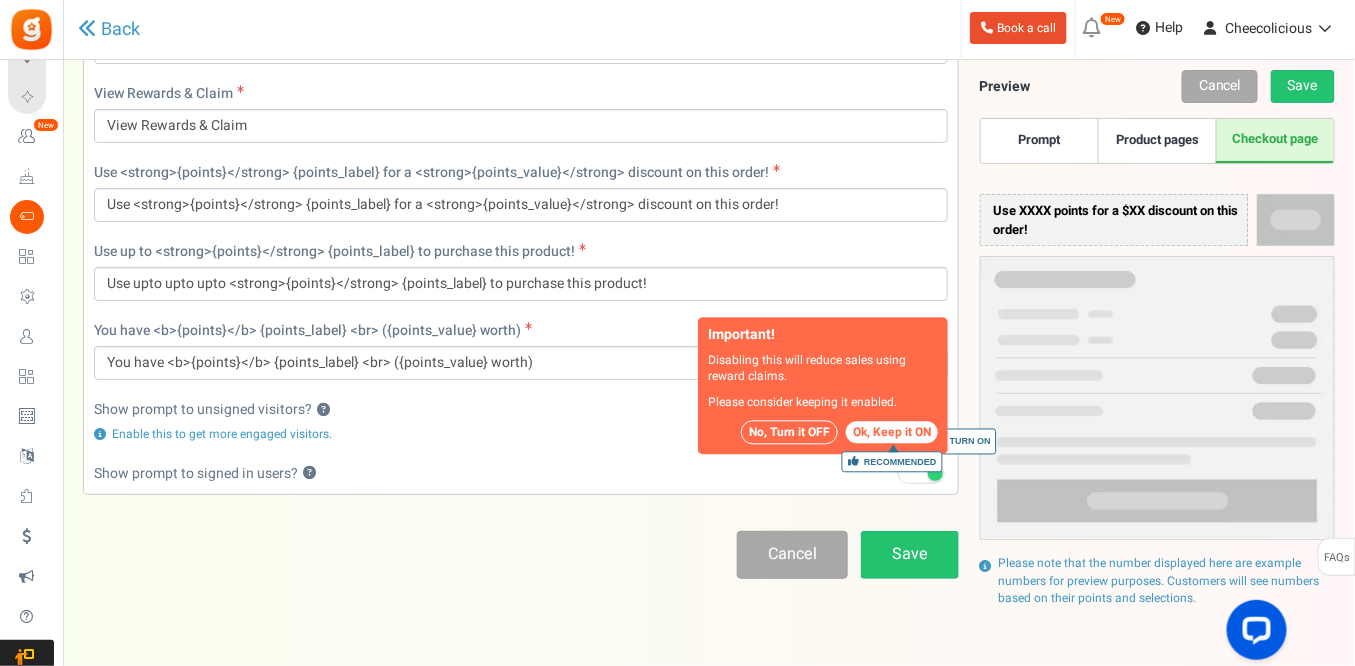 click on "No, Turn it OFF" at bounding box center [789, 433] 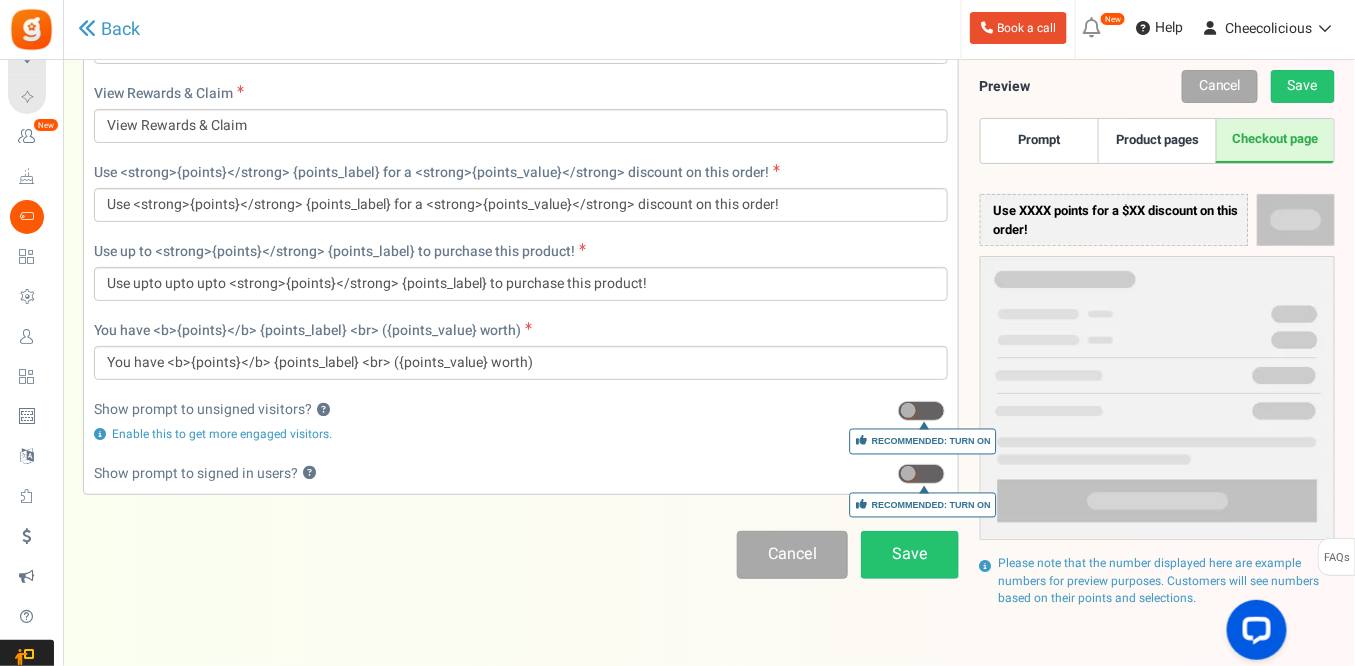 click on "Use up to <strong>{points}</strong> {points_label} to purchase this product!
Use upto upto upto <strong>{points}</strong> {points_label} to purchase this product!" at bounding box center [521, 271] 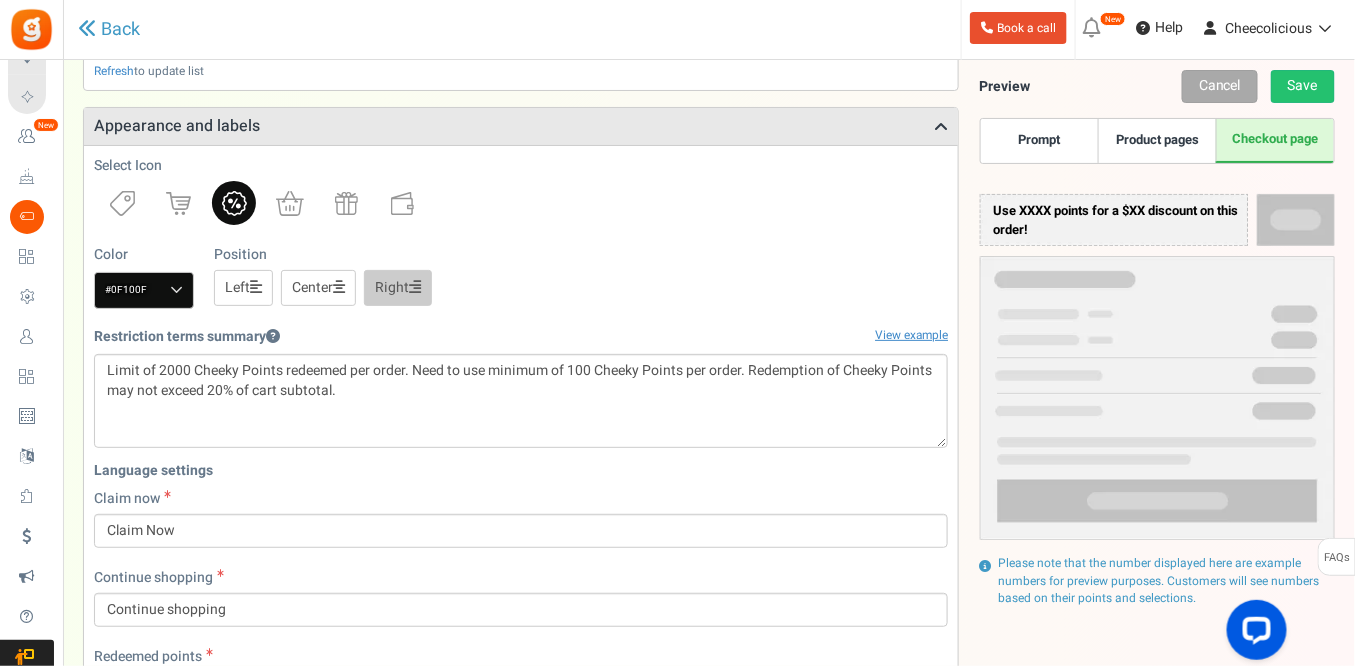 scroll, scrollTop: 1066, scrollLeft: 0, axis: vertical 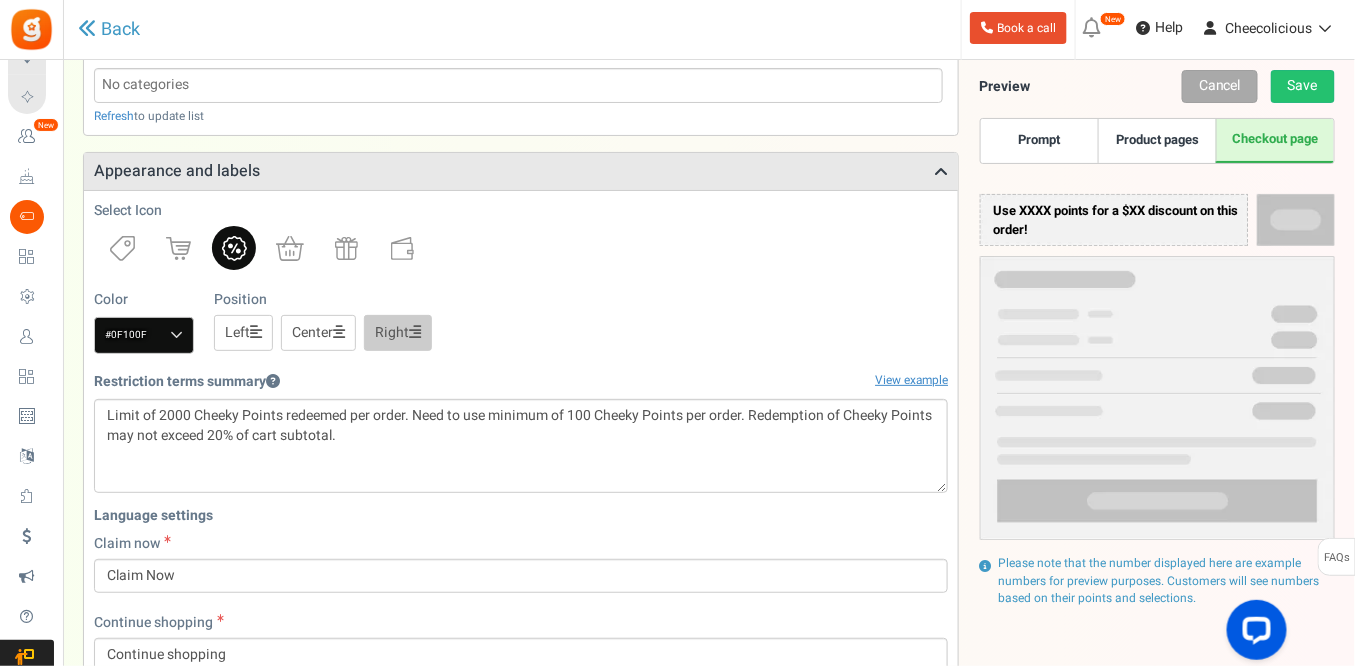 click at bounding box center [176, 335] 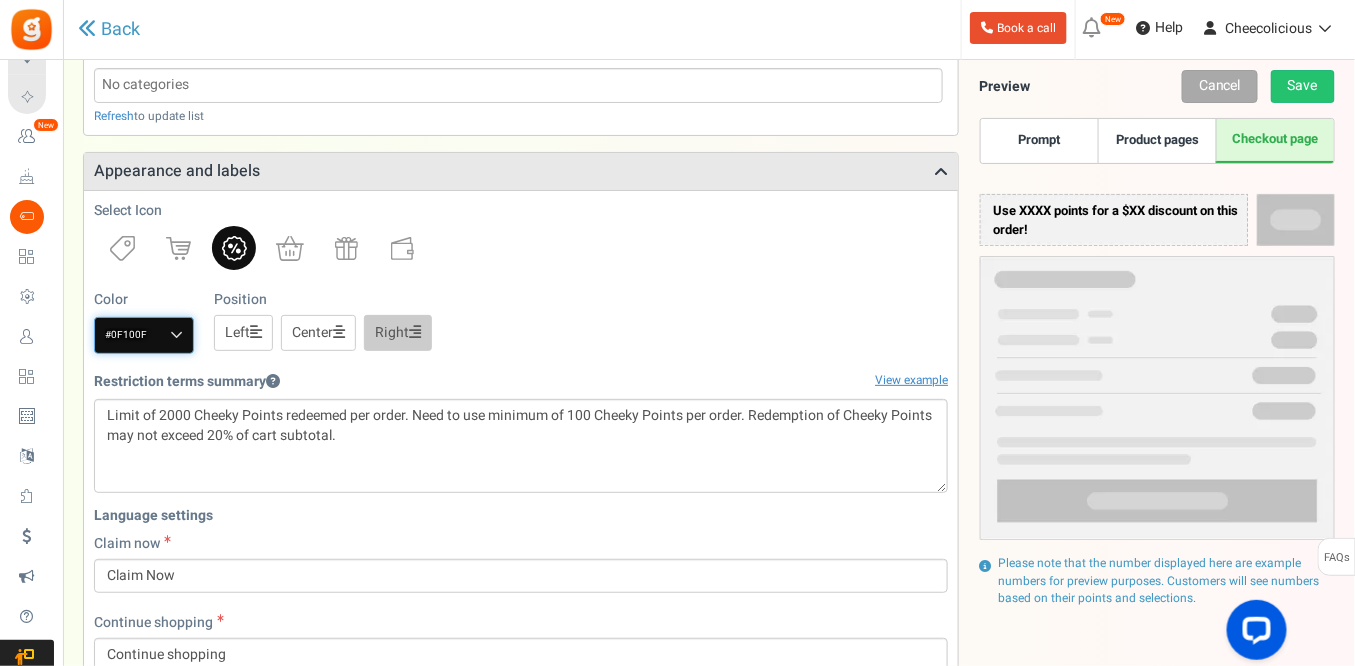 click on "#0f100f" at bounding box center (144, 335) 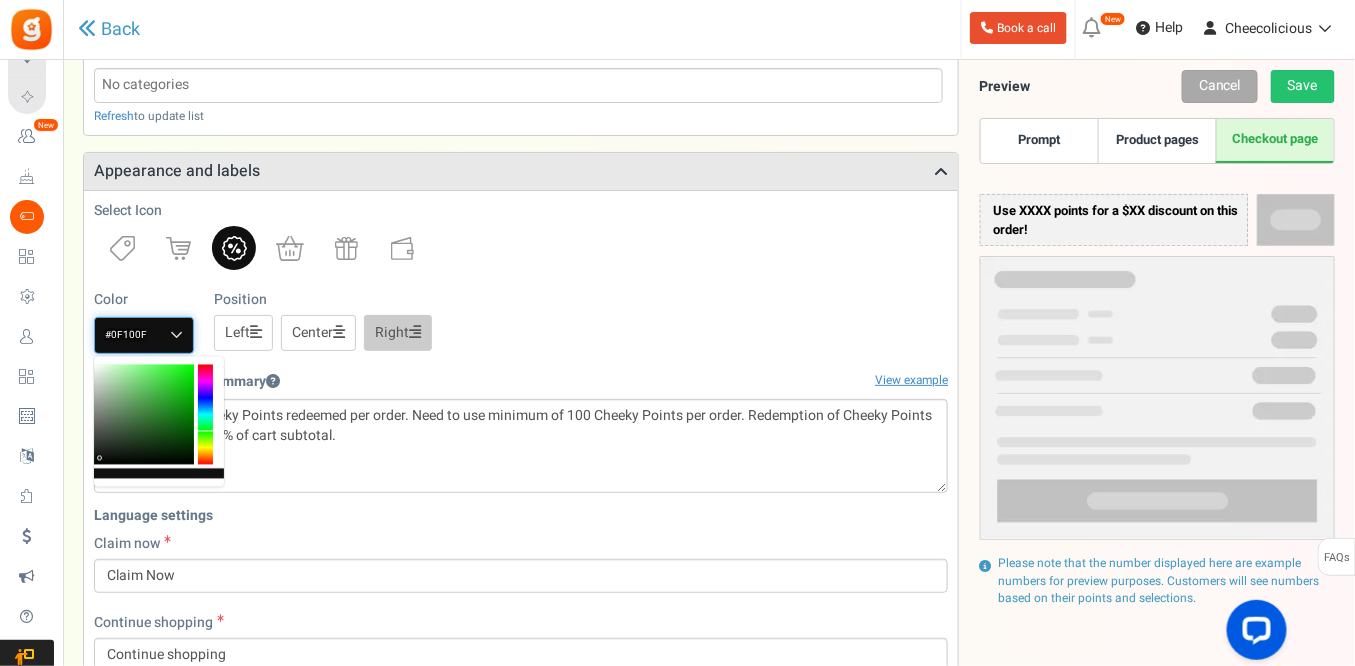 click on "#0f100f" at bounding box center [144, 335] 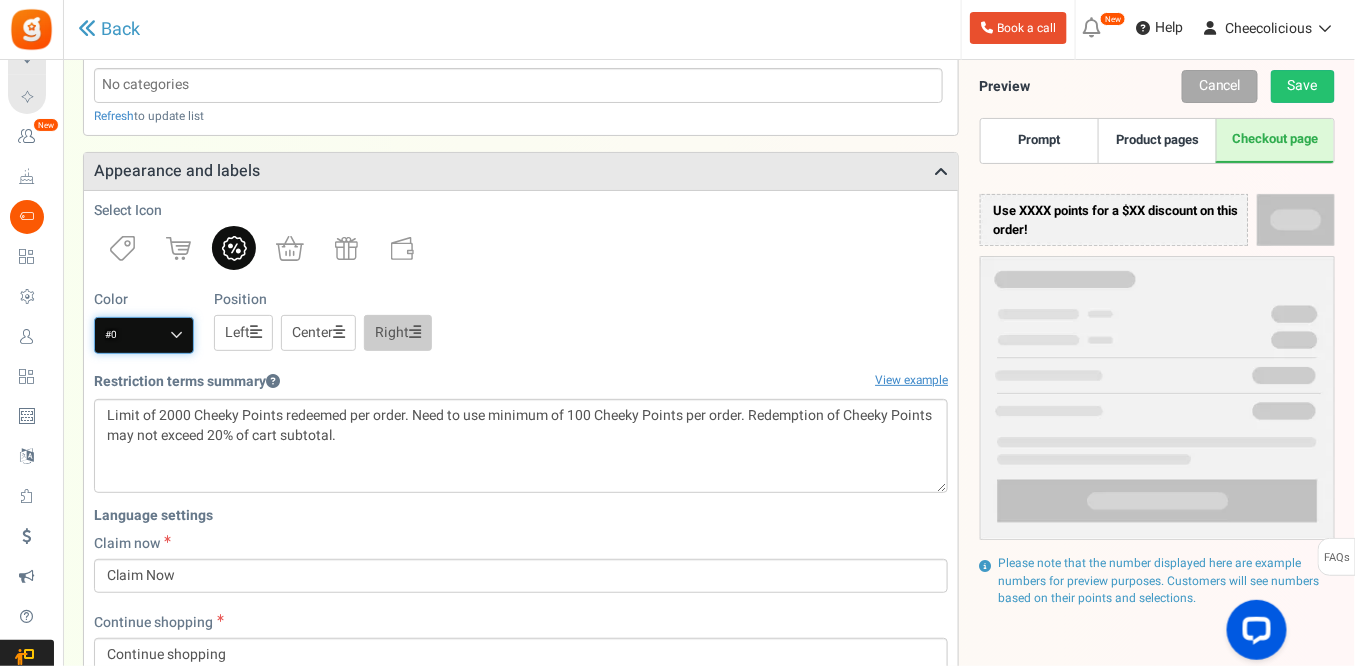 type on "#" 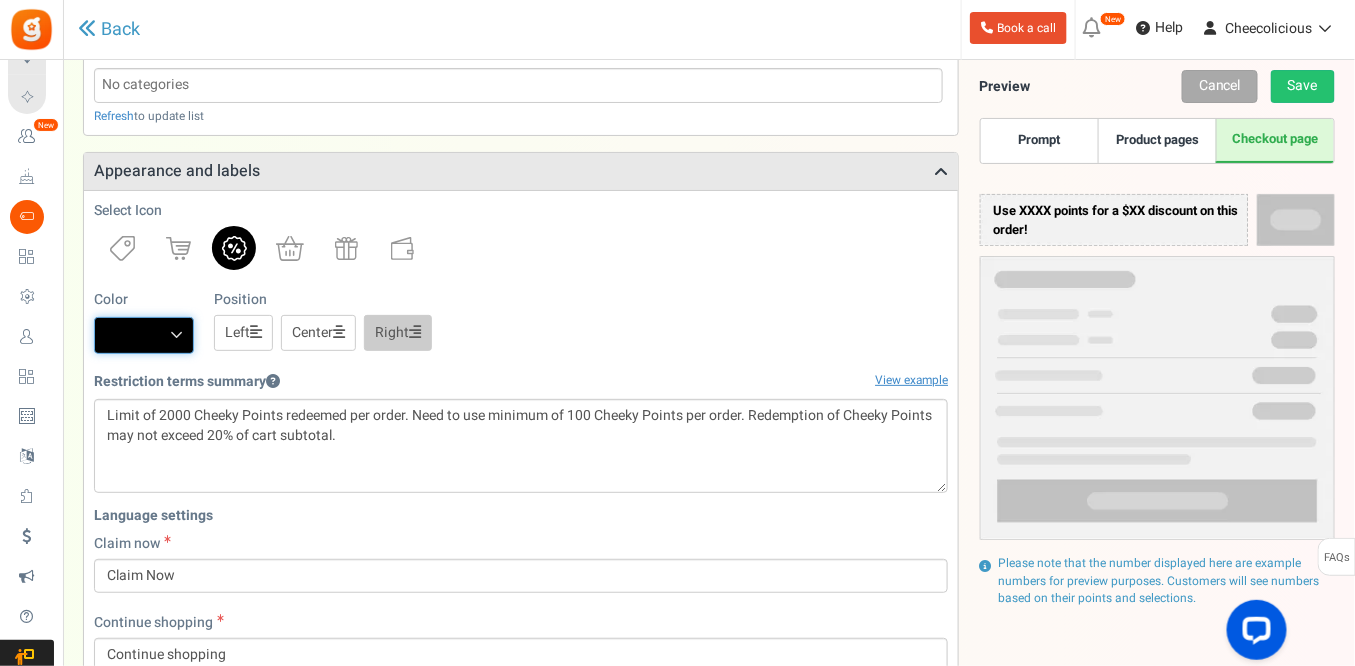 paste on "#B05B5E" 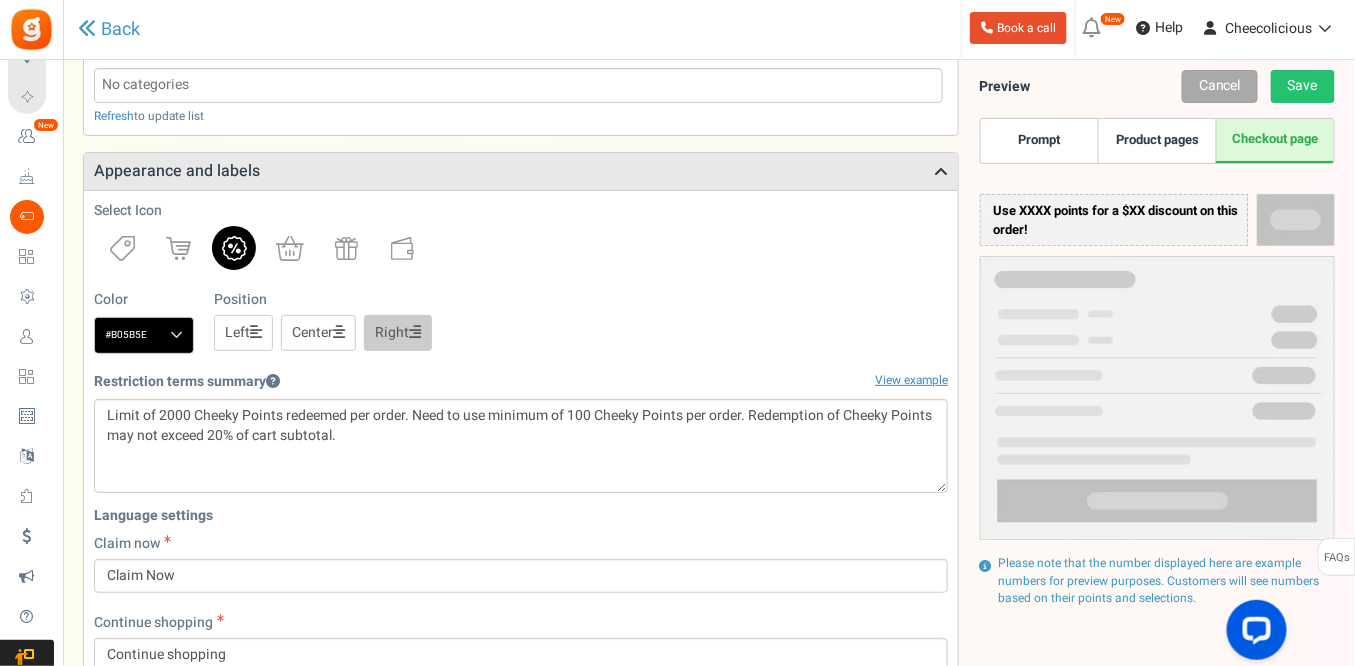 type on "#000000" 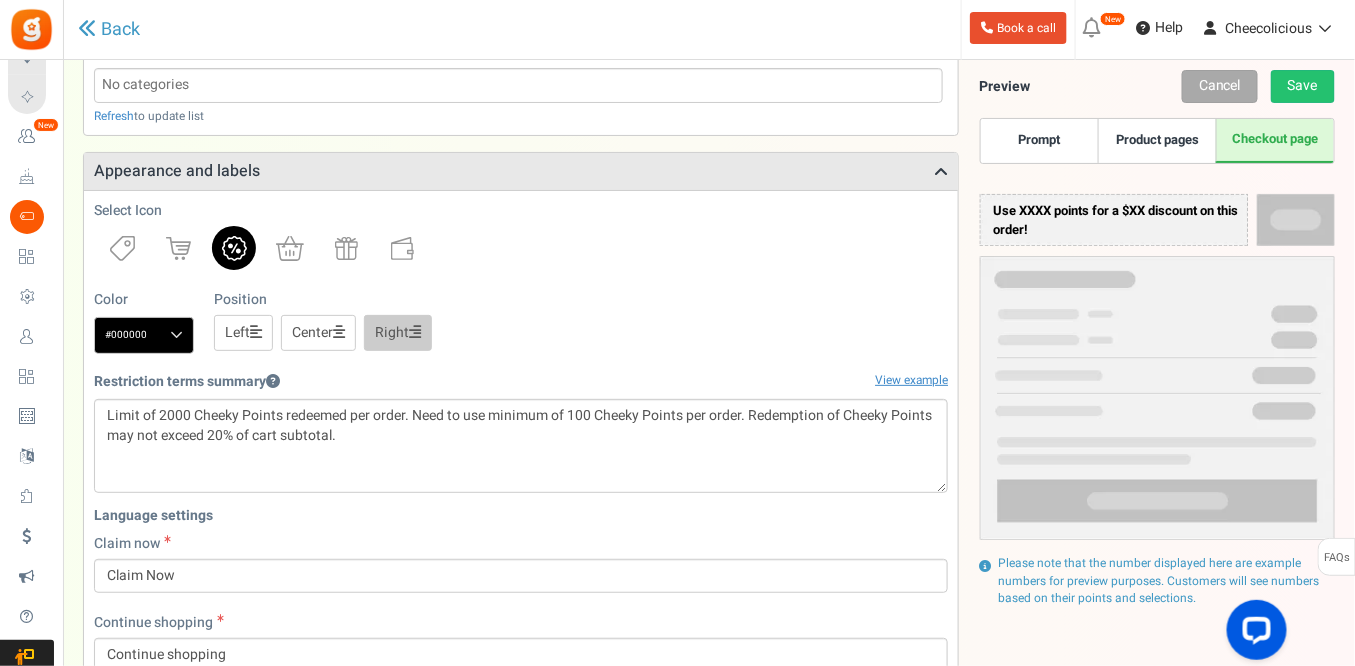 click on "Color
#000000
We recommend a darker color
Position
Left
Center
Right" at bounding box center [521, 321] 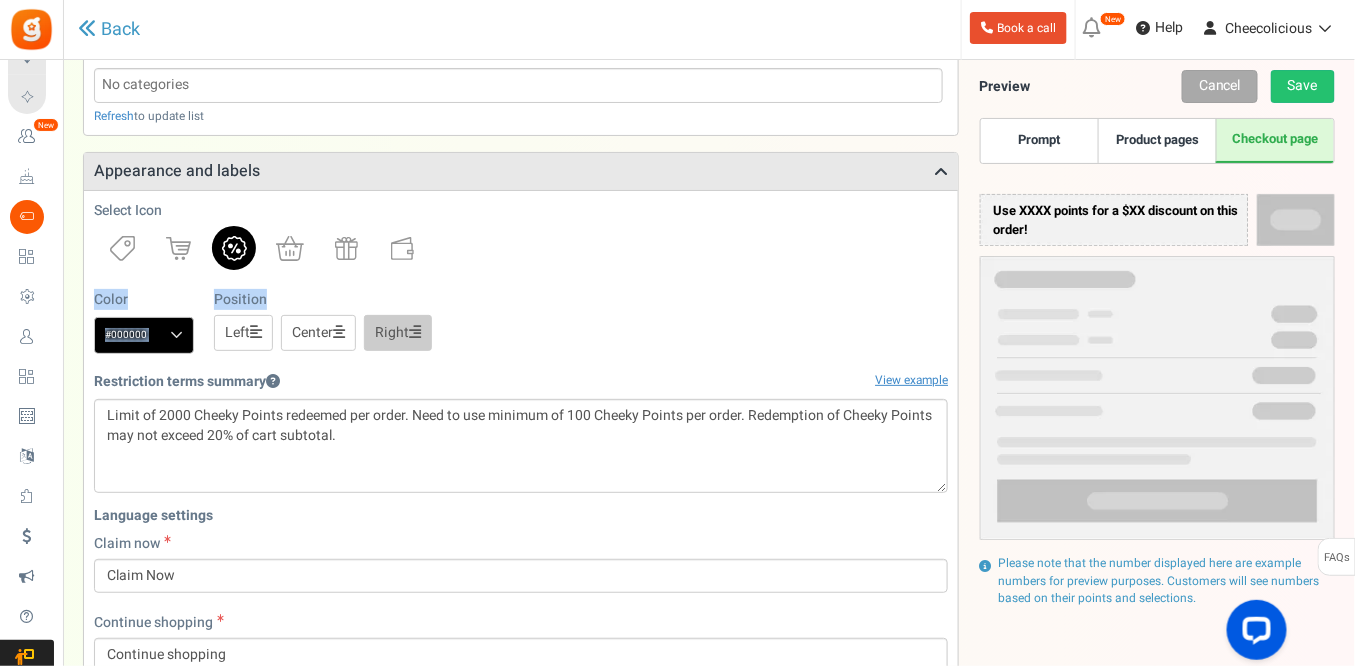 drag, startPoint x: 1354, startPoint y: 341, endPoint x: 1355, endPoint y: 244, distance: 97.00516 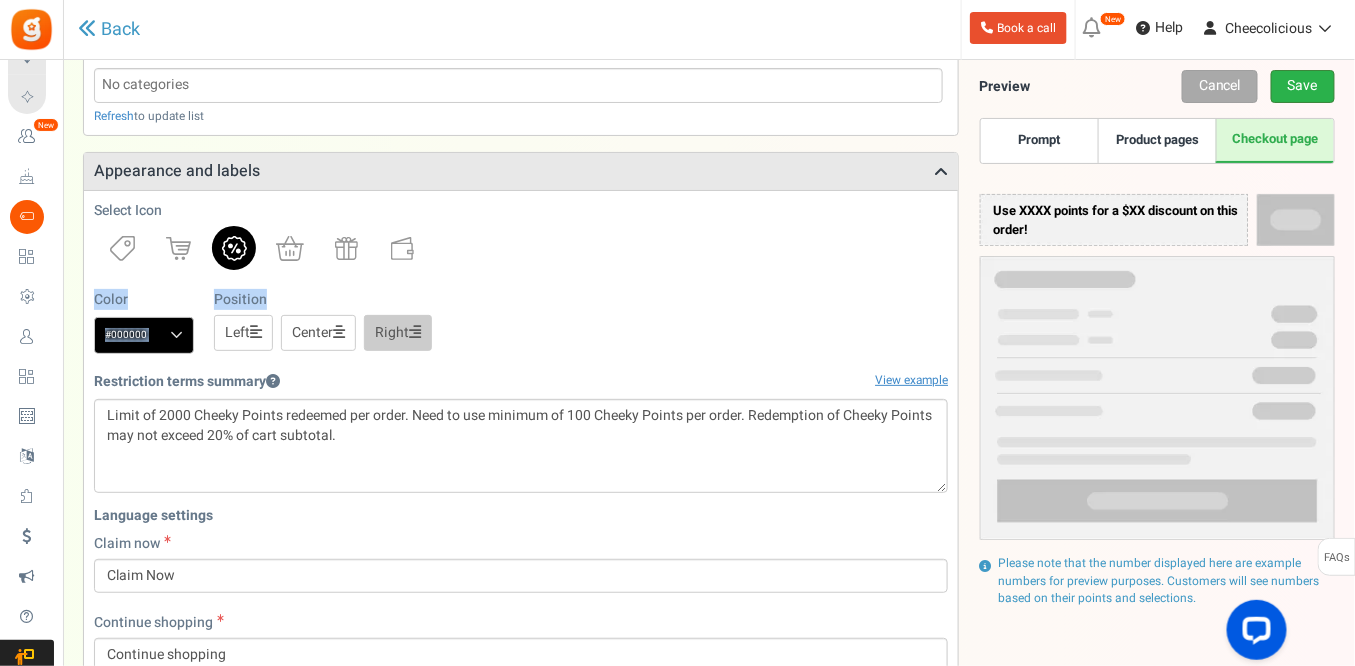 click on "Save" at bounding box center [1303, 86] 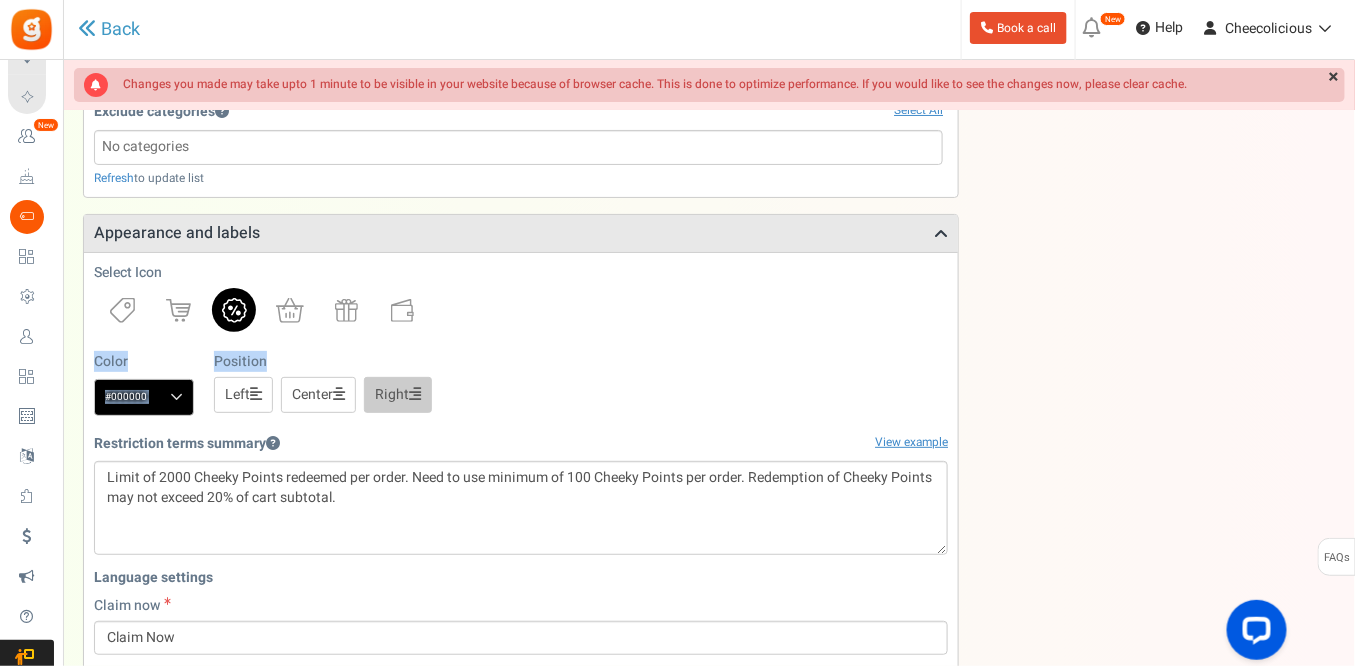 scroll, scrollTop: 67, scrollLeft: 0, axis: vertical 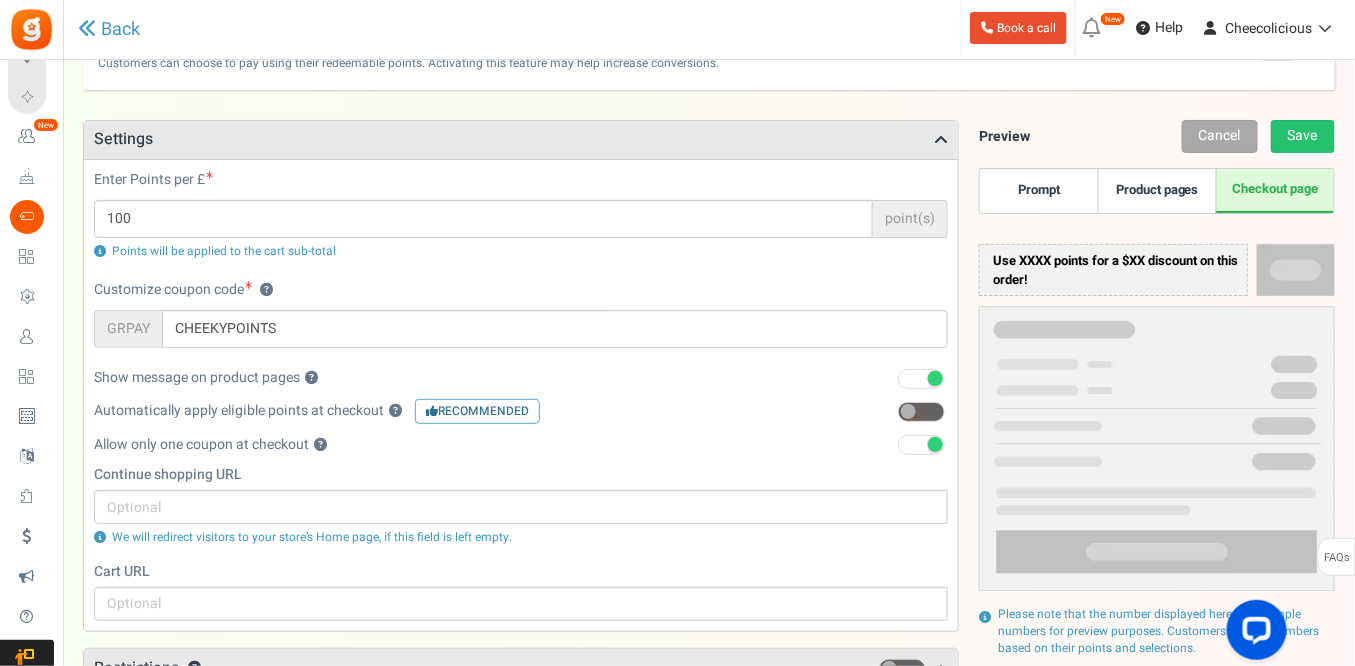click on "Prompt" at bounding box center (1039, 191) 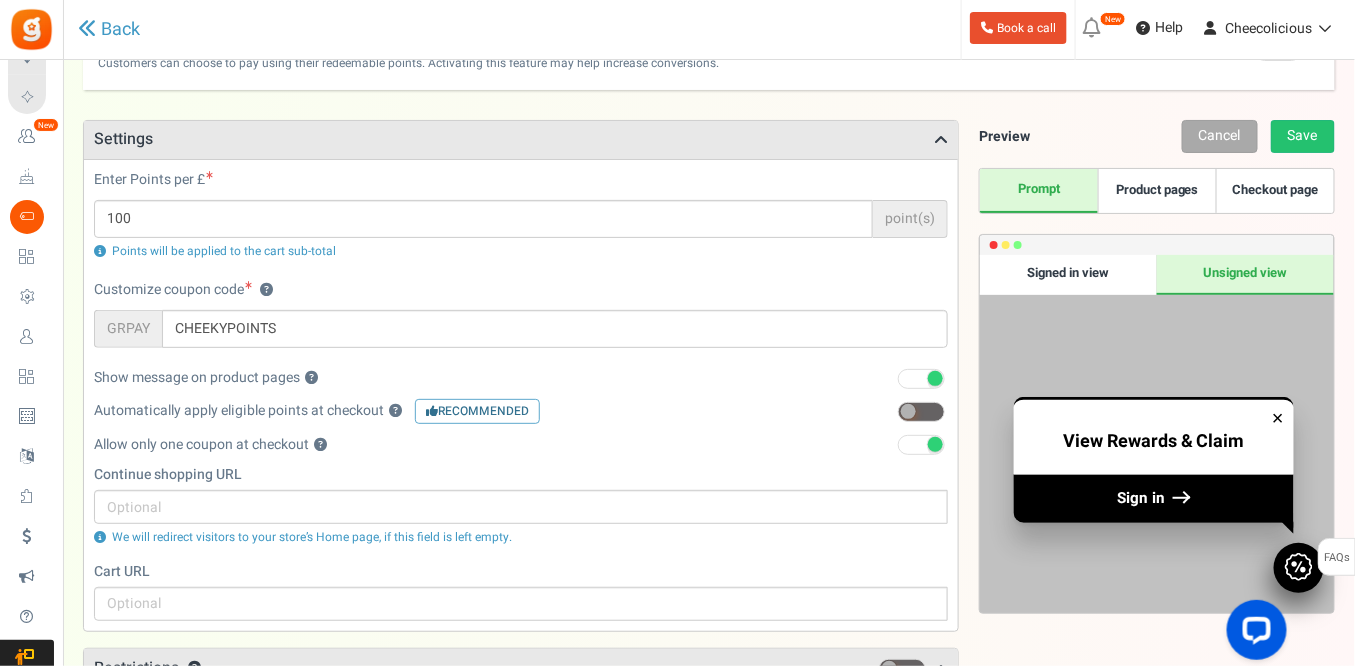 click on "Product pages" at bounding box center (1157, 191) 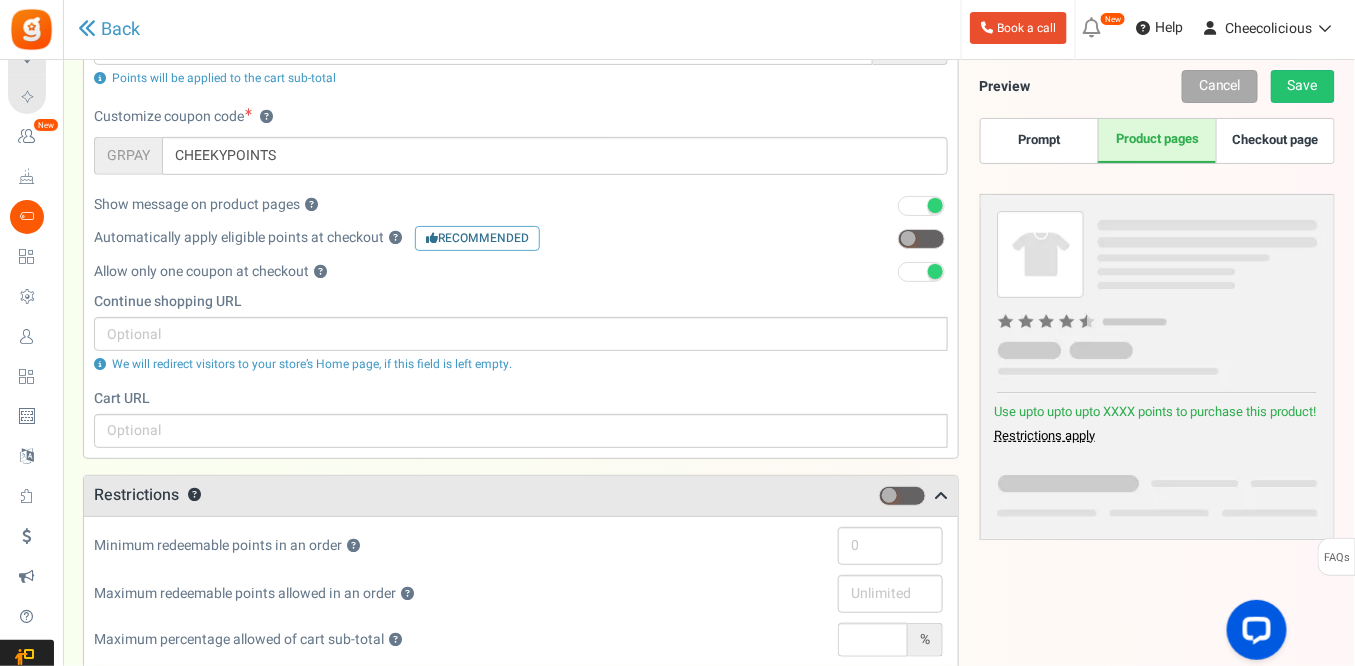 scroll, scrollTop: 213, scrollLeft: 0, axis: vertical 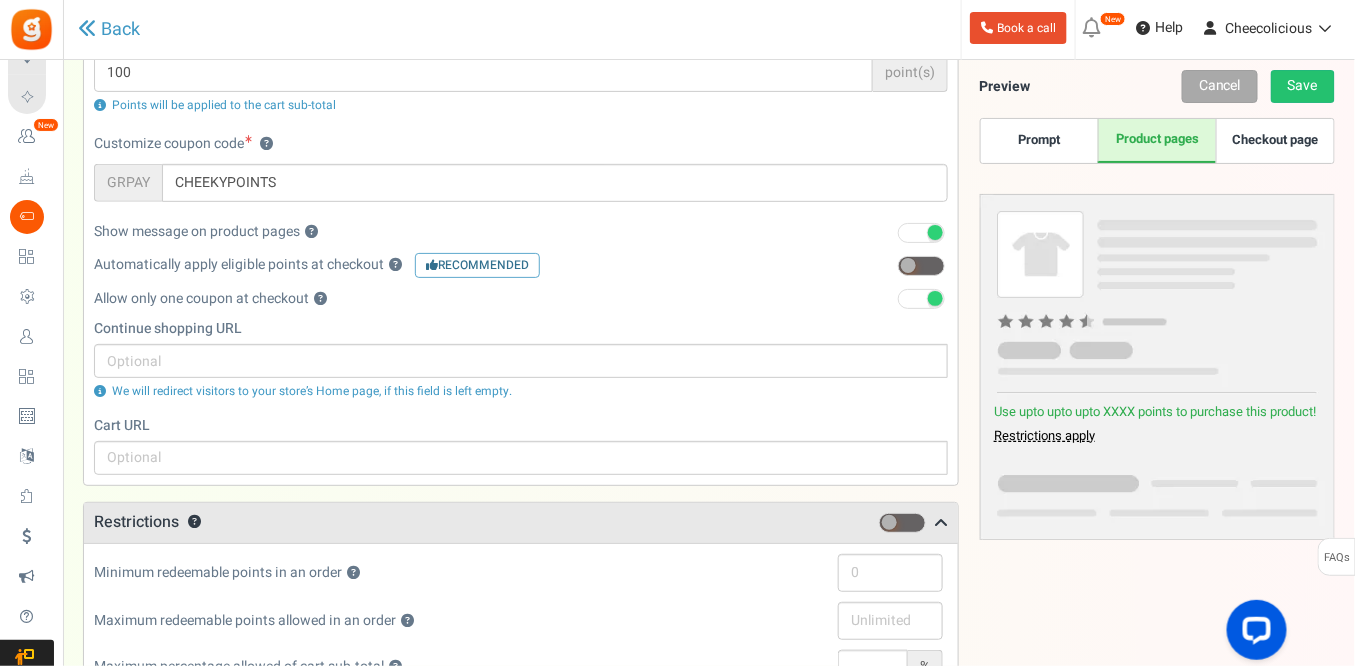 click at bounding box center [921, 266] 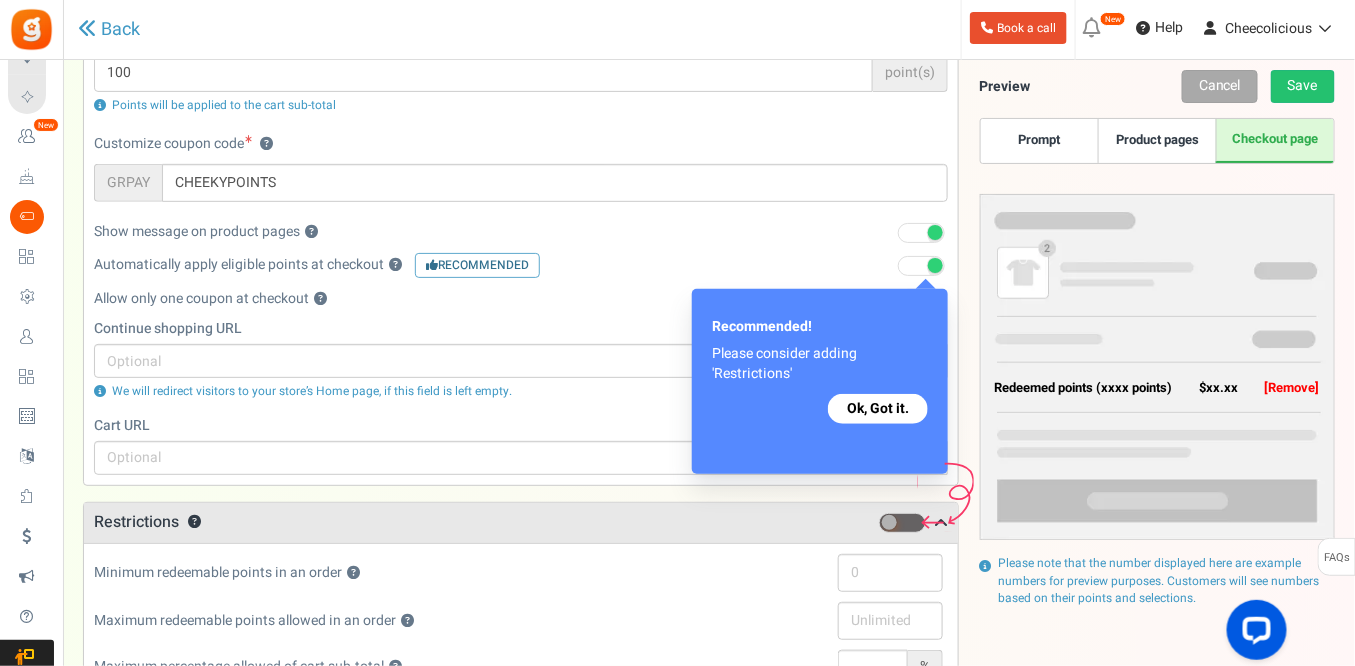 click at bounding box center (889, 522) 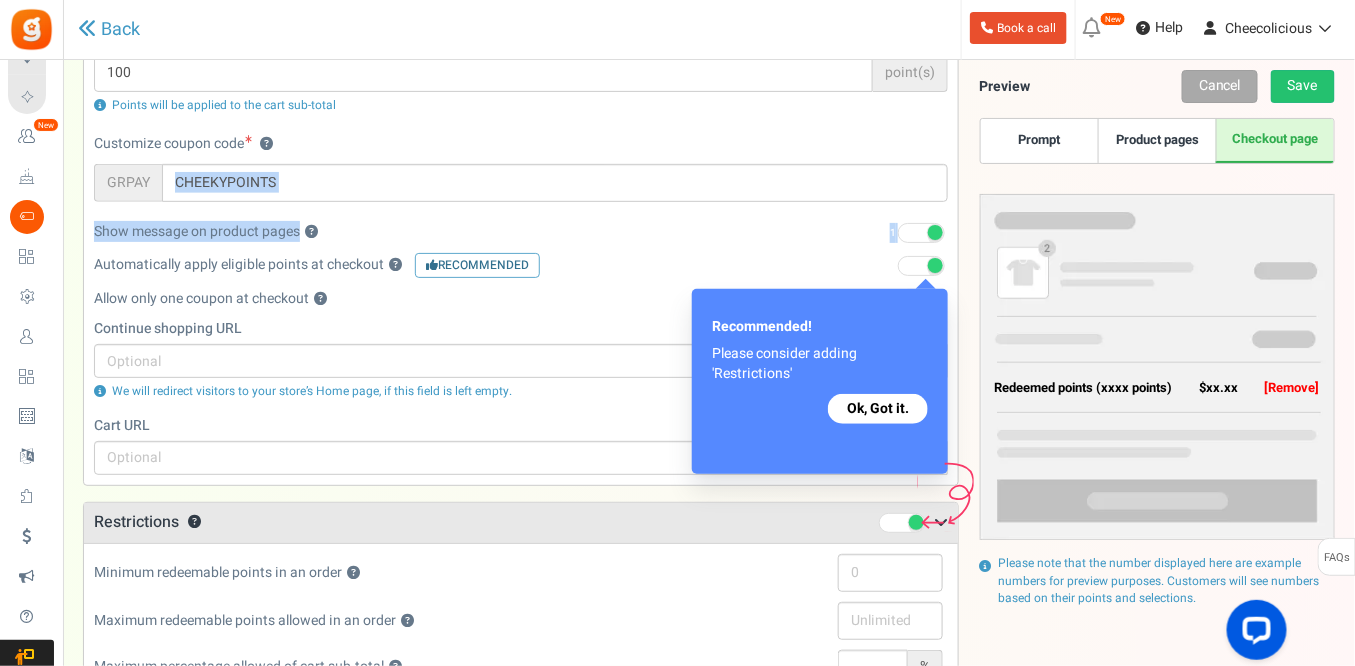 drag, startPoint x: 1352, startPoint y: 184, endPoint x: 1354, endPoint y: 234, distance: 50.039986 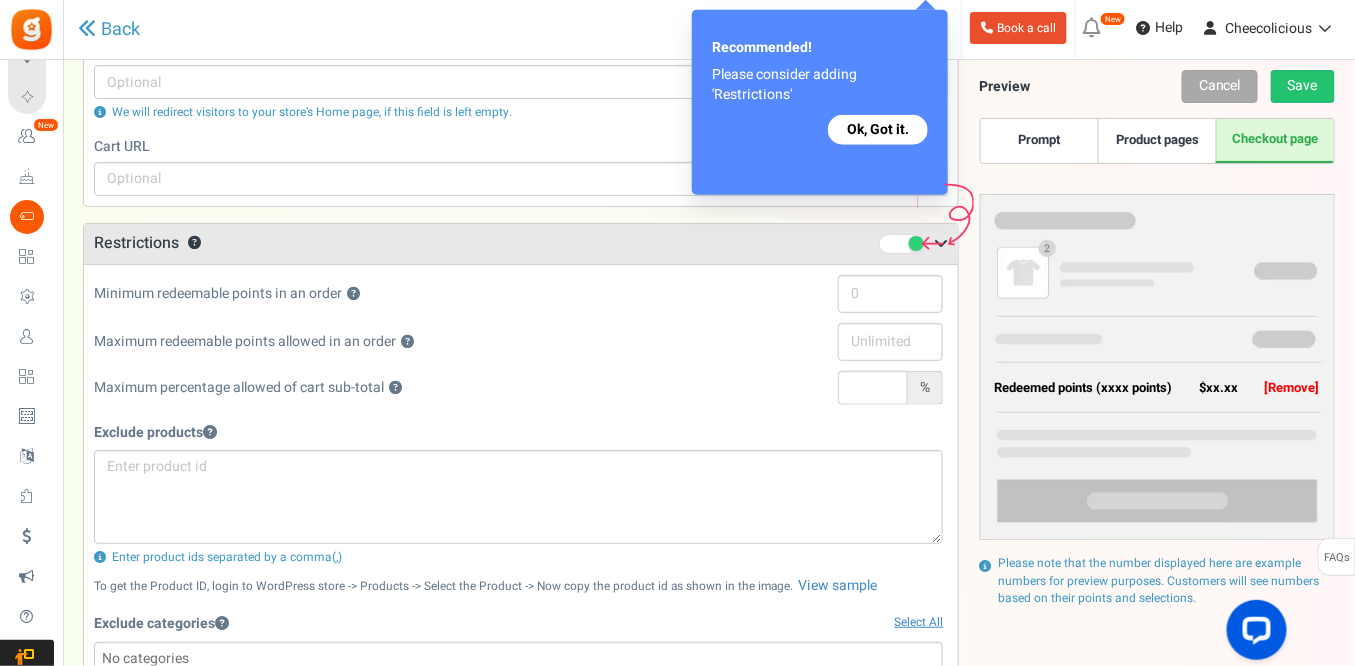 scroll, scrollTop: 536, scrollLeft: 0, axis: vertical 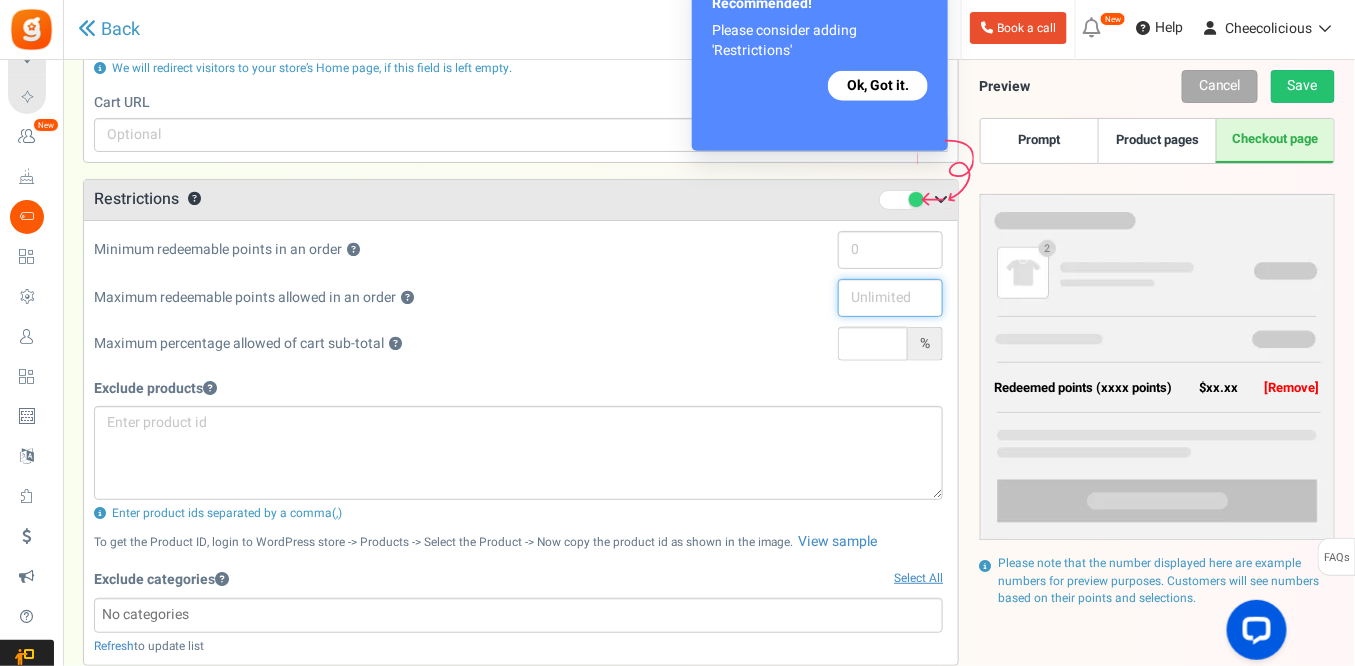 click at bounding box center (890, 298) 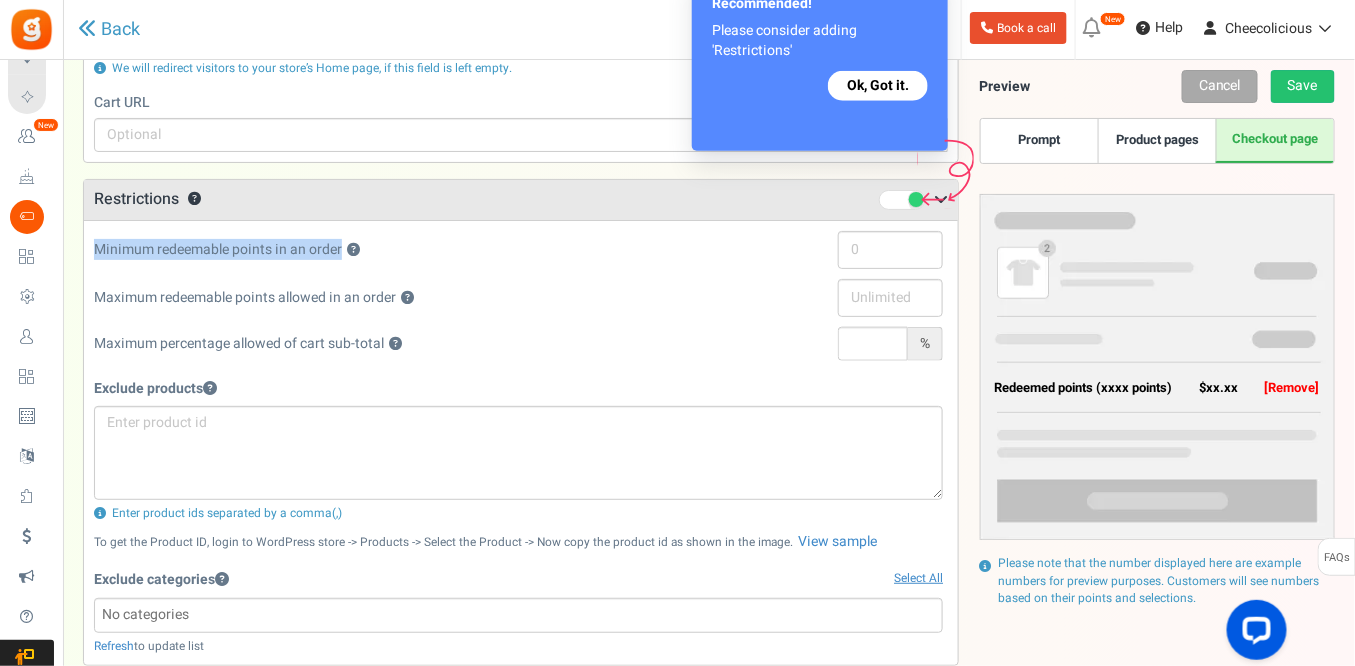 drag, startPoint x: 1353, startPoint y: 270, endPoint x: 1341, endPoint y: 188, distance: 82.8734 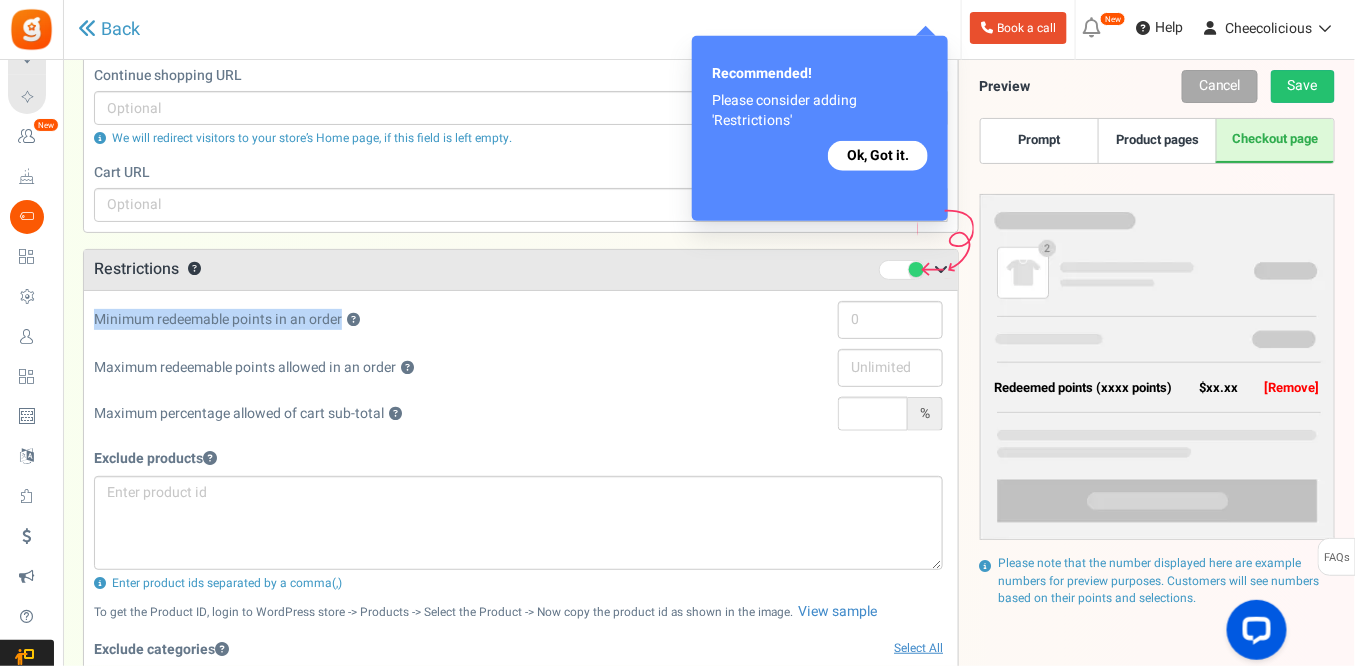 scroll, scrollTop: 532, scrollLeft: 0, axis: vertical 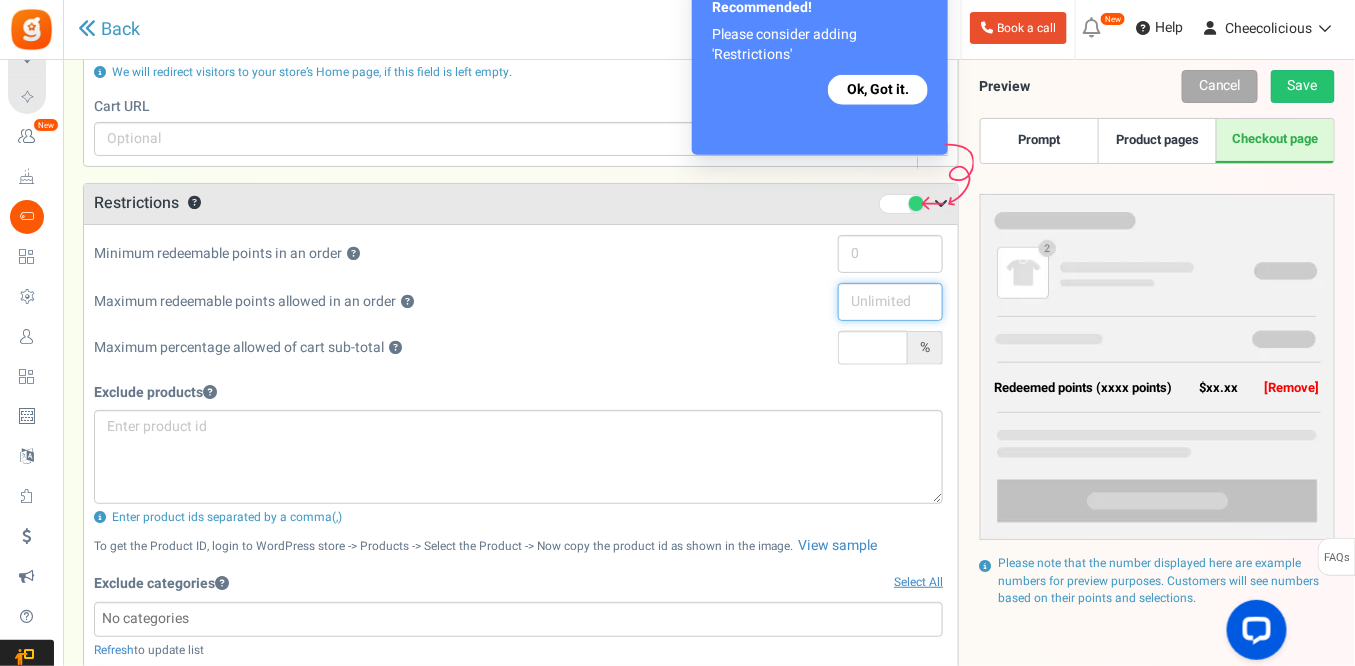 click at bounding box center (890, 302) 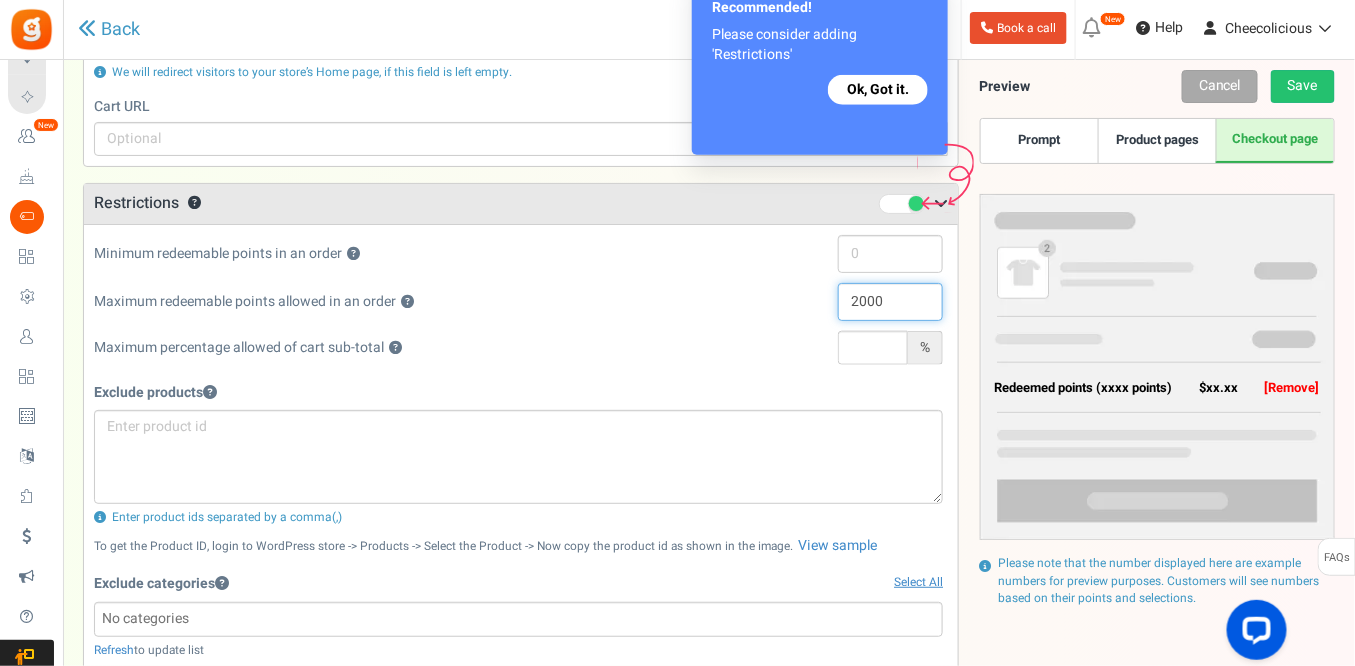 type on "2000" 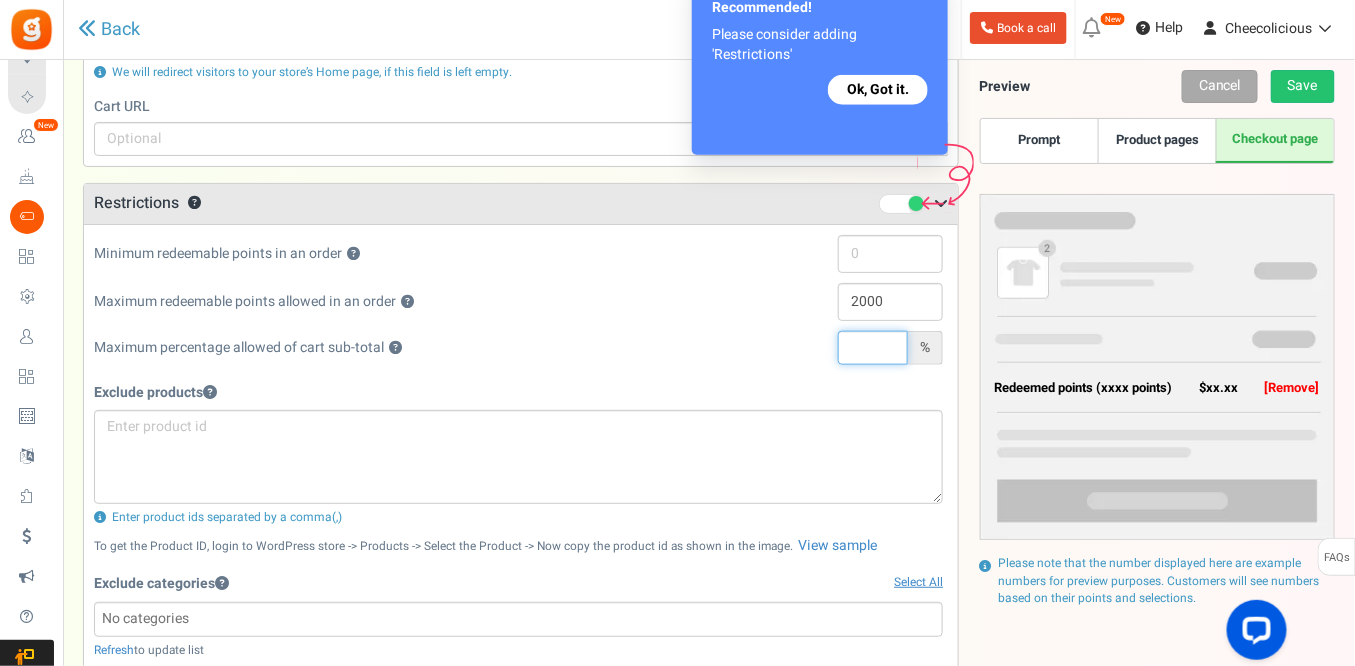 click at bounding box center (873, 348) 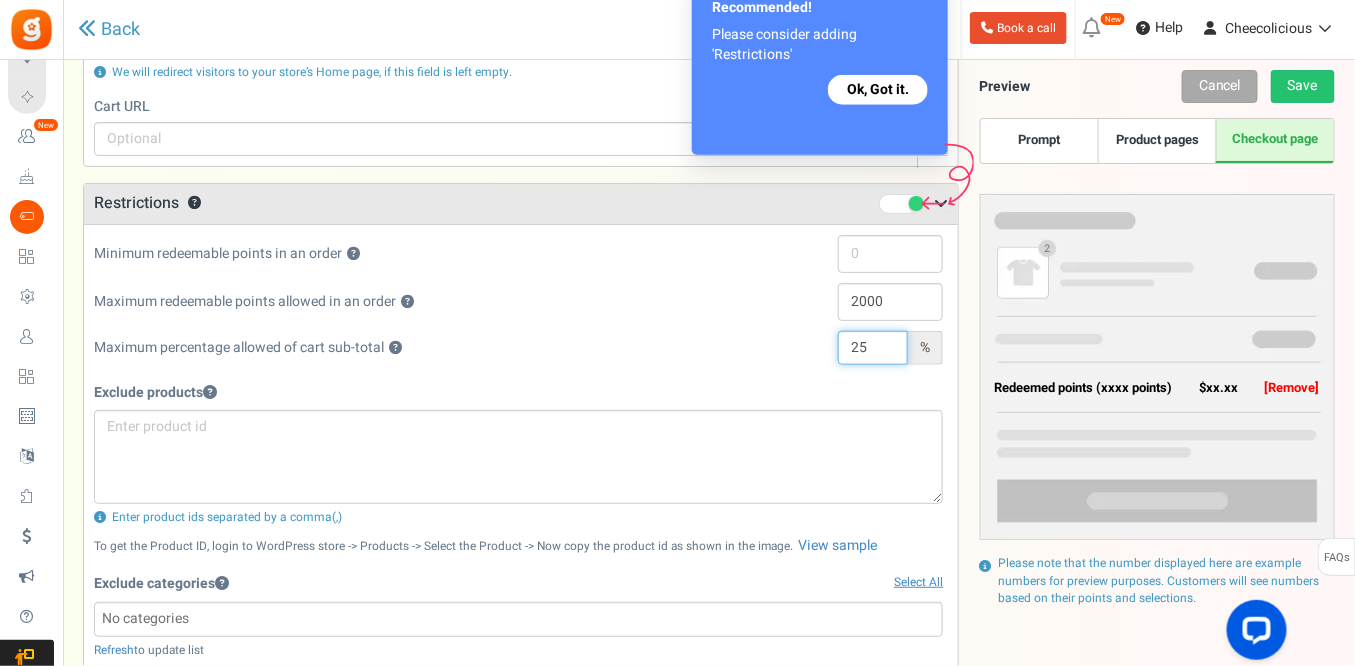 type on "25" 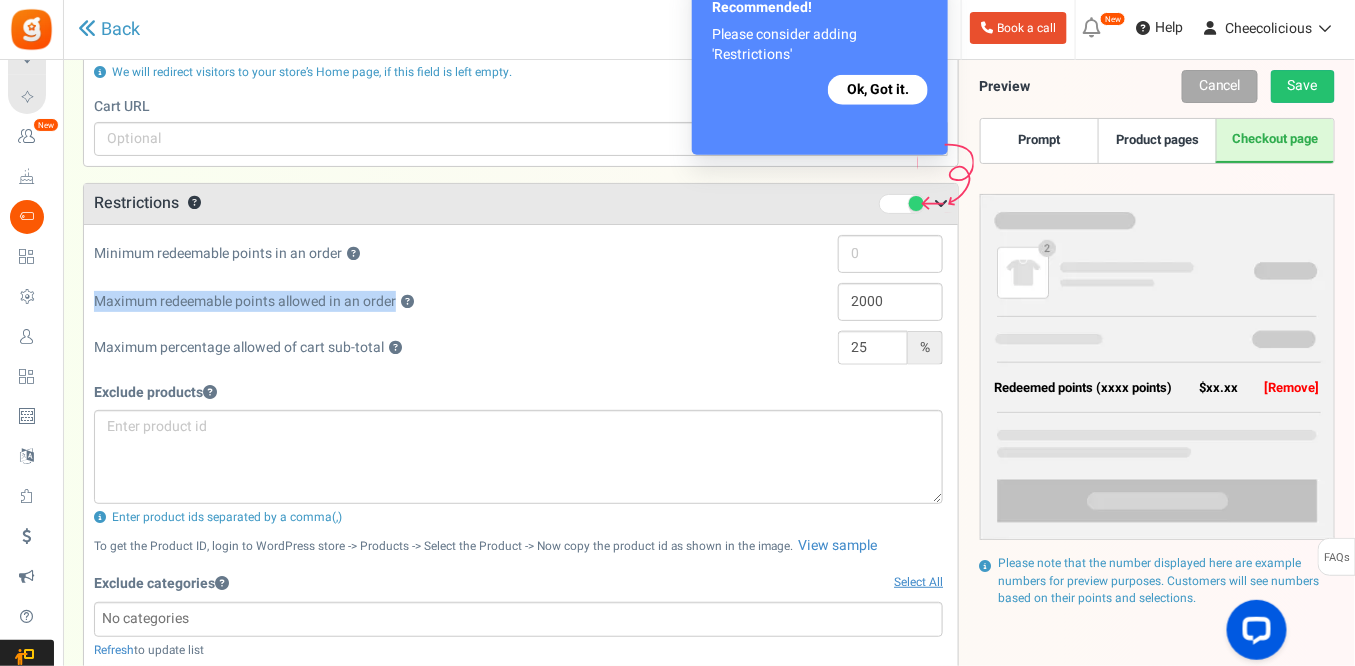 drag, startPoint x: 1353, startPoint y: 254, endPoint x: 1353, endPoint y: 330, distance: 76 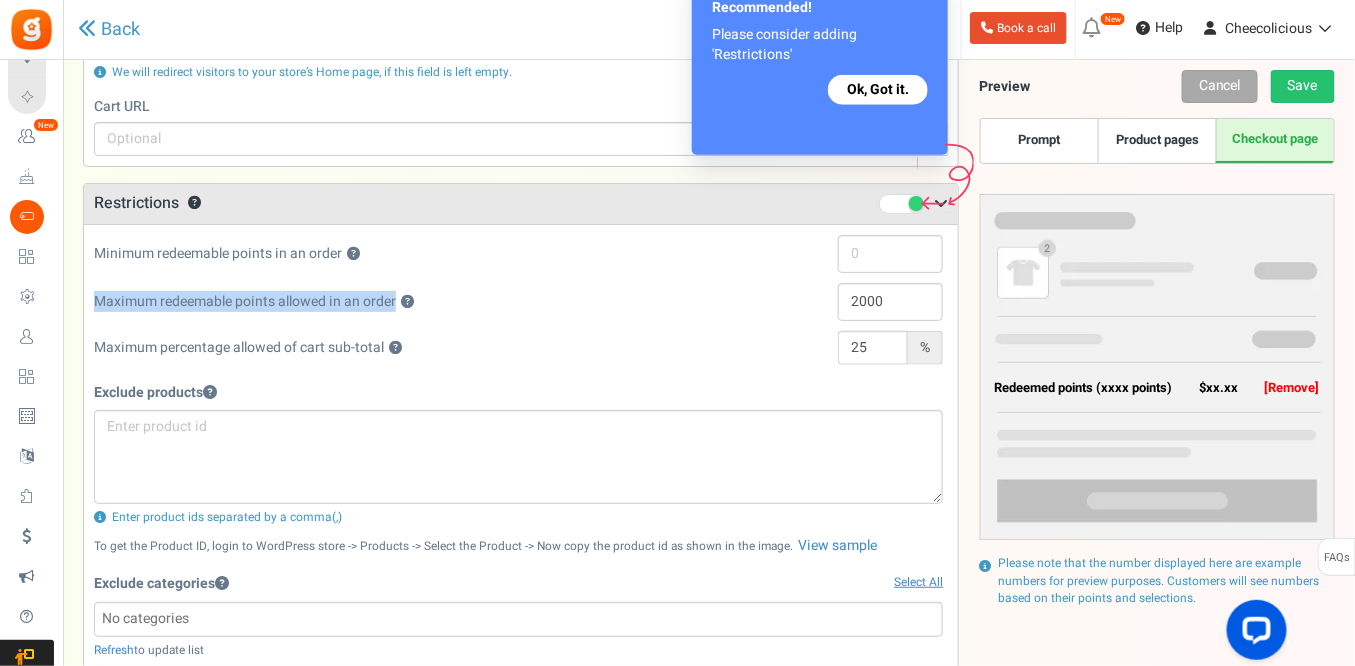 click on "Ok, Got it." at bounding box center (878, 90) 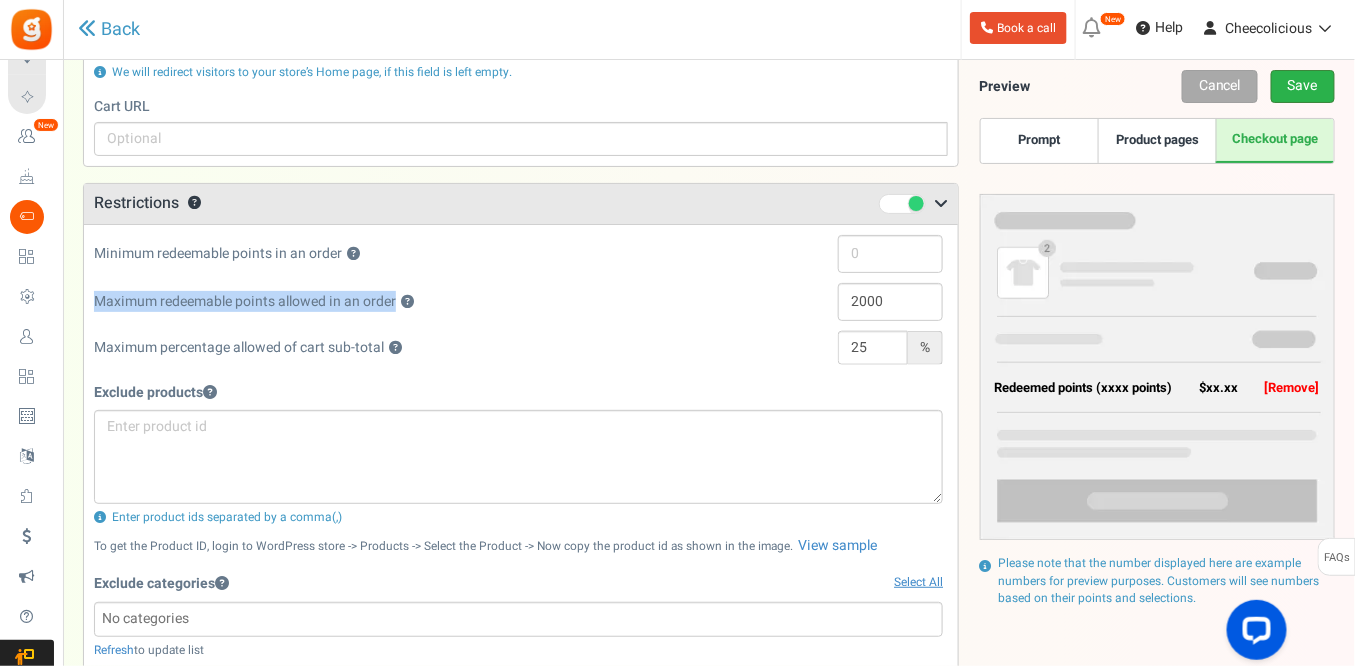 click on "Save" at bounding box center [1303, 86] 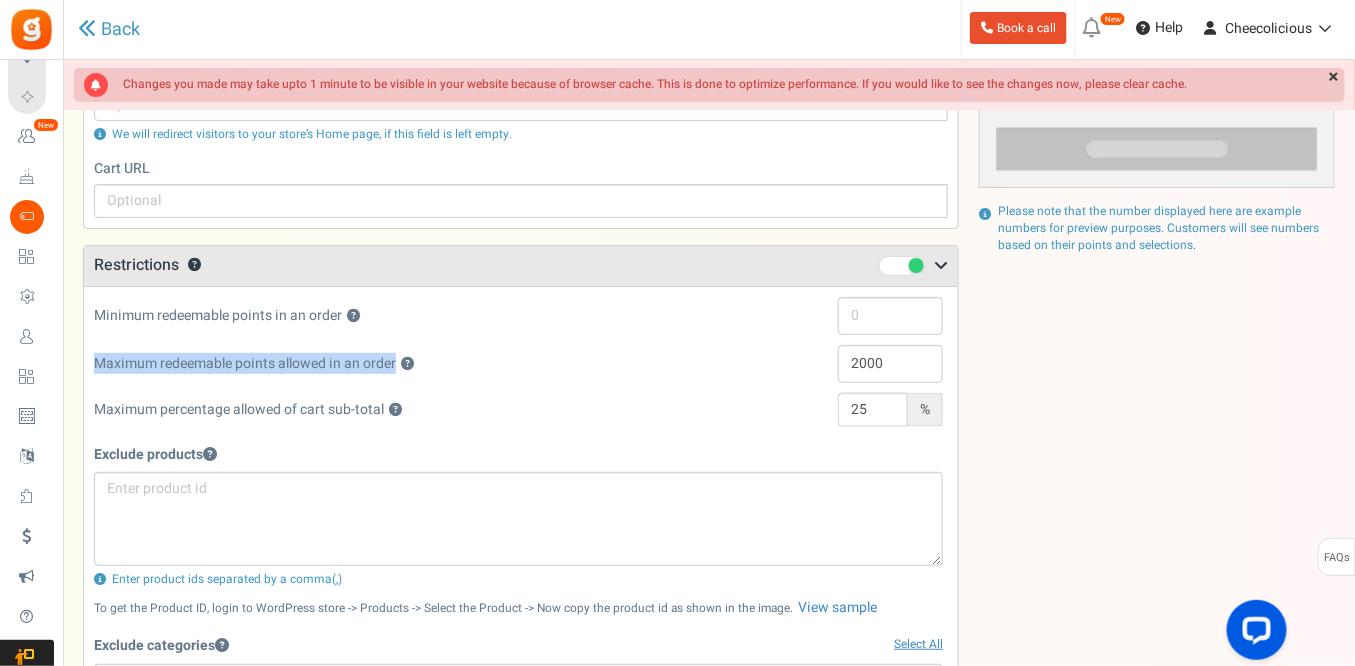 scroll, scrollTop: 67, scrollLeft: 0, axis: vertical 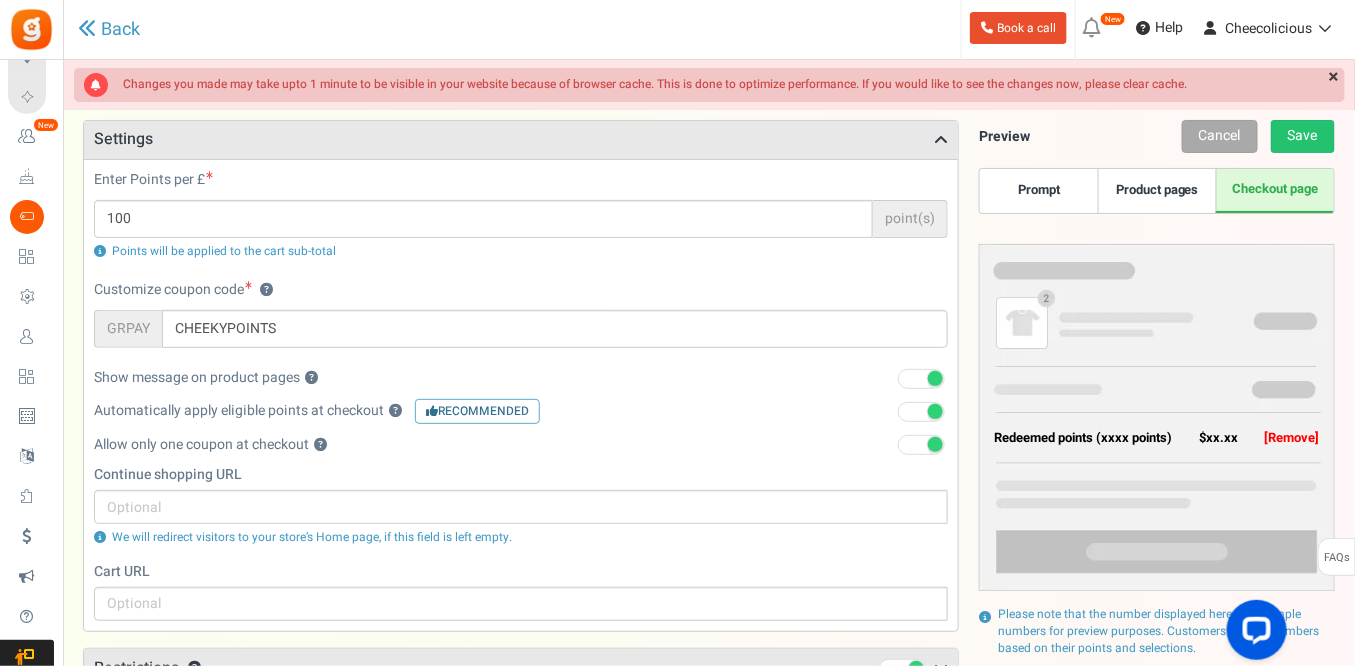 drag, startPoint x: 1354, startPoint y: 113, endPoint x: 1353, endPoint y: 188, distance: 75.00667 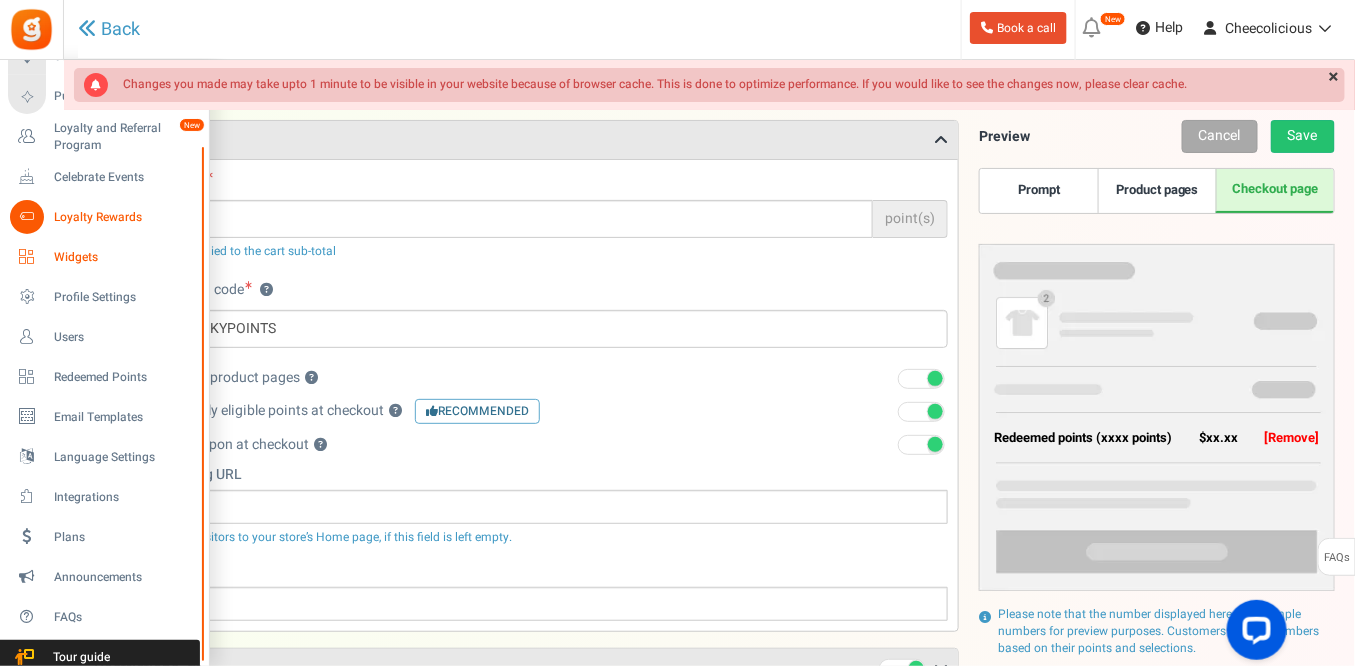 click on "Widgets" at bounding box center (124, 257) 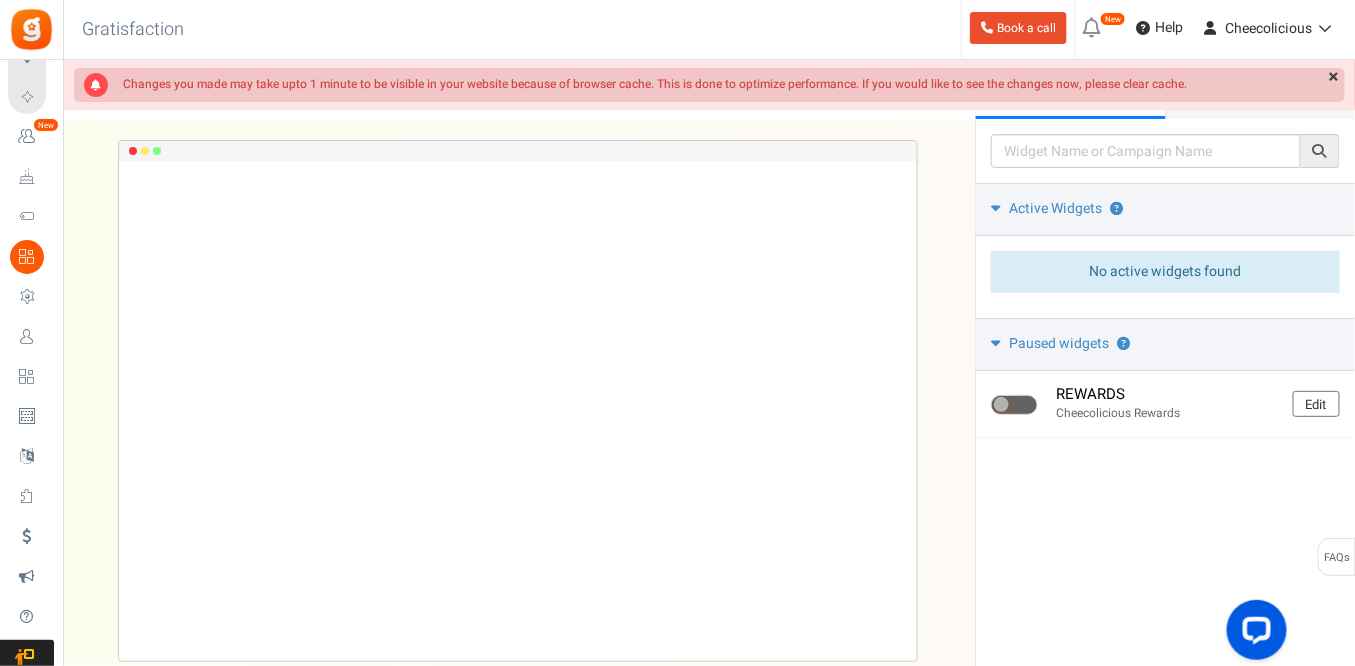 scroll, scrollTop: 0, scrollLeft: 0, axis: both 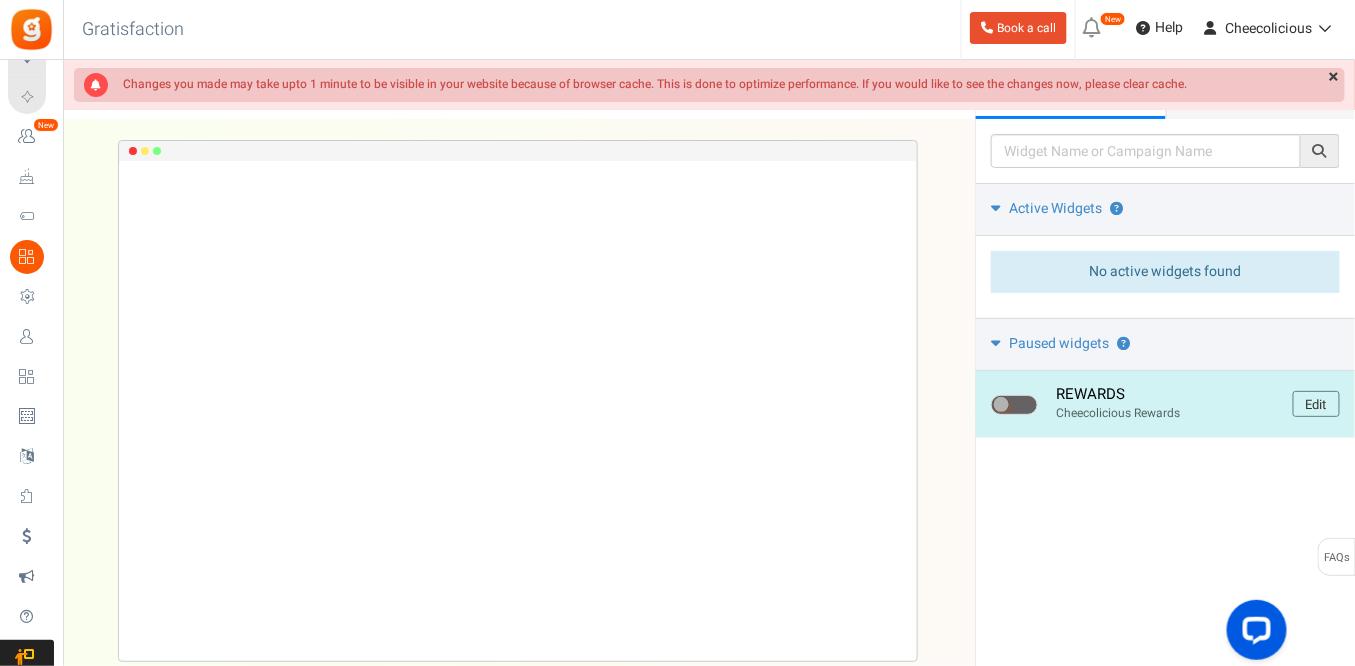 click at bounding box center [1001, 404] 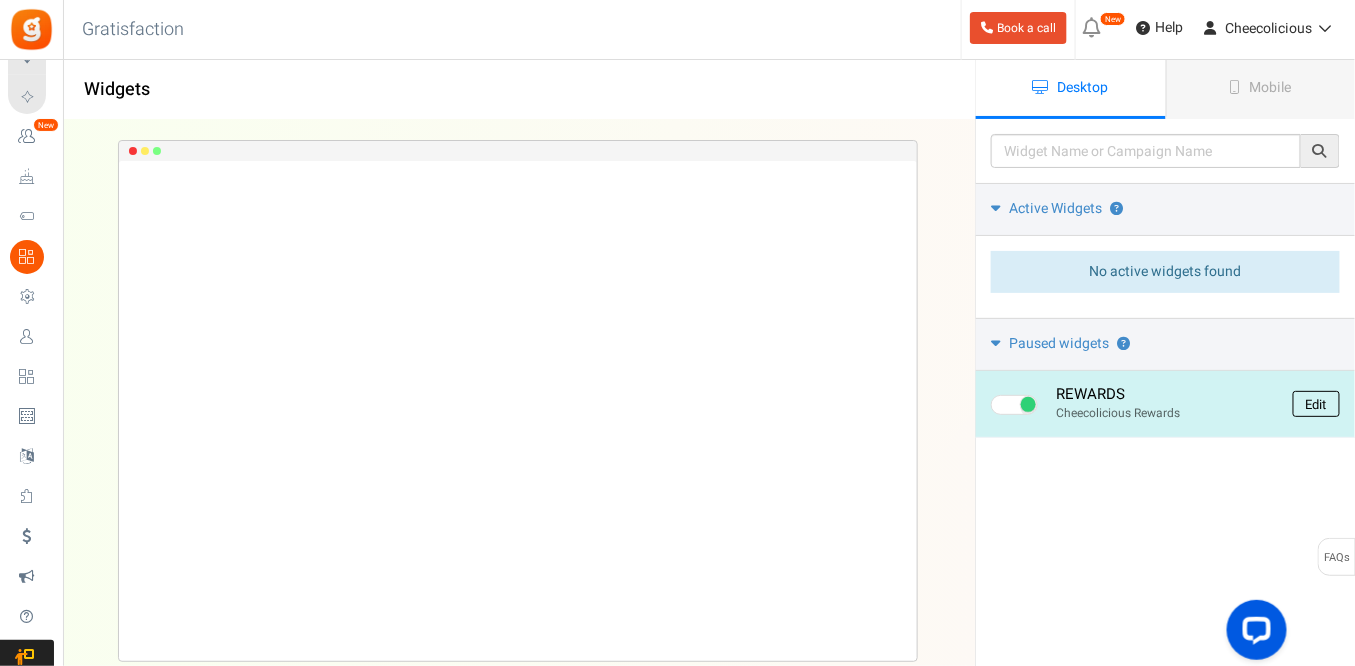 click on "Edit" at bounding box center (1316, 404) 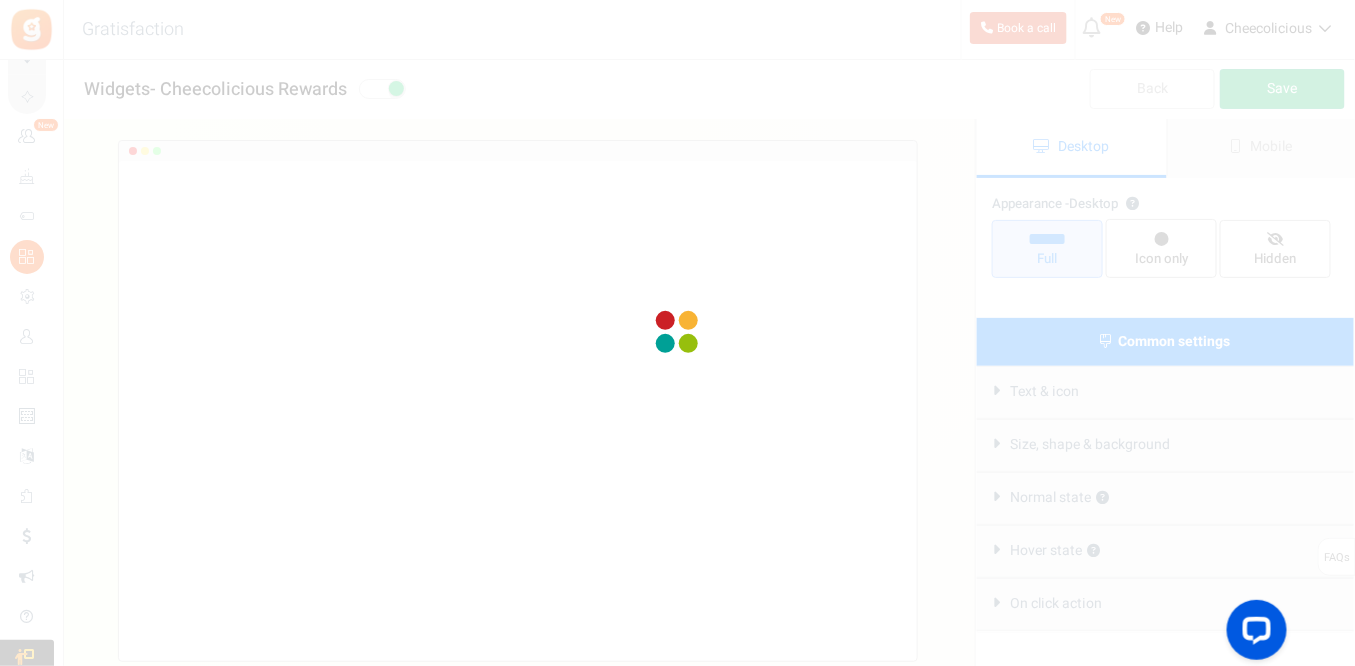 radio on "true" 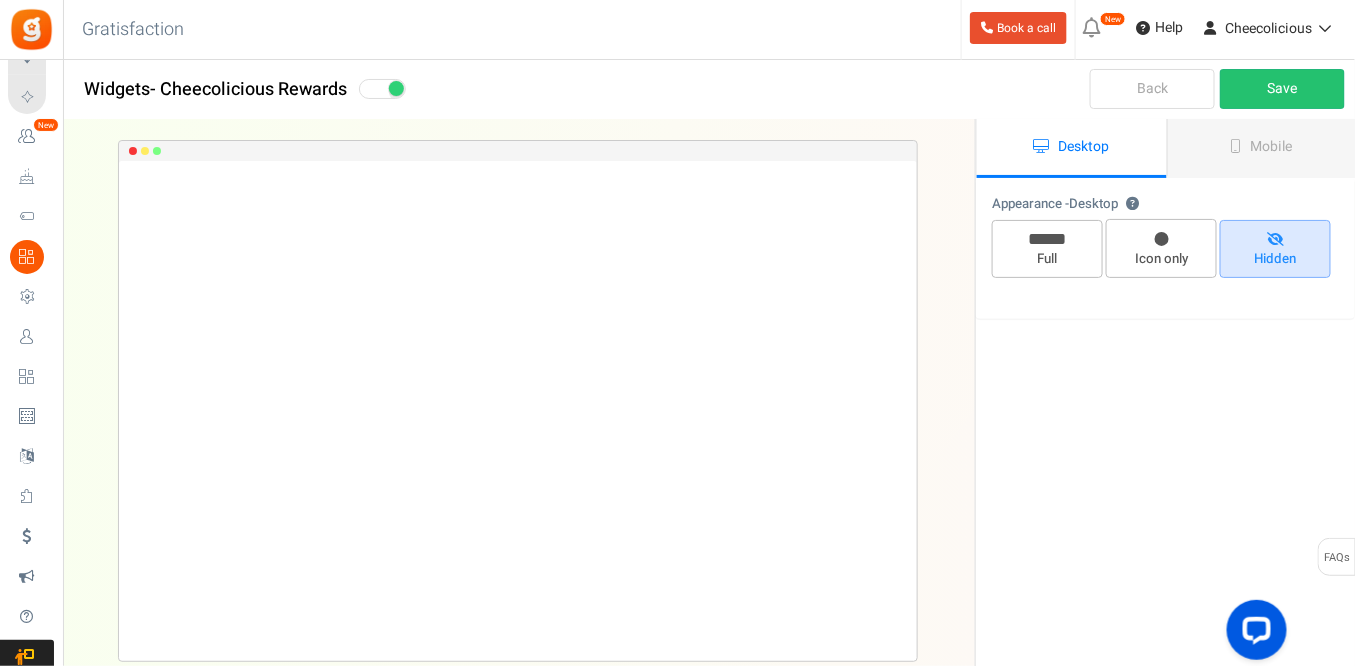 scroll, scrollTop: 0, scrollLeft: 0, axis: both 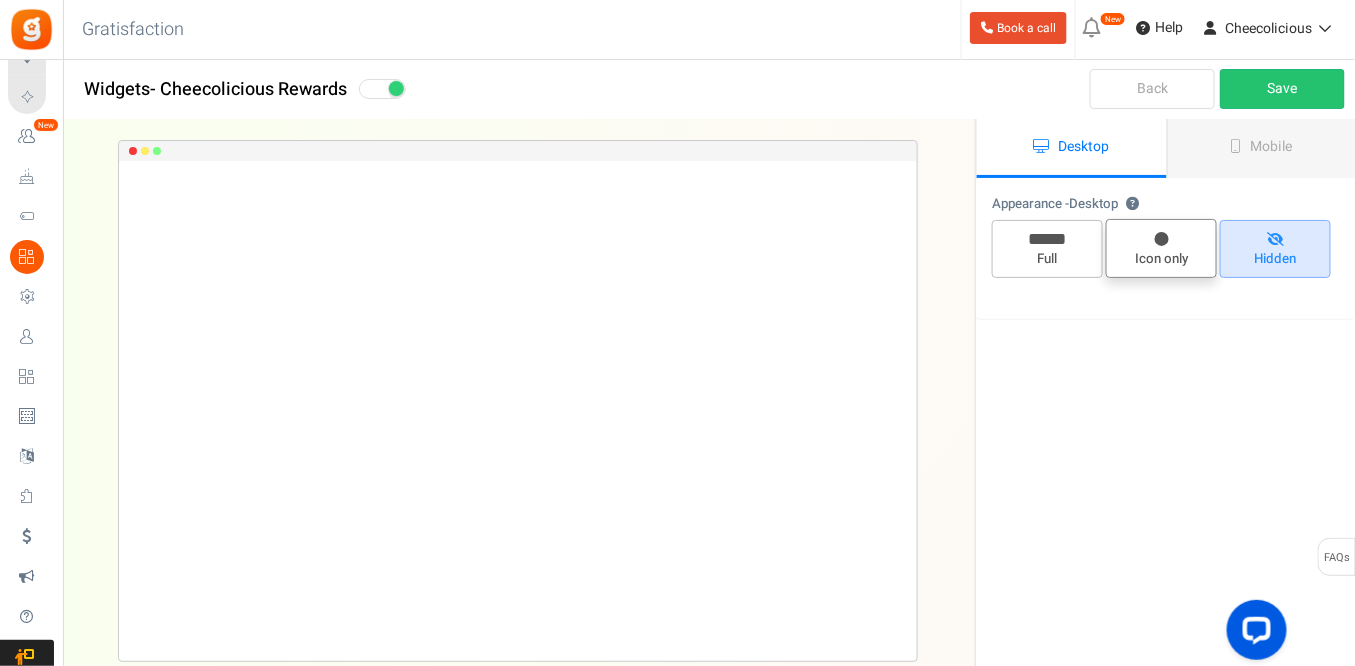click at bounding box center (1162, 239) 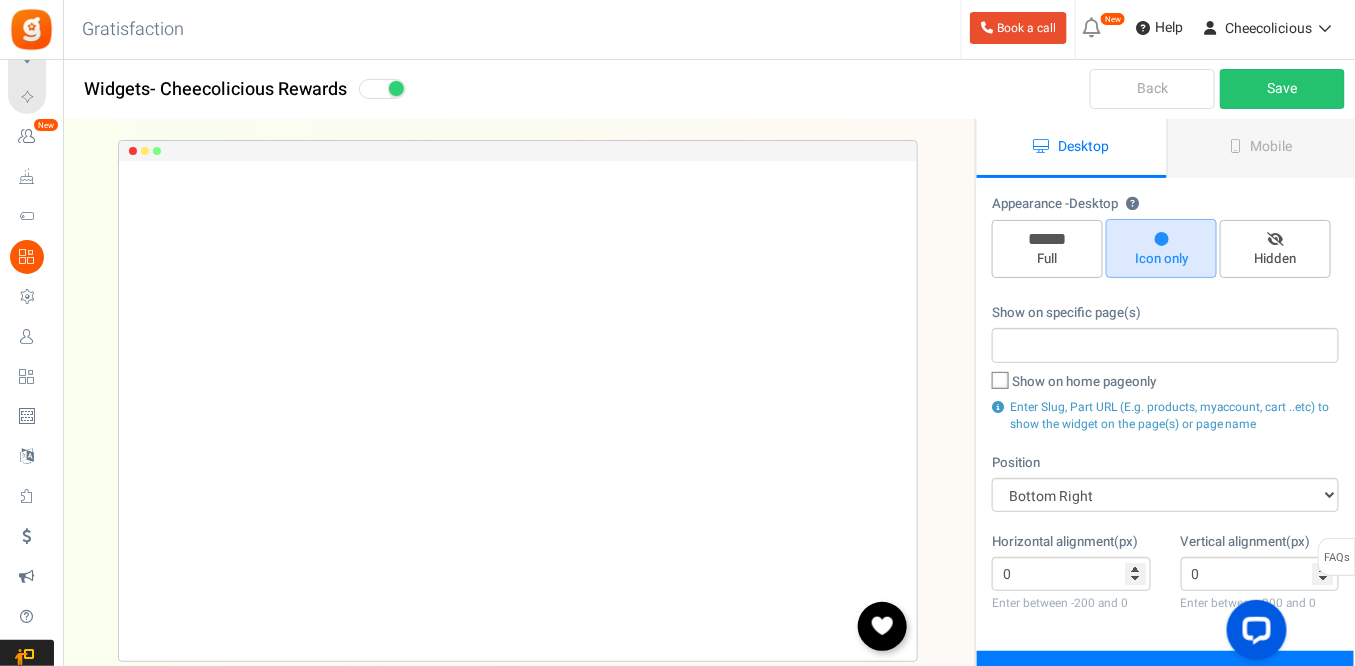 click on "Appearance -  Desktop
?
Full
Icon only
Hidden
Show on specific page(s)
Show on home page  only
Enter Slug, Part URL (E.g. products, myaccount, cart ..etc) to show the widget on the page(s) or page name
Position
Mid Right
Mid Left
Top Bar
Top Left
Top Right
Top Center Bottom Bar Bottom Left 0" at bounding box center (1165, 415) 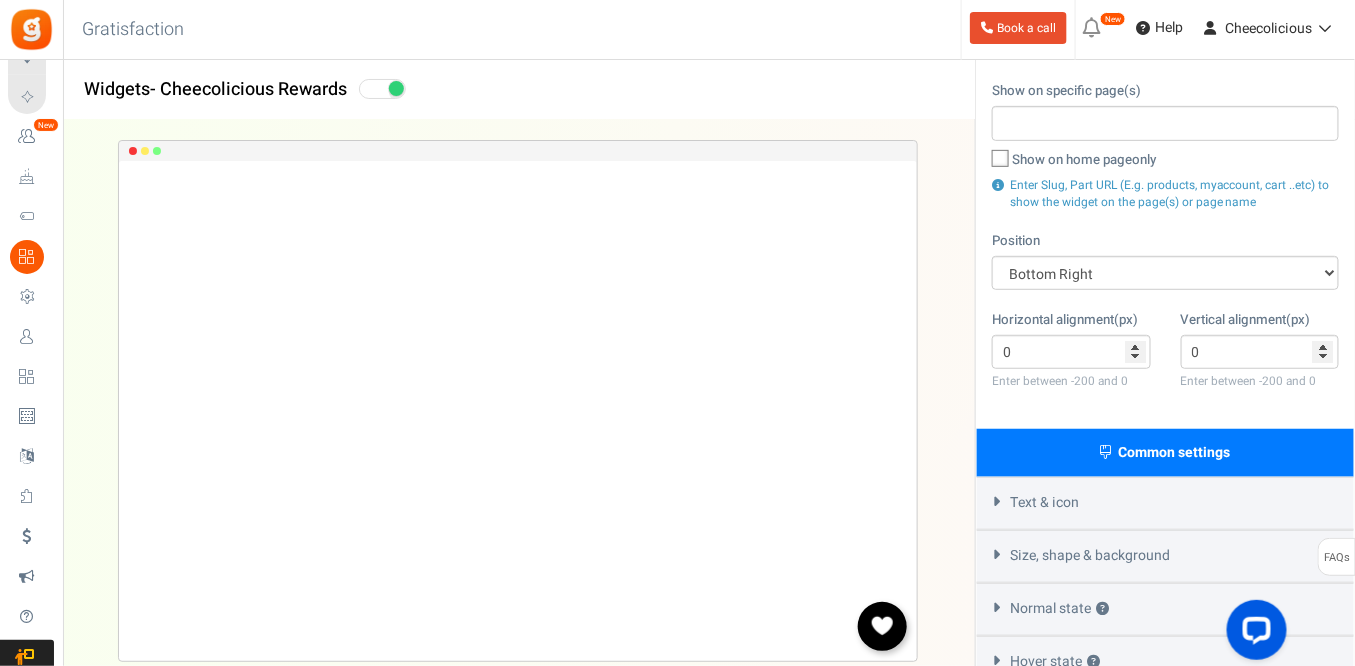 scroll, scrollTop: 400, scrollLeft: 0, axis: vertical 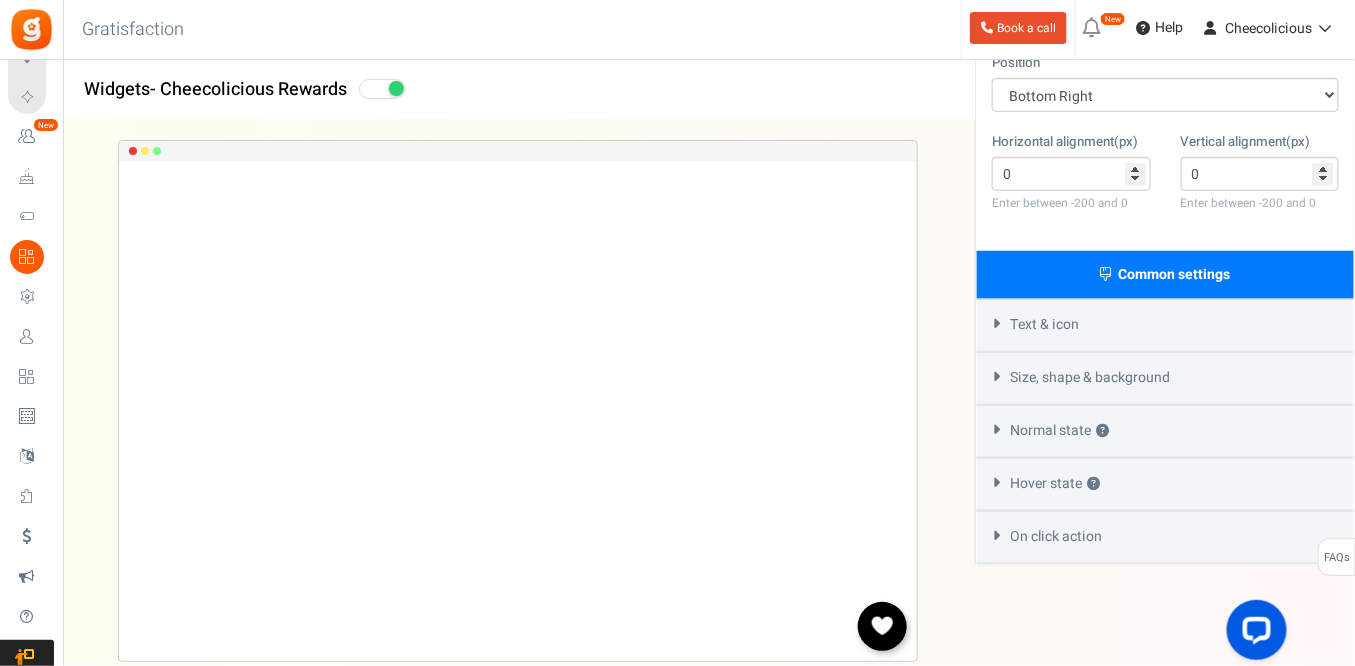 click on "Hover state
?" at bounding box center (1165, 484) 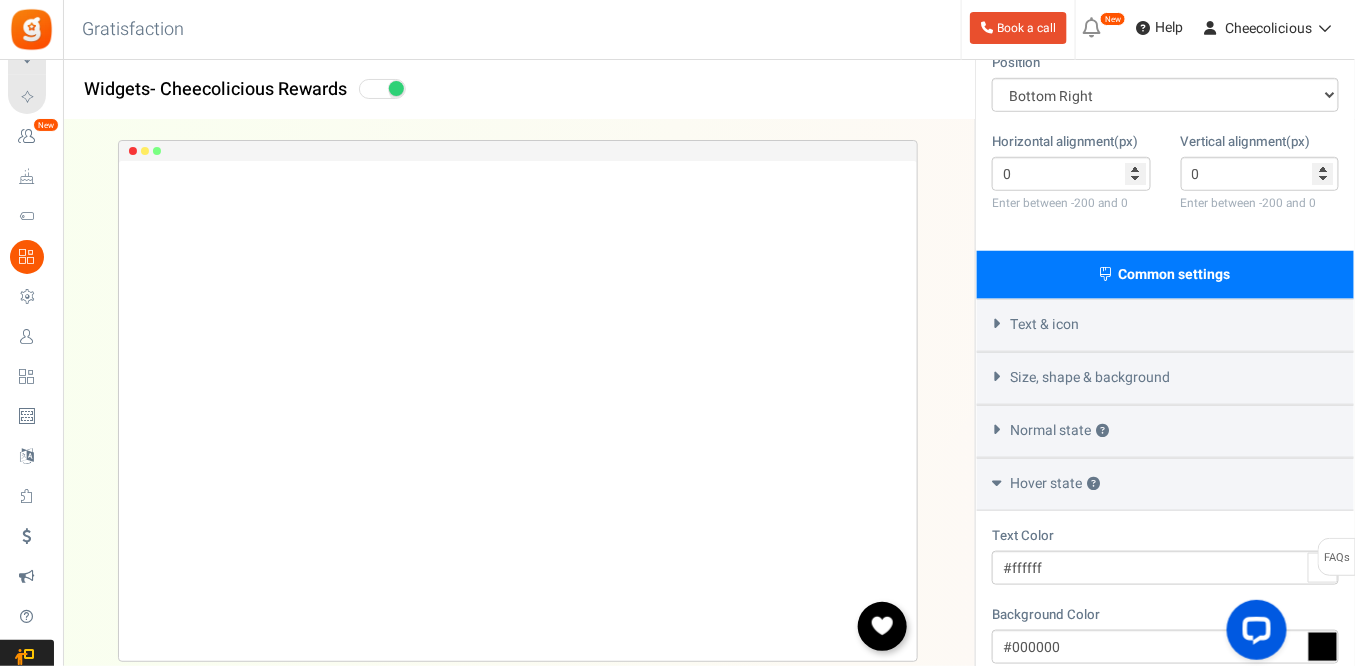click on "Hover state
?" at bounding box center [1165, 484] 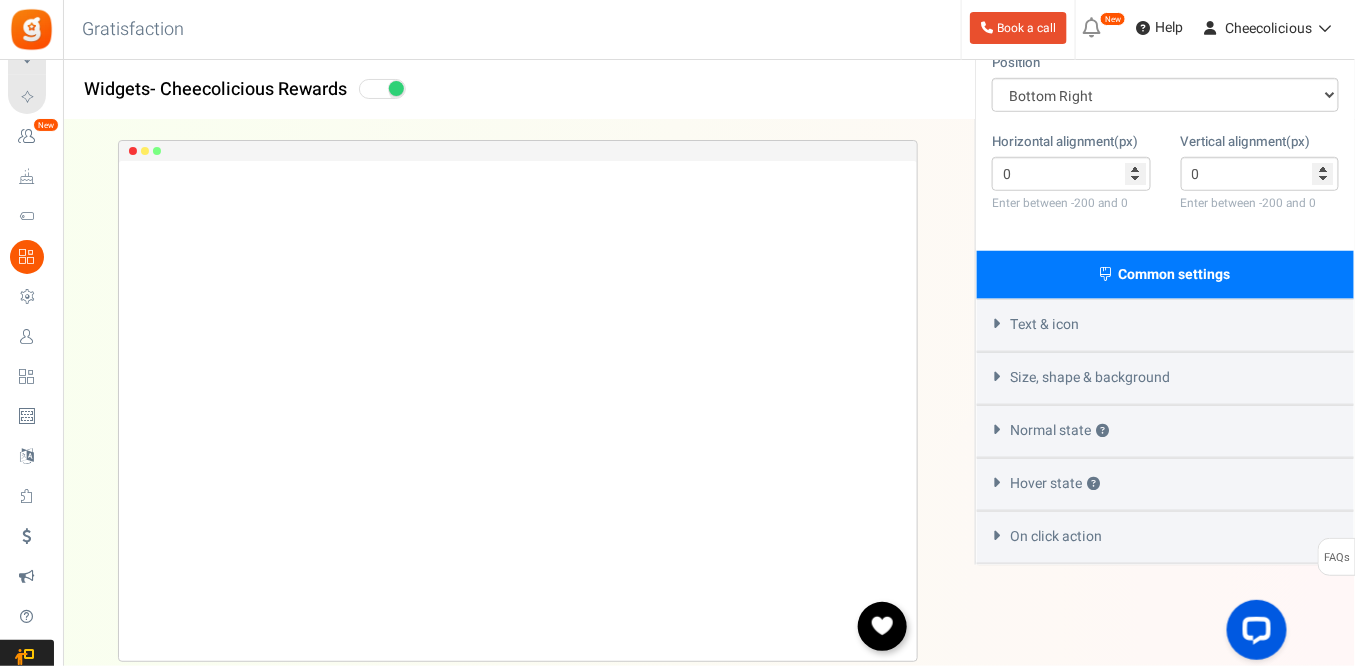 click on "Normal state
?" at bounding box center [1165, 431] 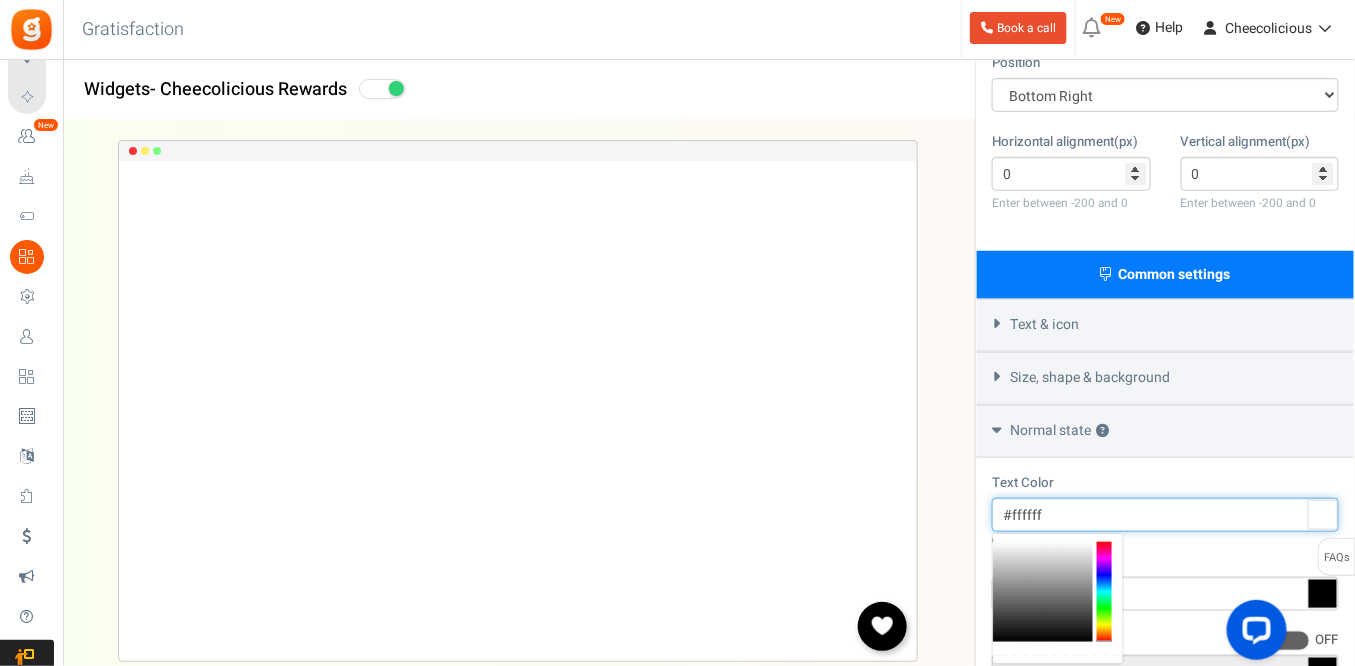 click on "#ffffff" at bounding box center (1165, 515) 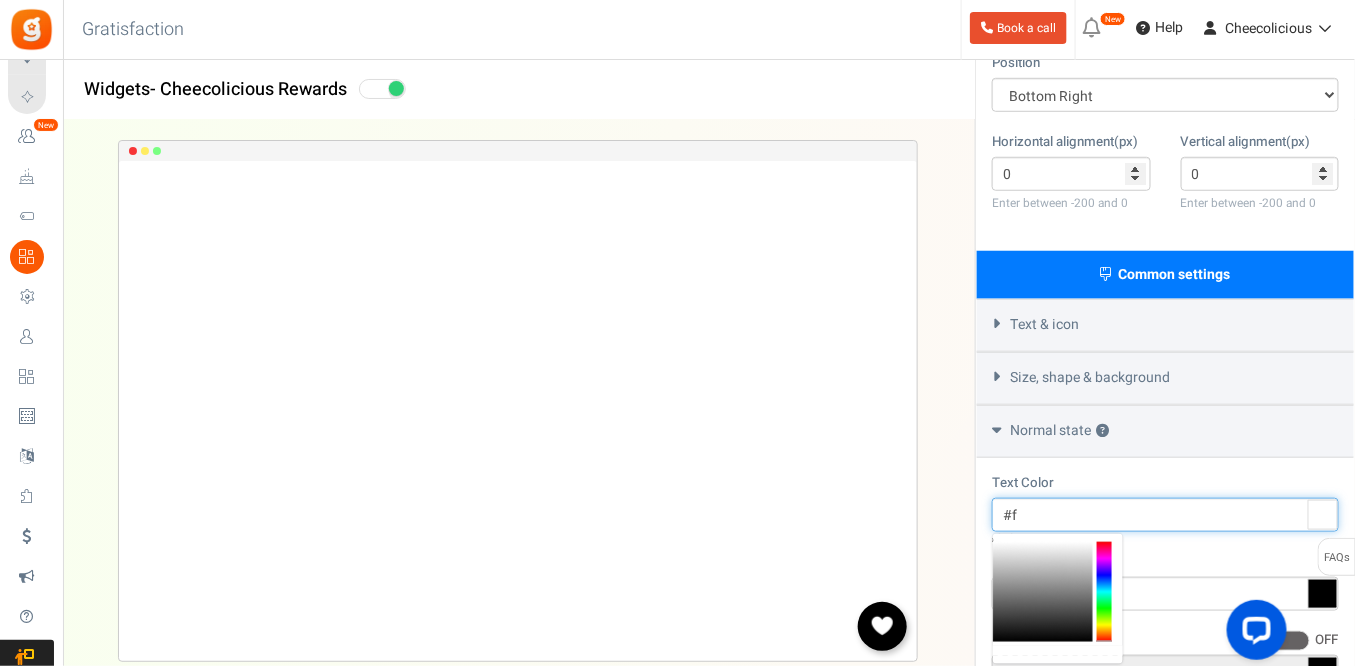 type on "#" 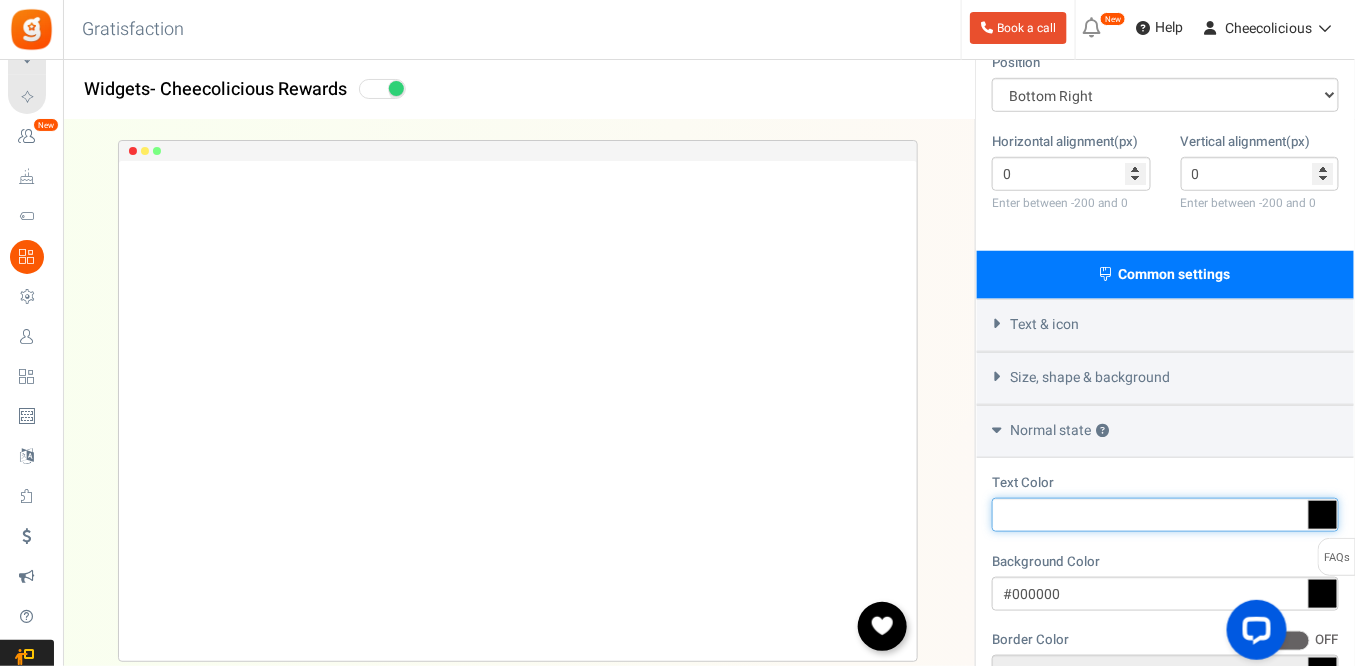 paste on "#B05B5E" 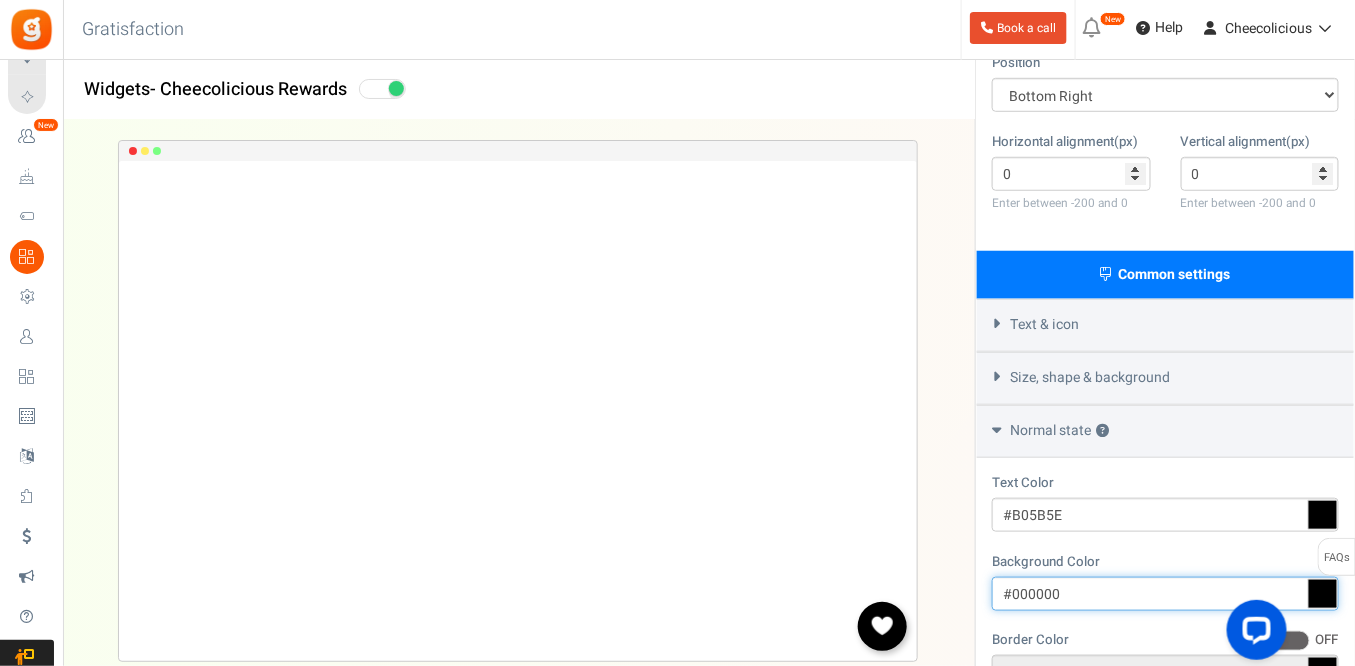 type on "#000000" 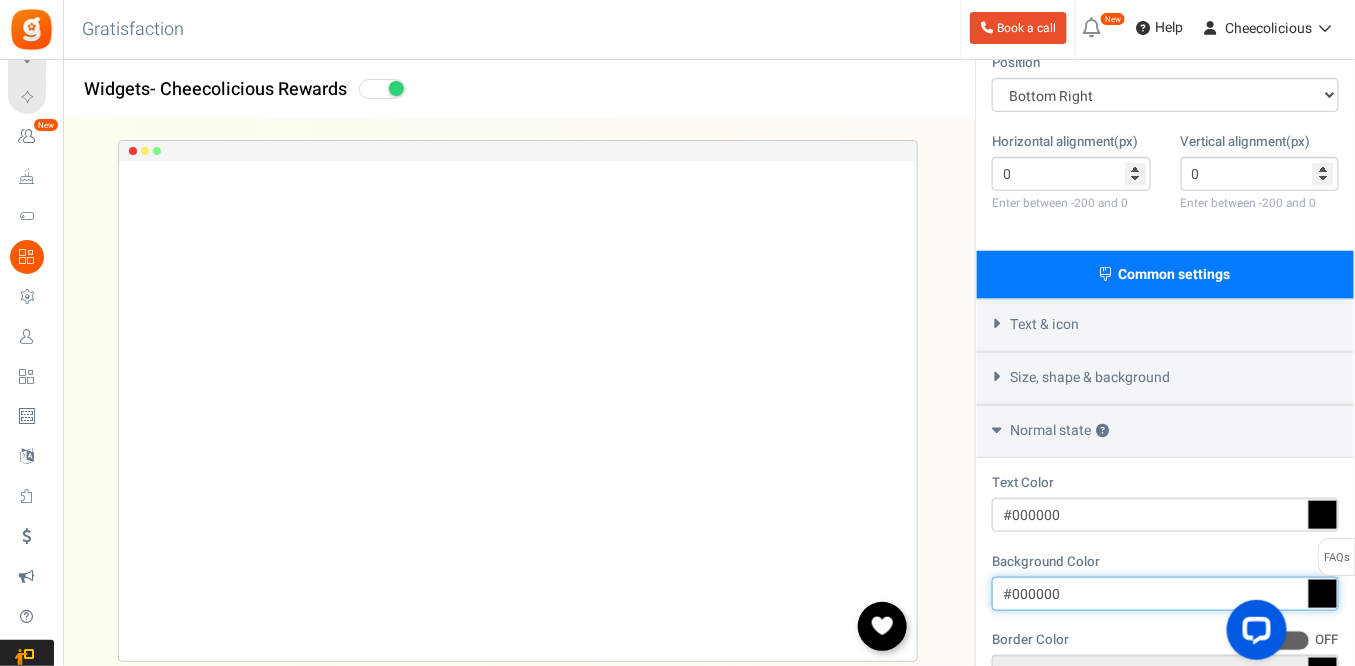 click on "#000000" at bounding box center (1165, 594) 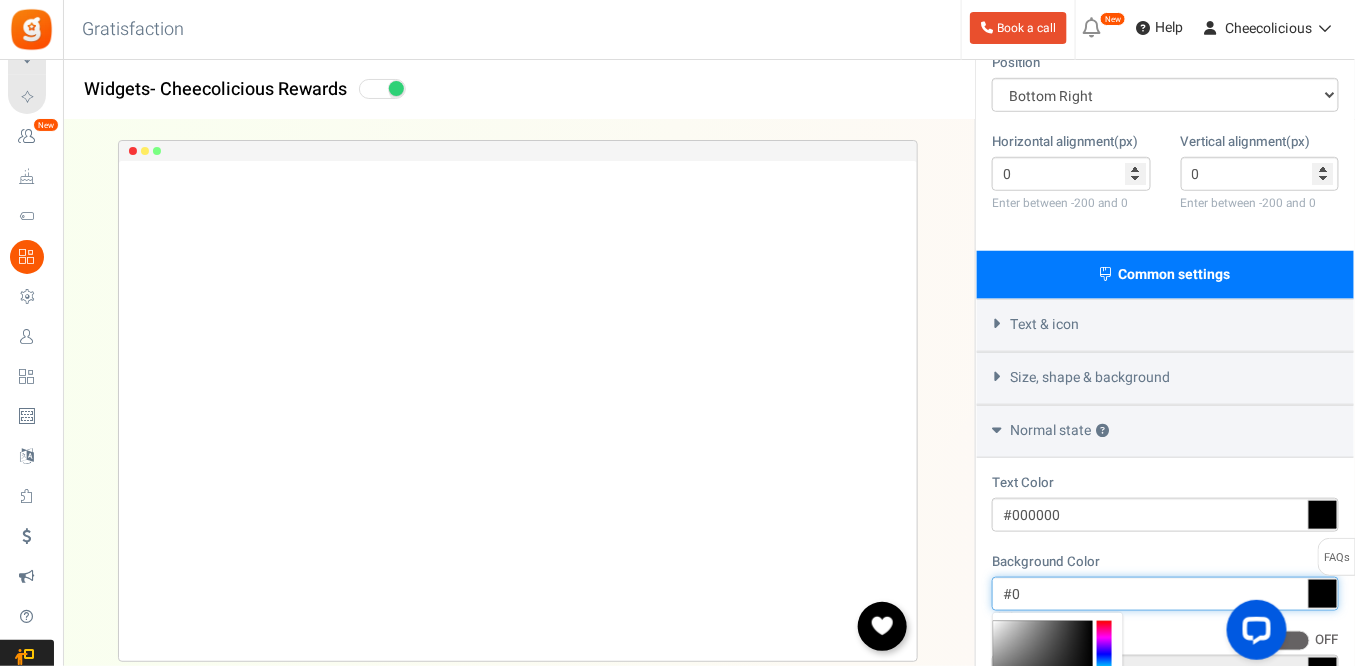 type on "#" 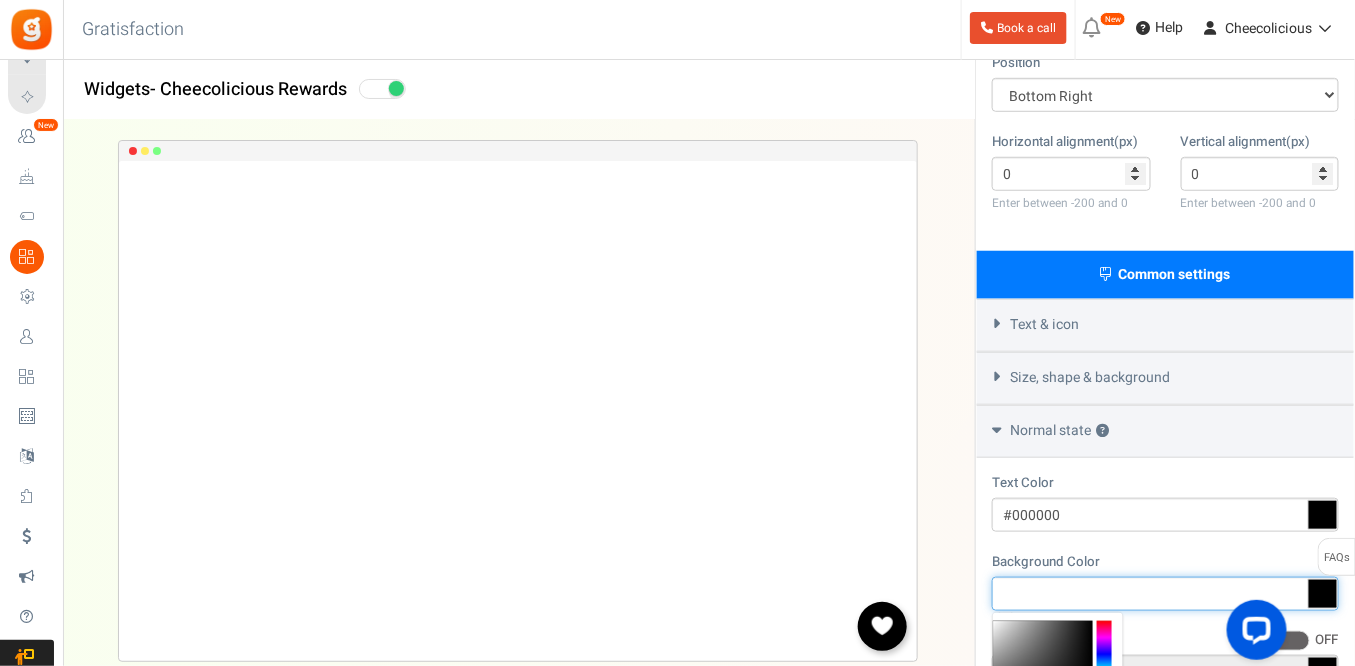 type 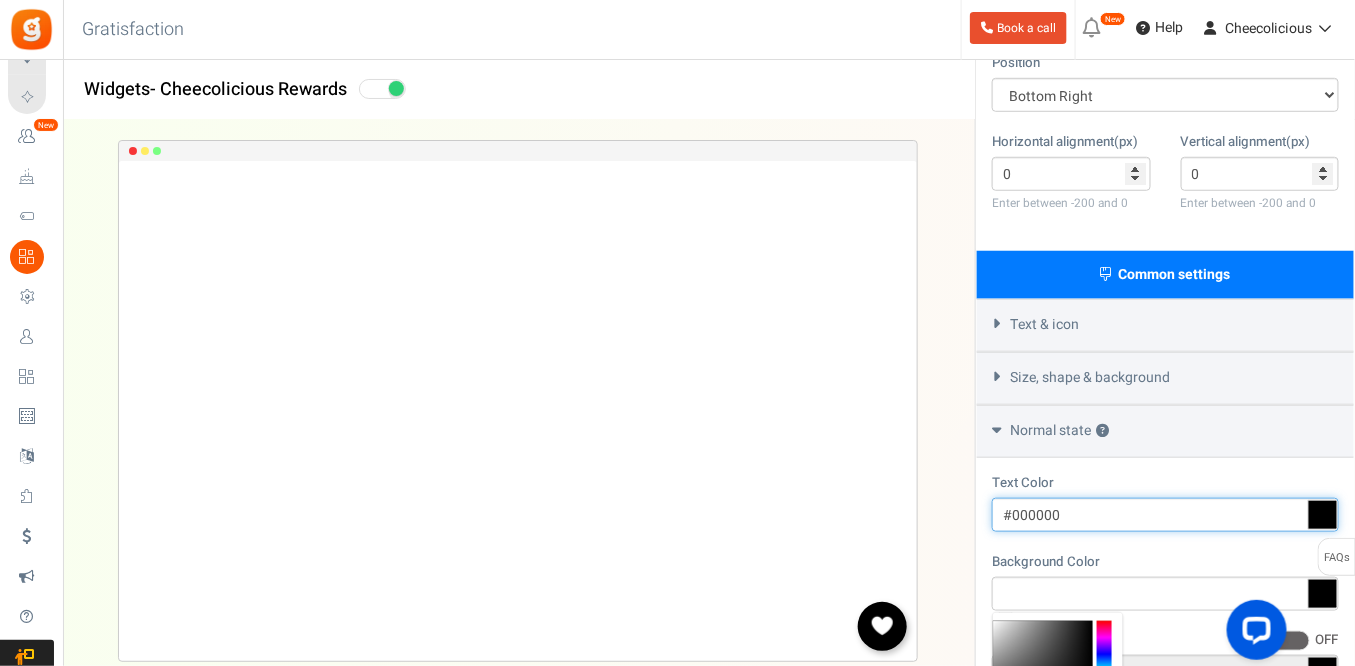 click on "#000000" at bounding box center [1165, 515] 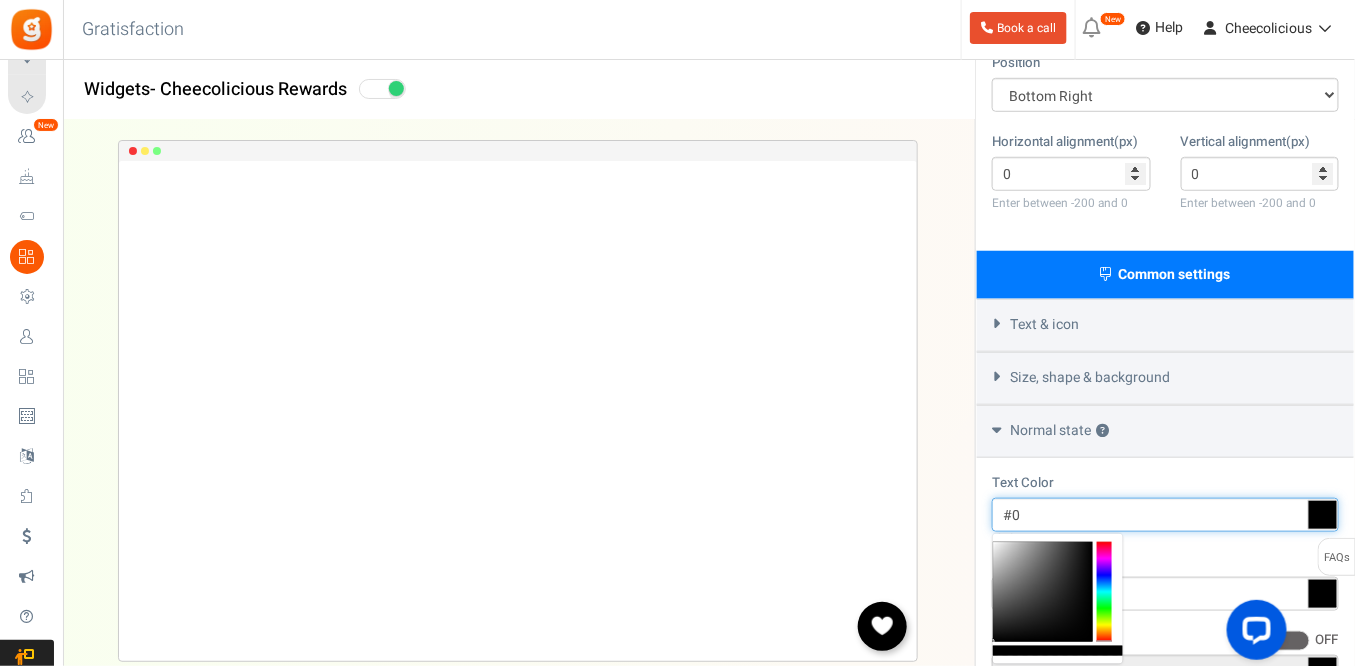 type on "#" 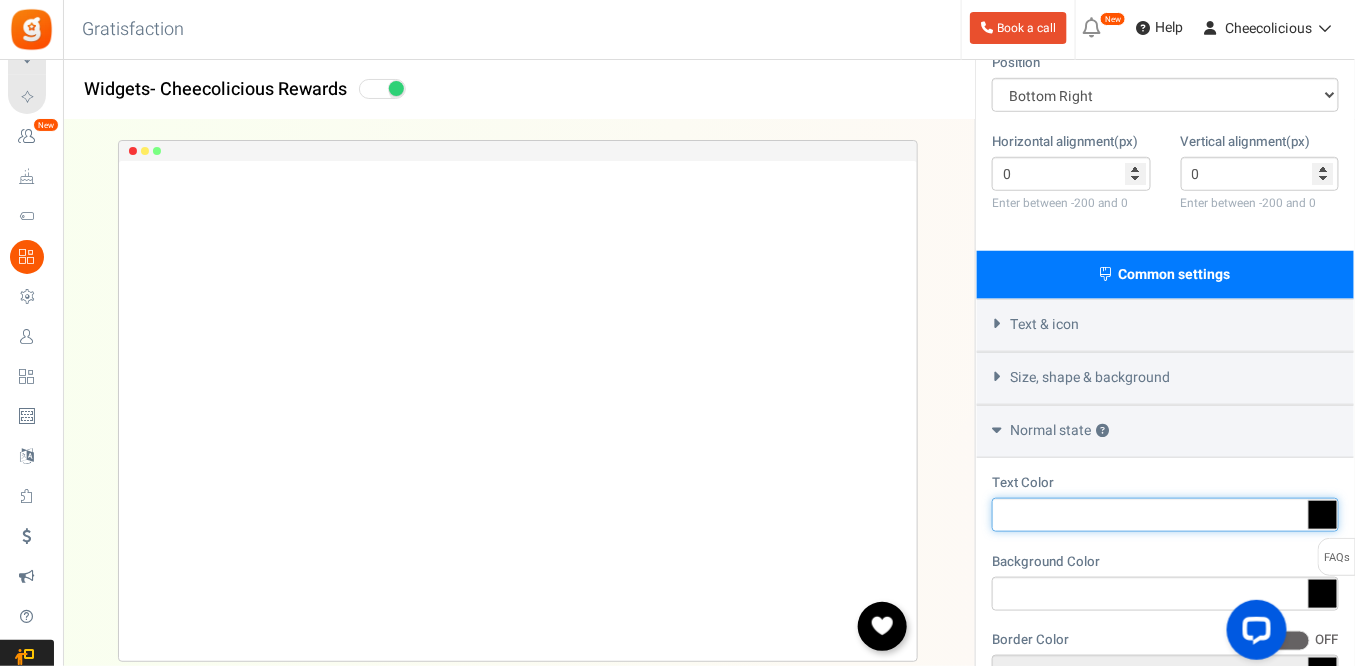 paste on "#fefaeb" 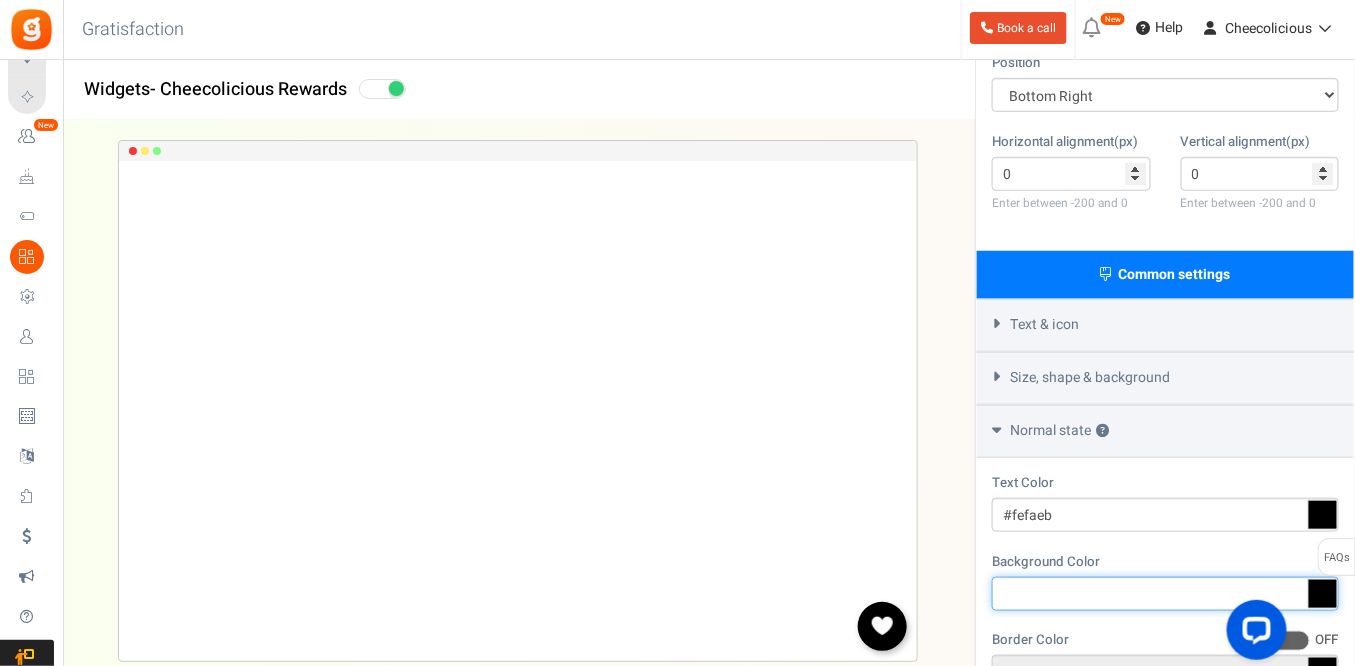 type on "#000000" 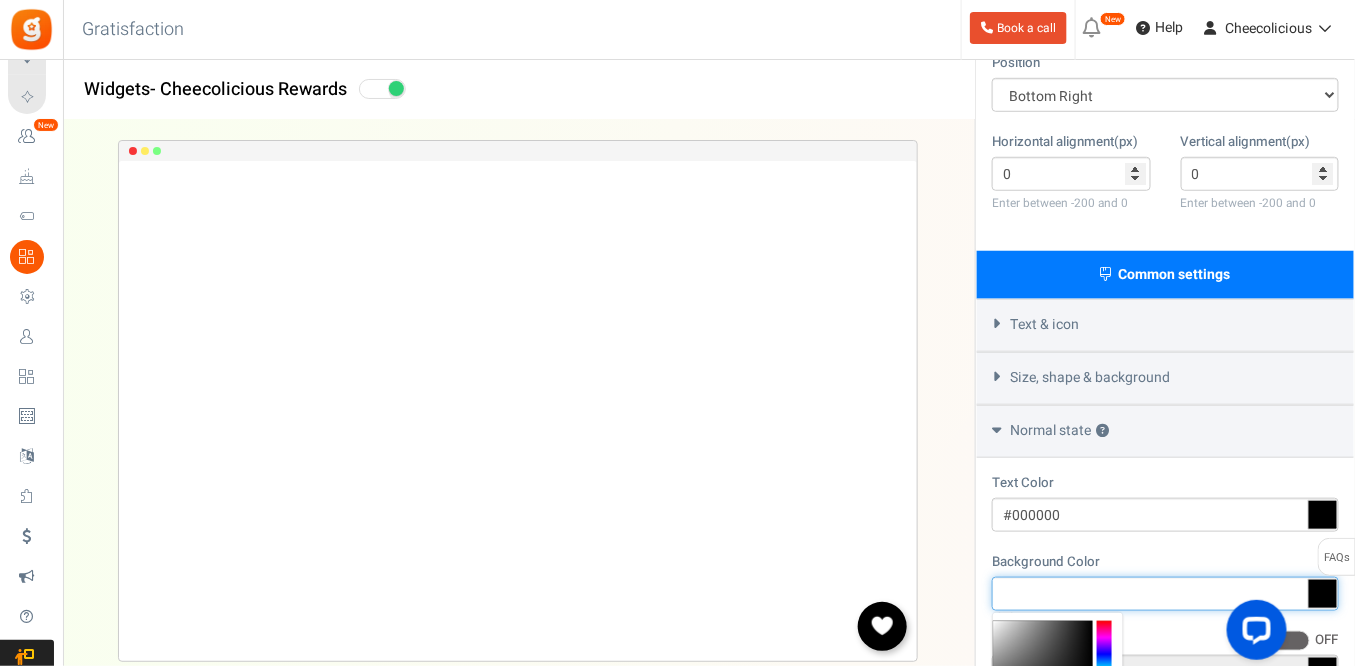 click at bounding box center [1165, 594] 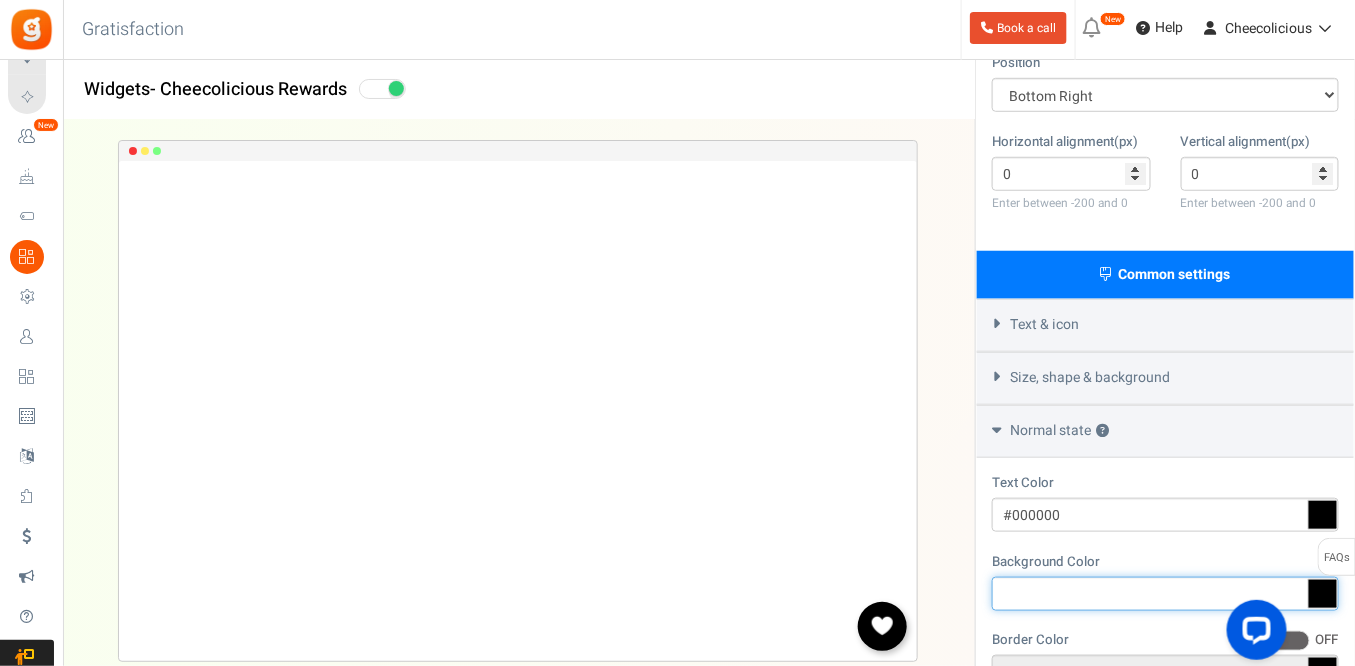 paste on "#fefaeb" 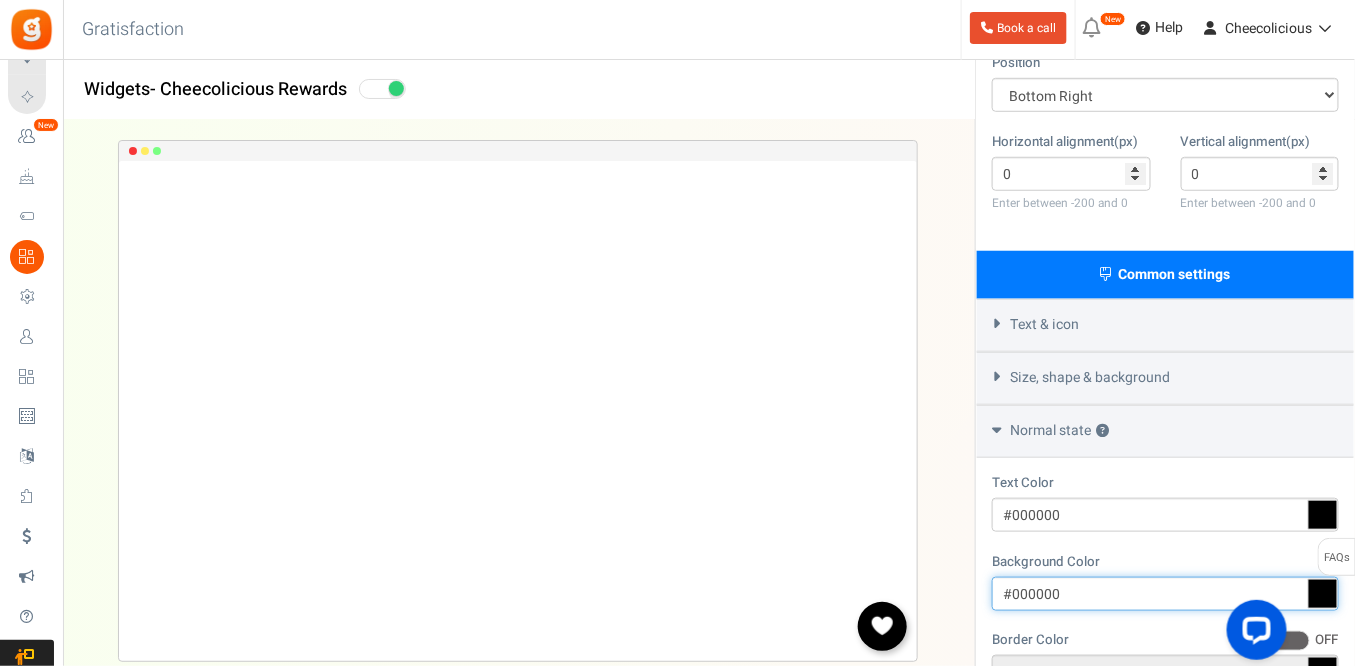 click on "#000000" at bounding box center (1165, 594) 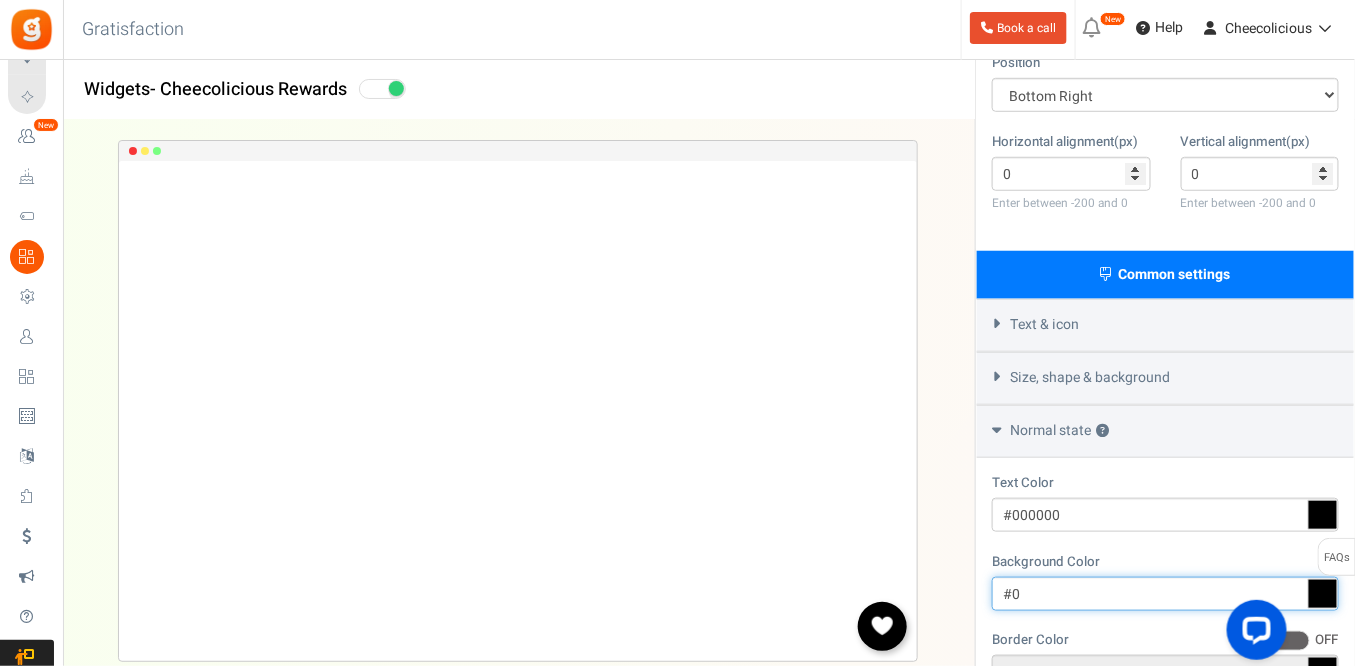 type on "#" 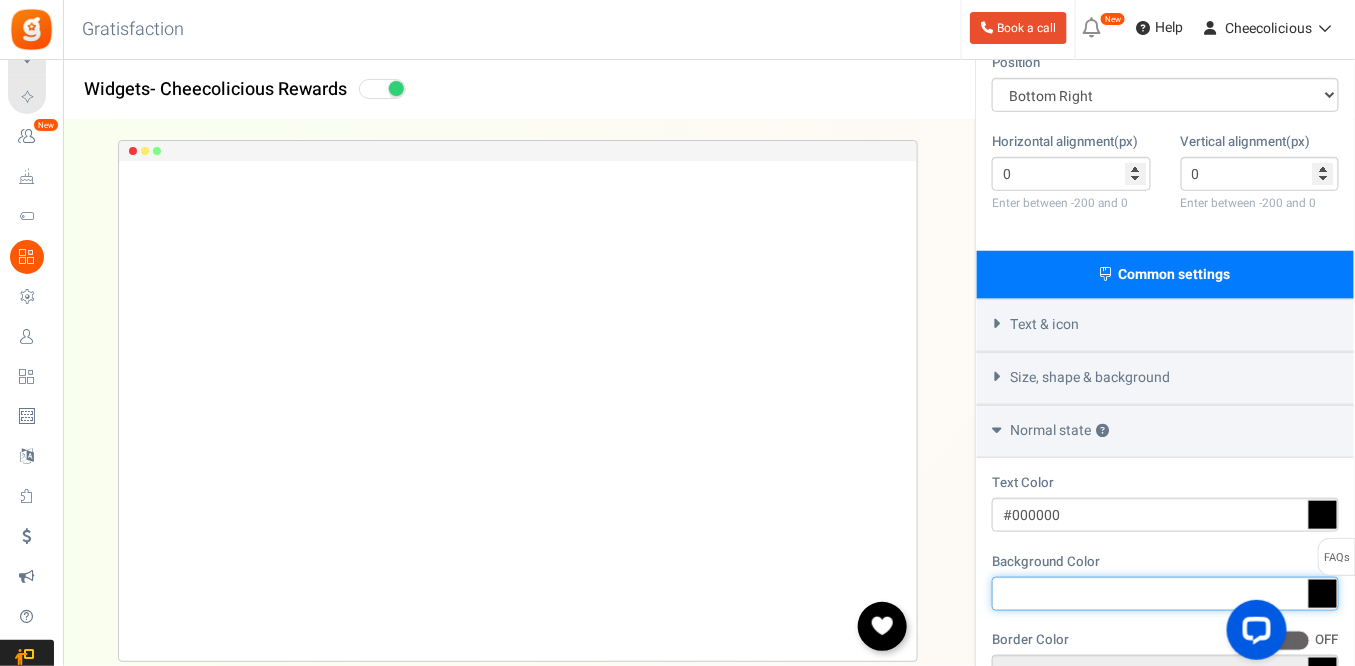 paste on "#B05B5E" 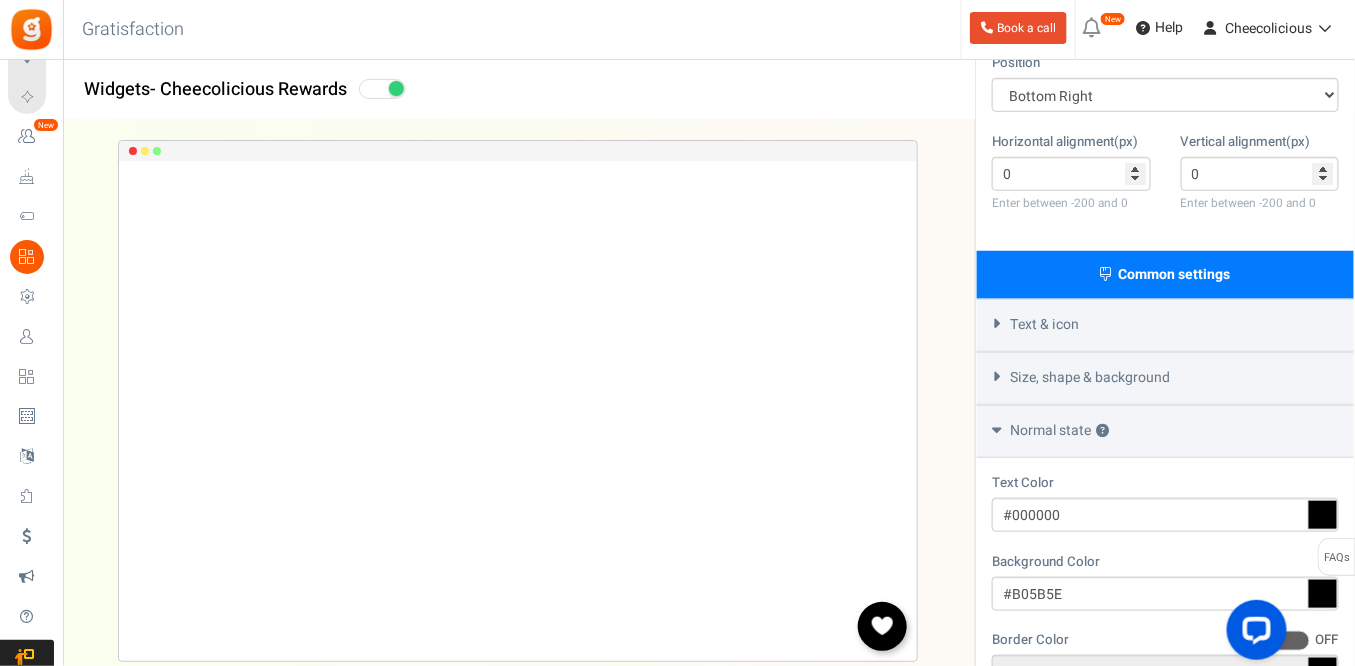 type on "#000000" 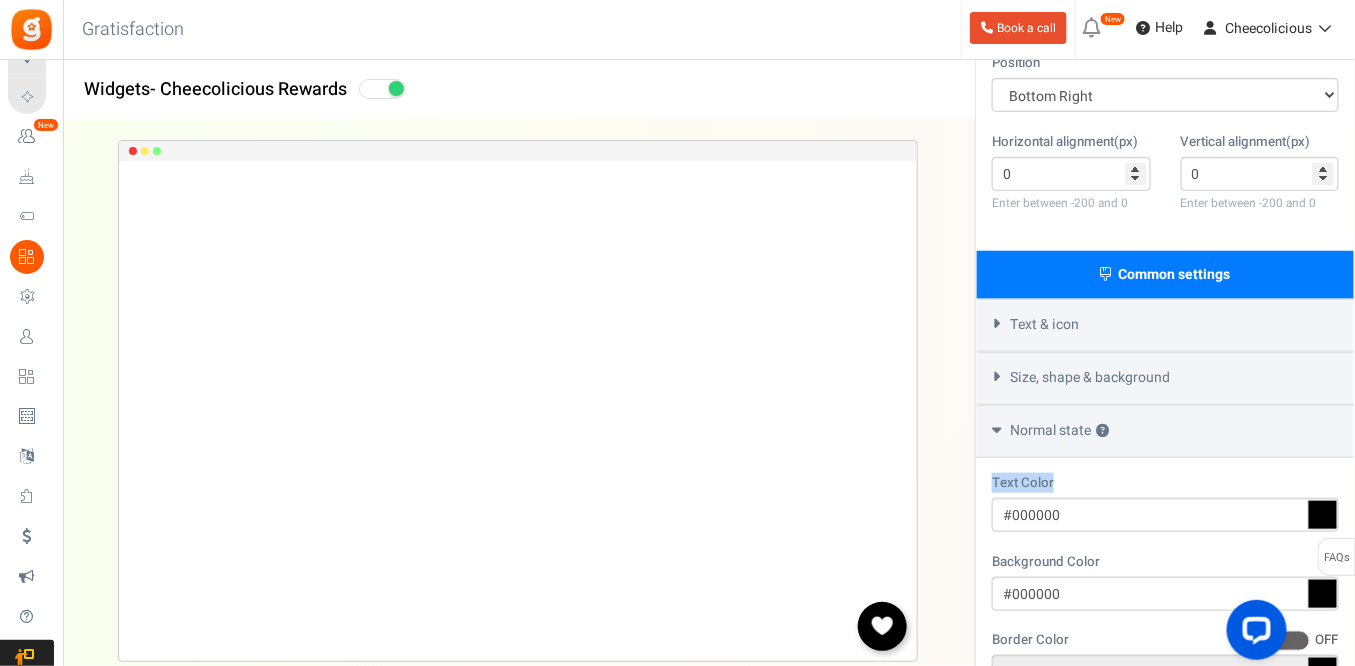 drag, startPoint x: 1354, startPoint y: 363, endPoint x: 1366, endPoint y: 493, distance: 130.55267 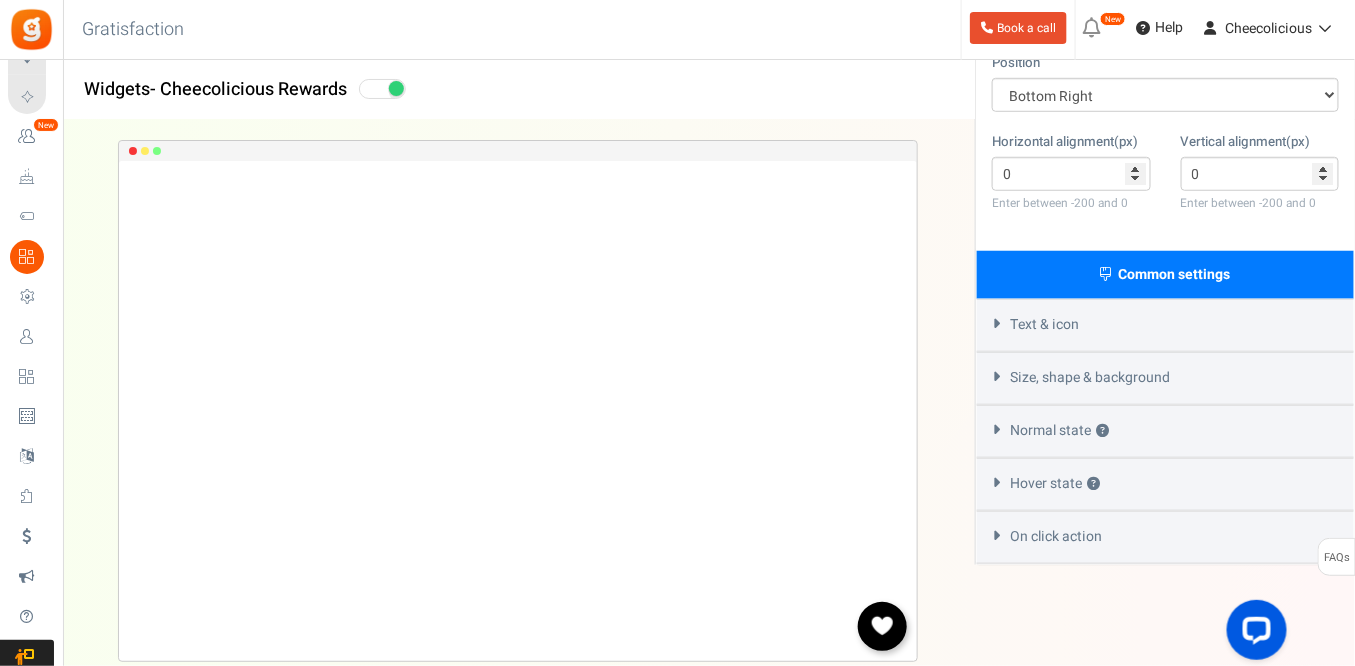 click on "Hover state
?" at bounding box center (1165, 484) 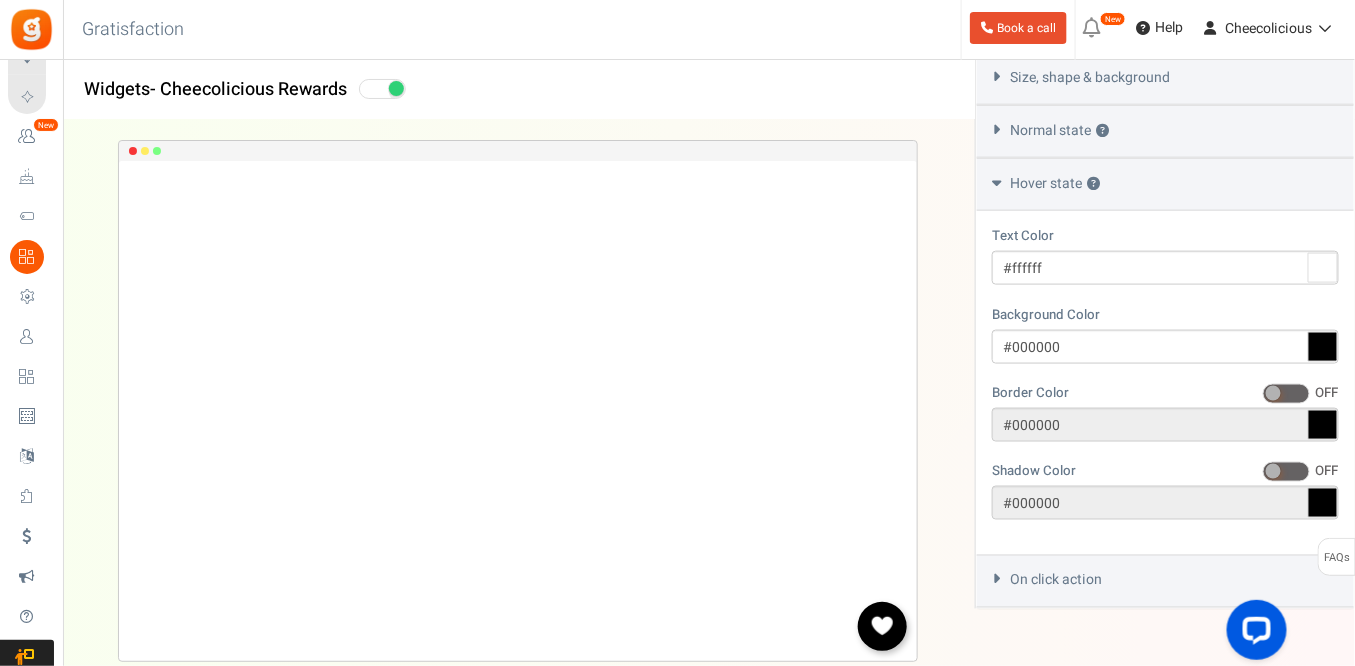 scroll, scrollTop: 702, scrollLeft: 0, axis: vertical 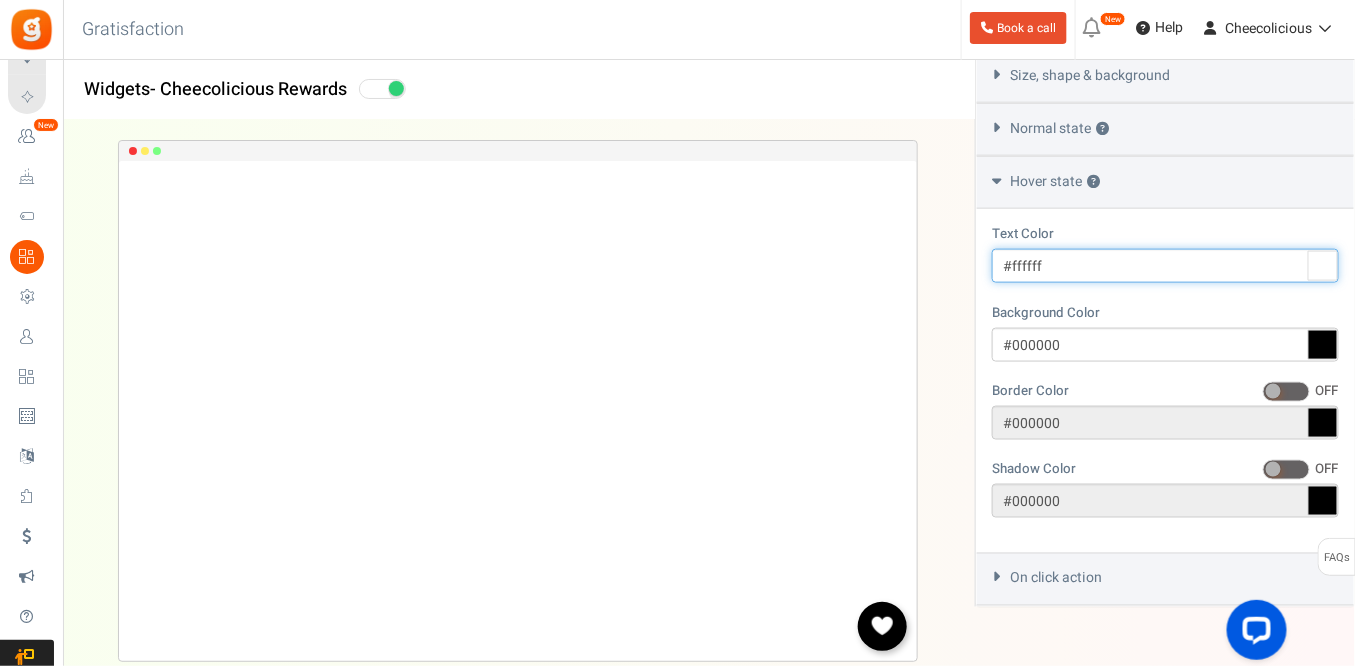 click on "#ffffff" at bounding box center (1165, 266) 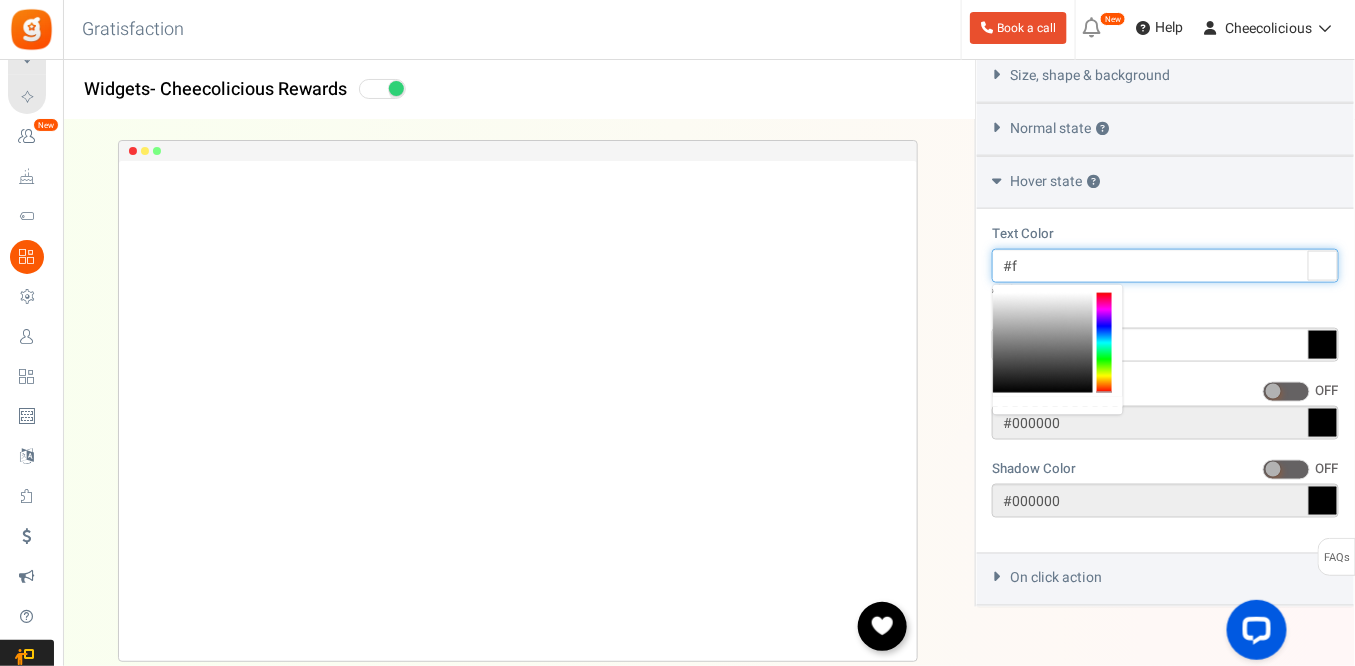 type on "#" 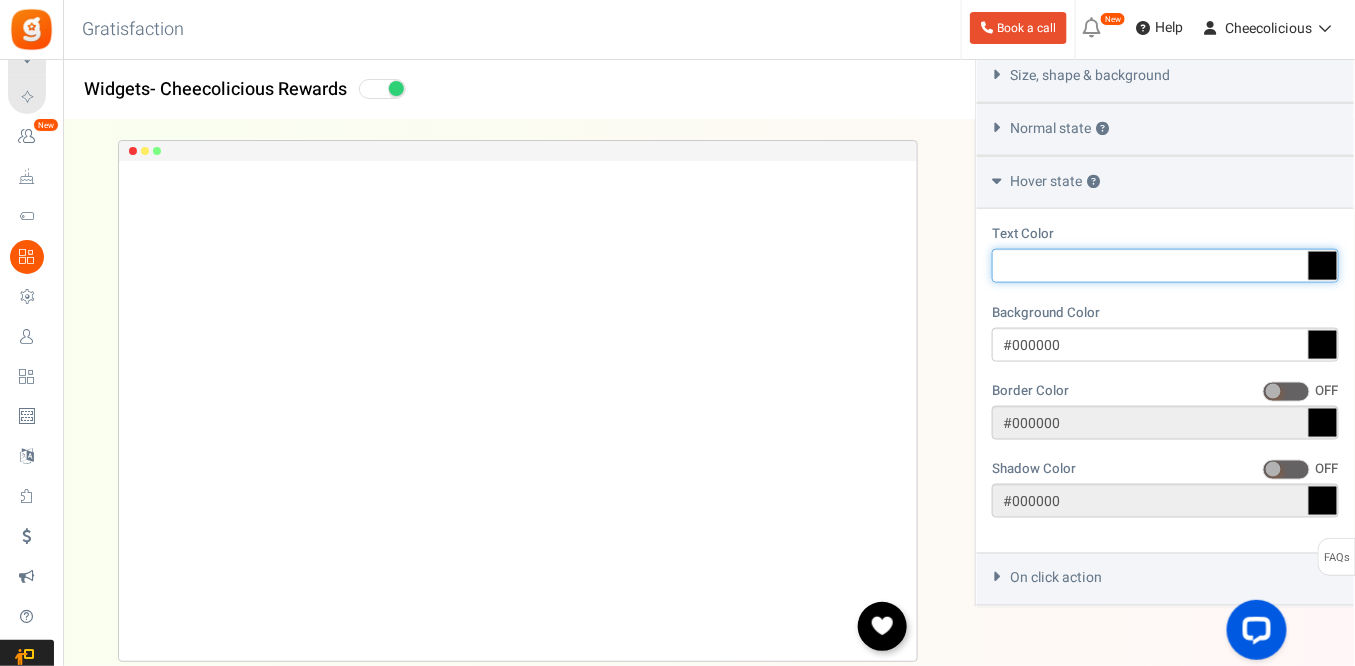 paste on "#4A5A48" 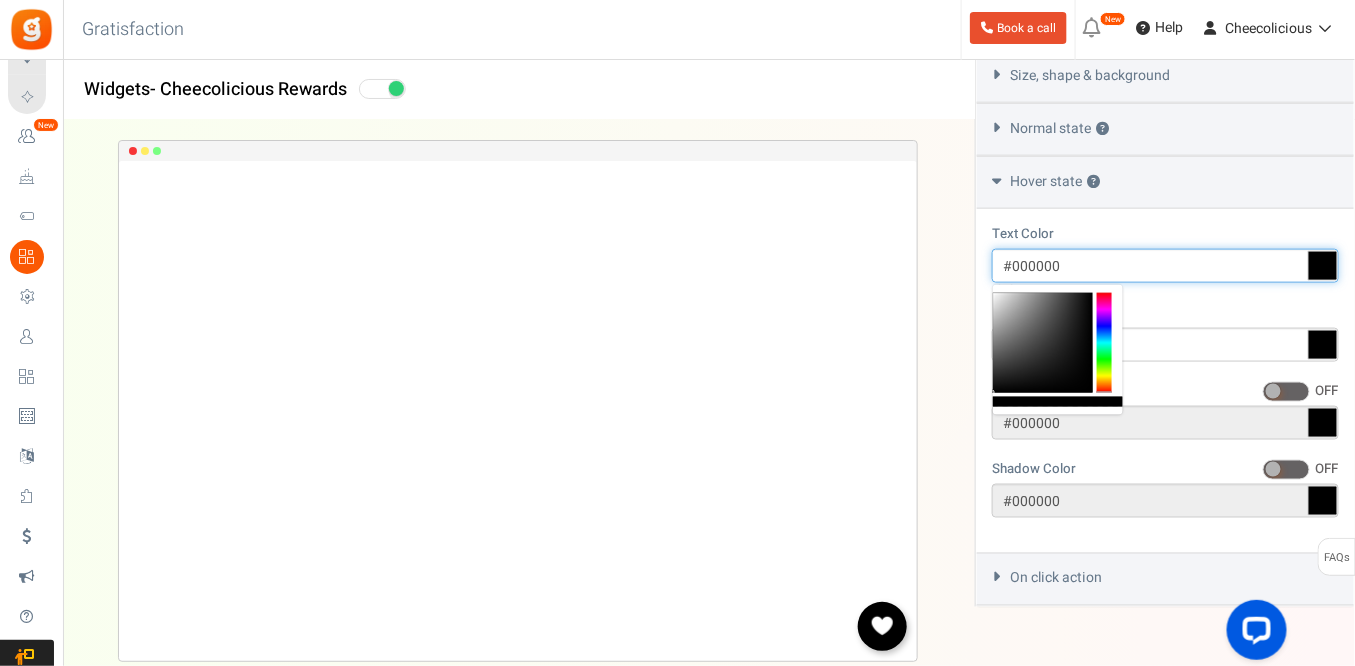 click on "#000000" at bounding box center [1165, 266] 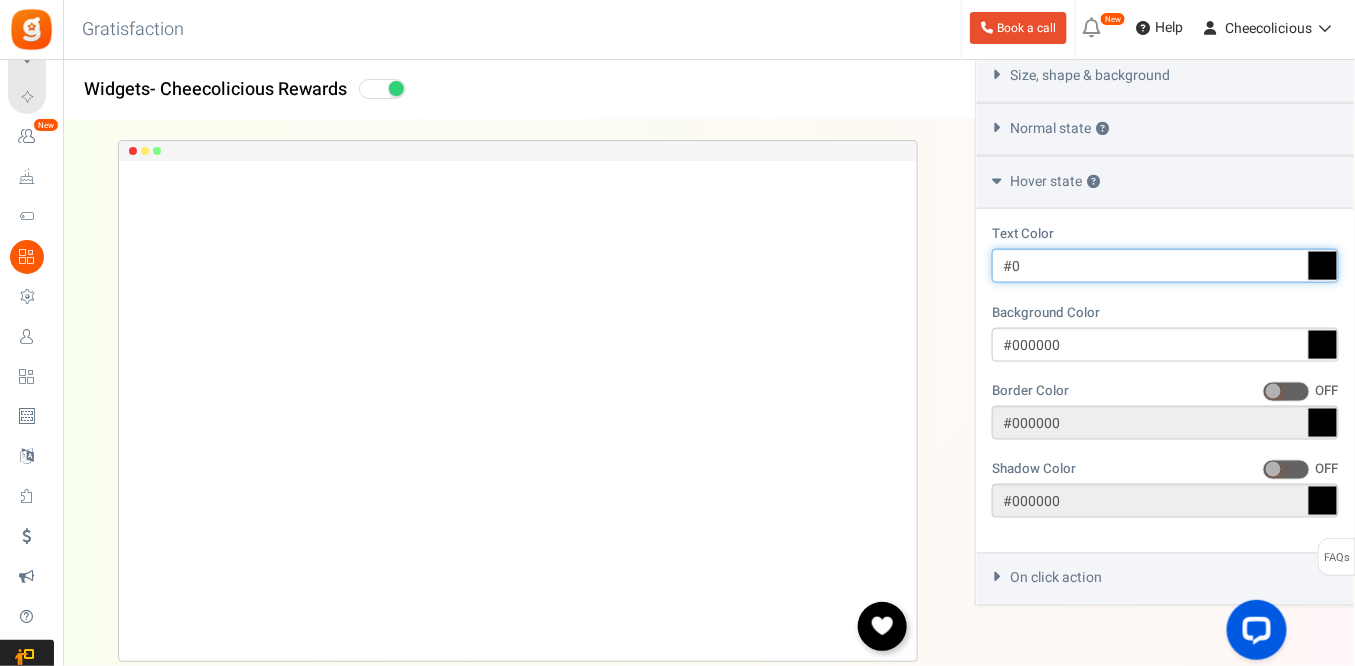 type on "#" 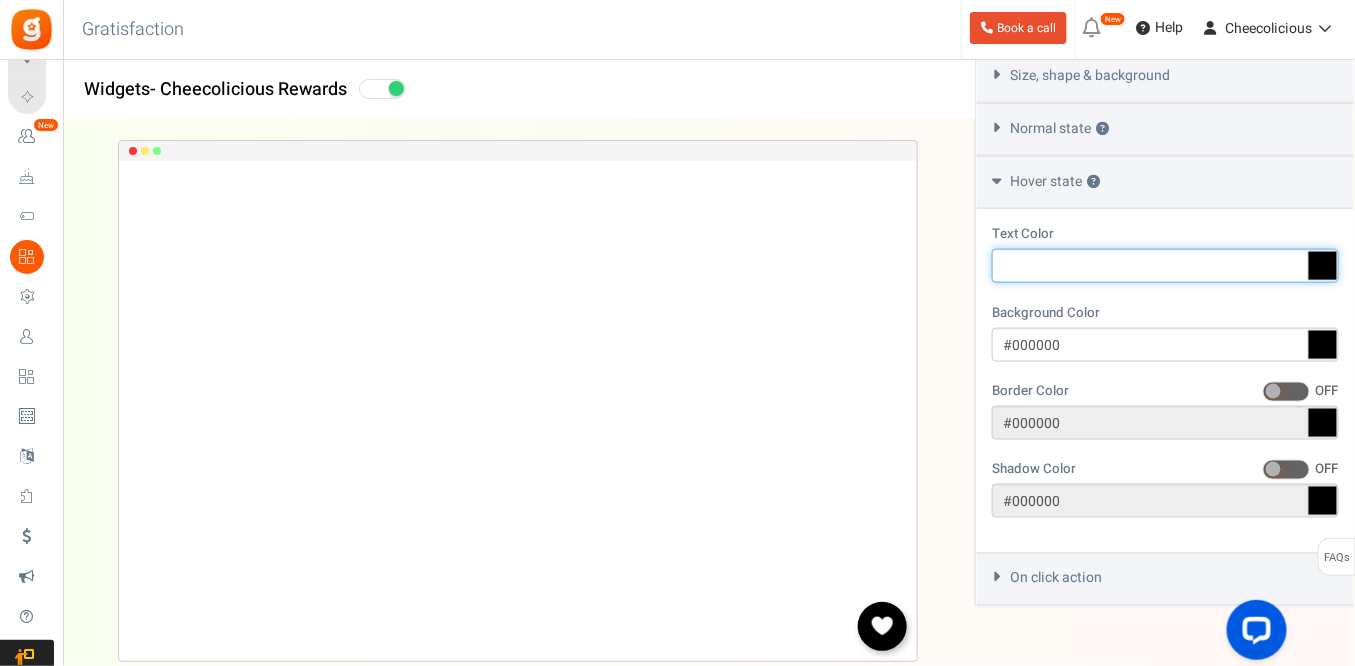 paste on "#4A5A48" 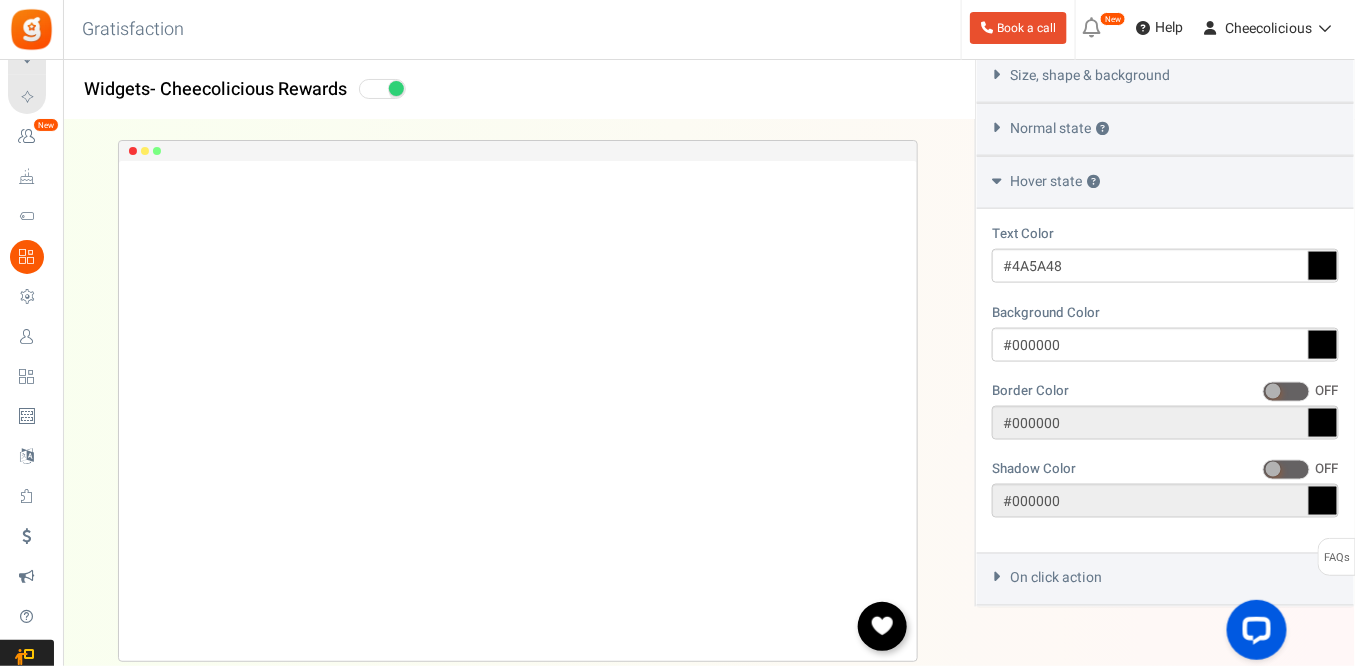 type on "#000000" 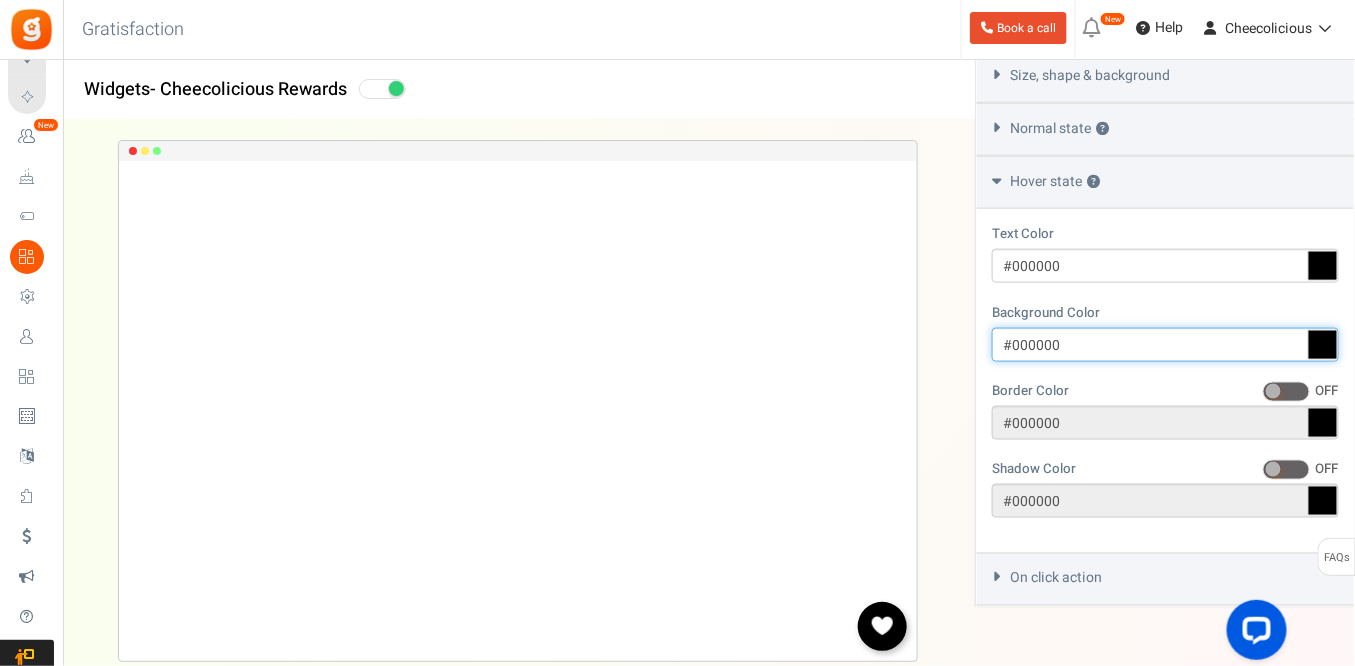 click on "#000000" at bounding box center (1165, 345) 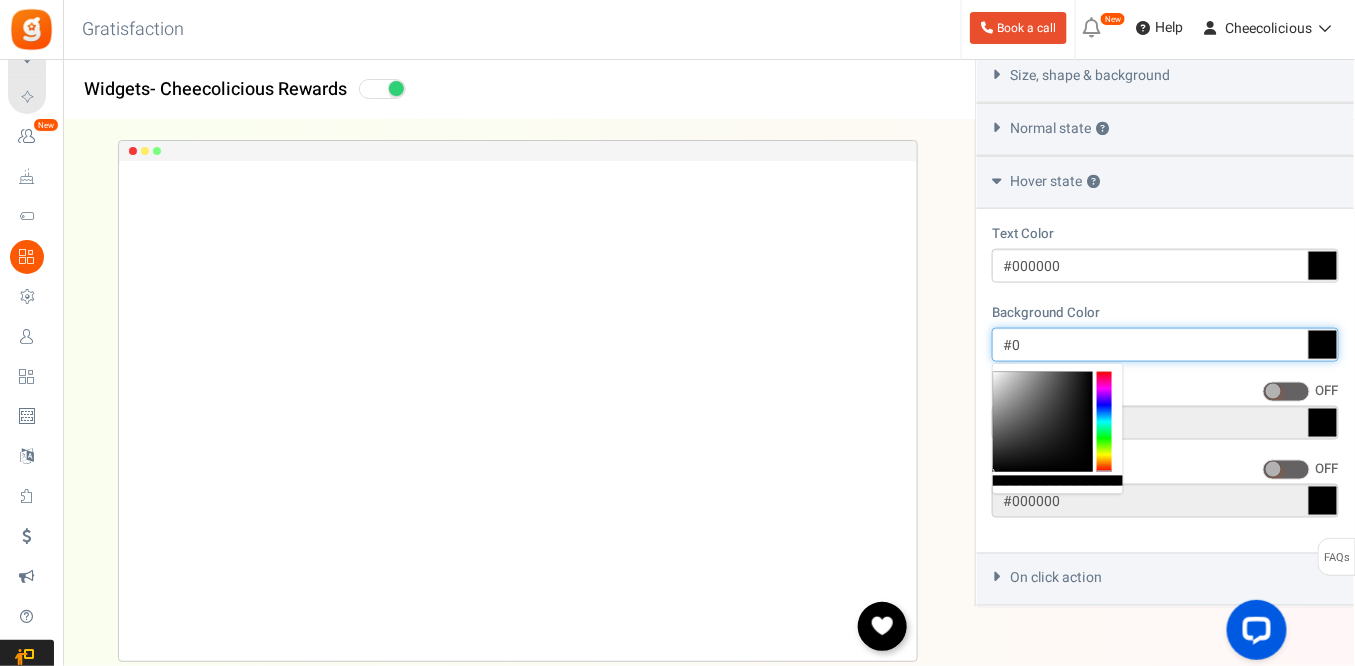 type on "#" 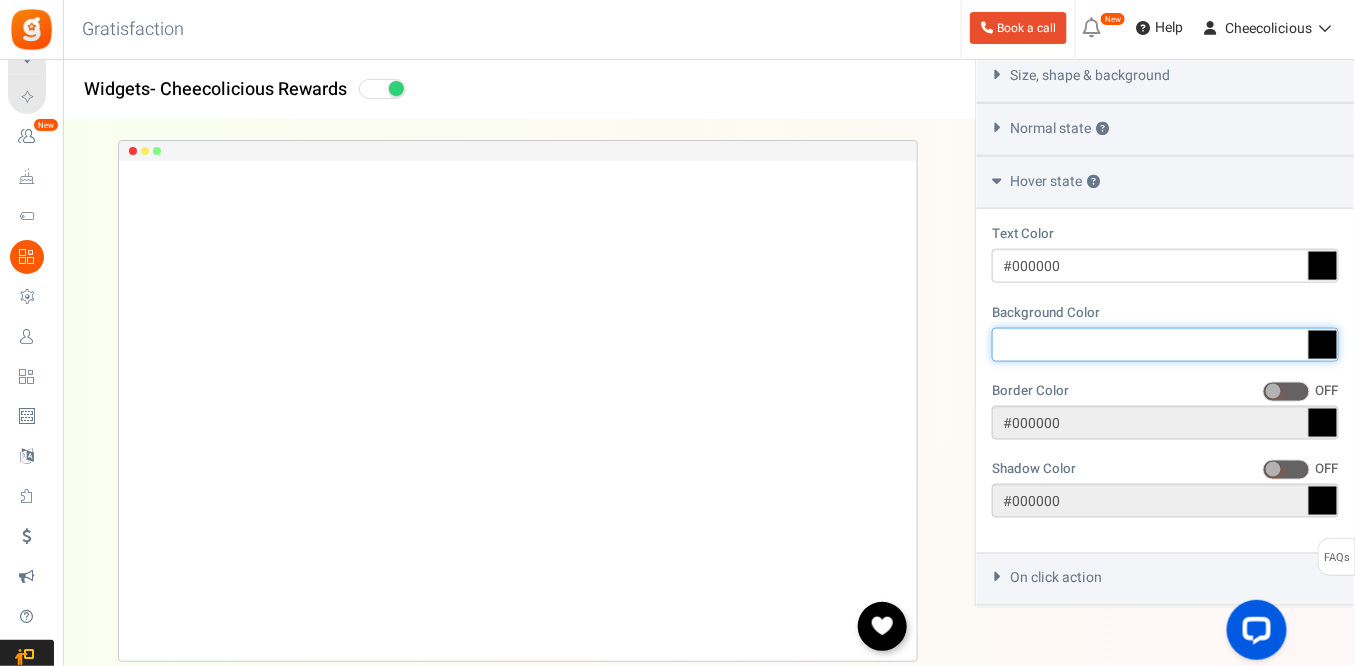 paste on "#fefaeb" 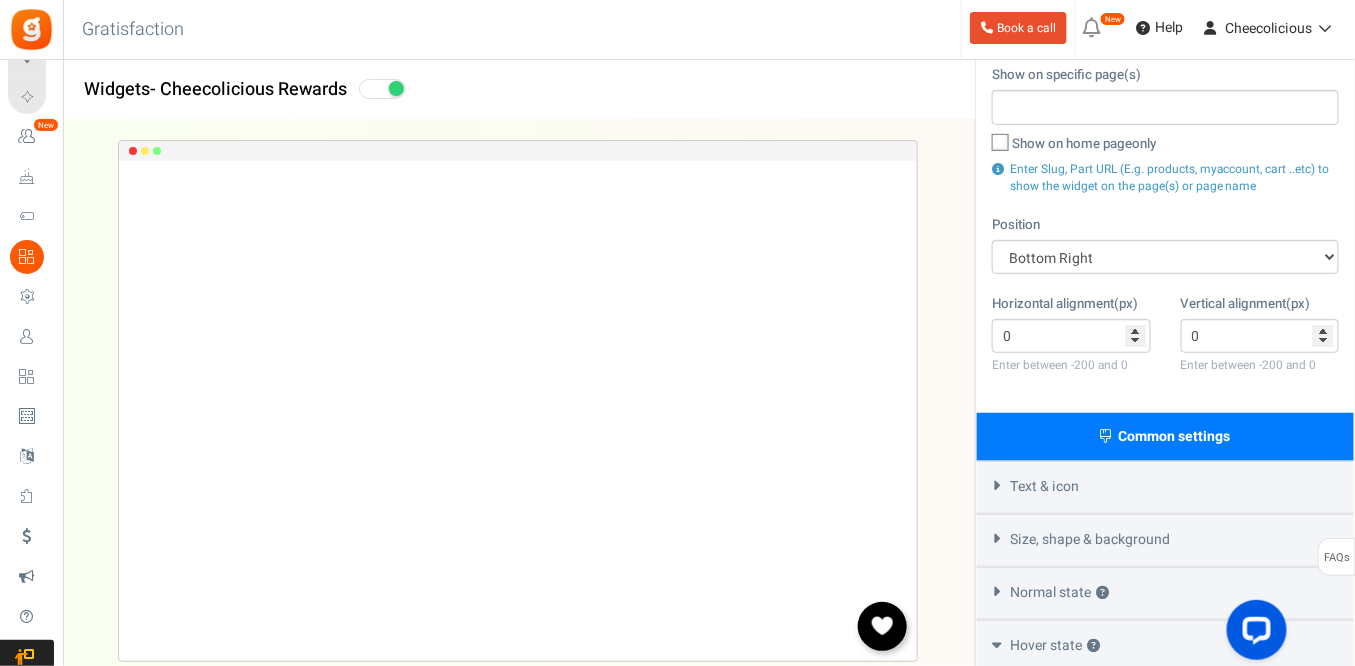 scroll, scrollTop: 213, scrollLeft: 0, axis: vertical 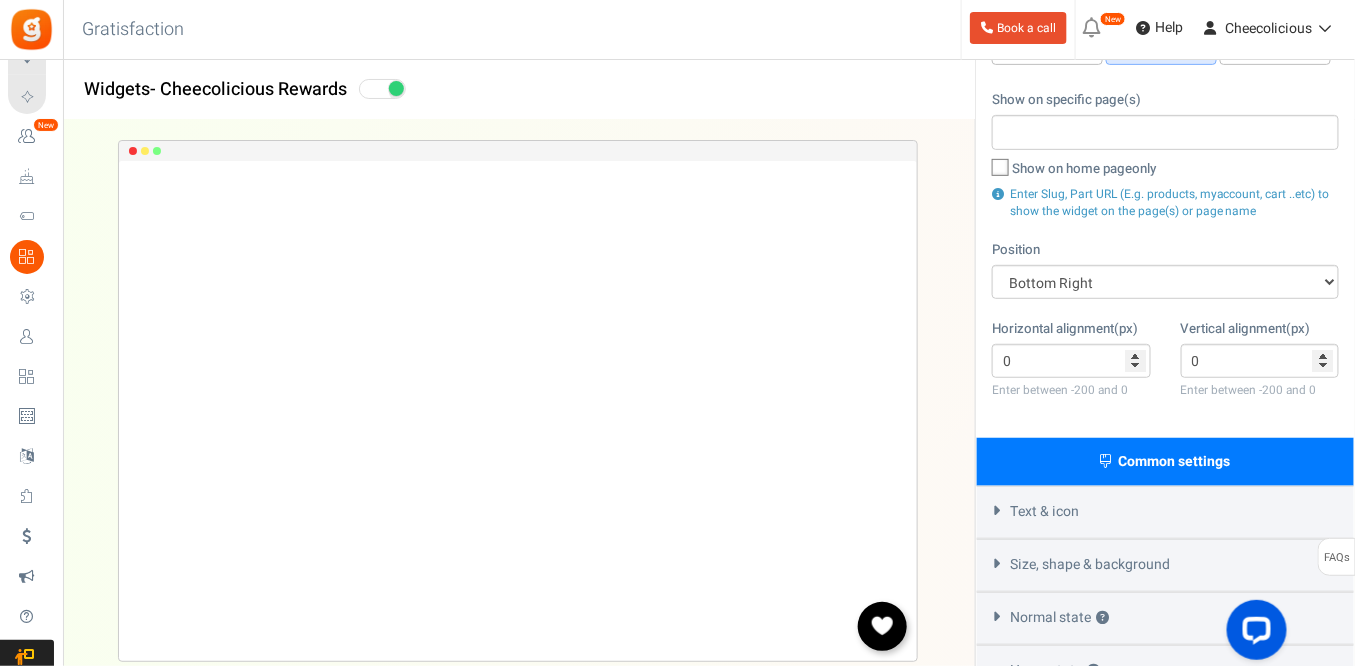 type on "#000000" 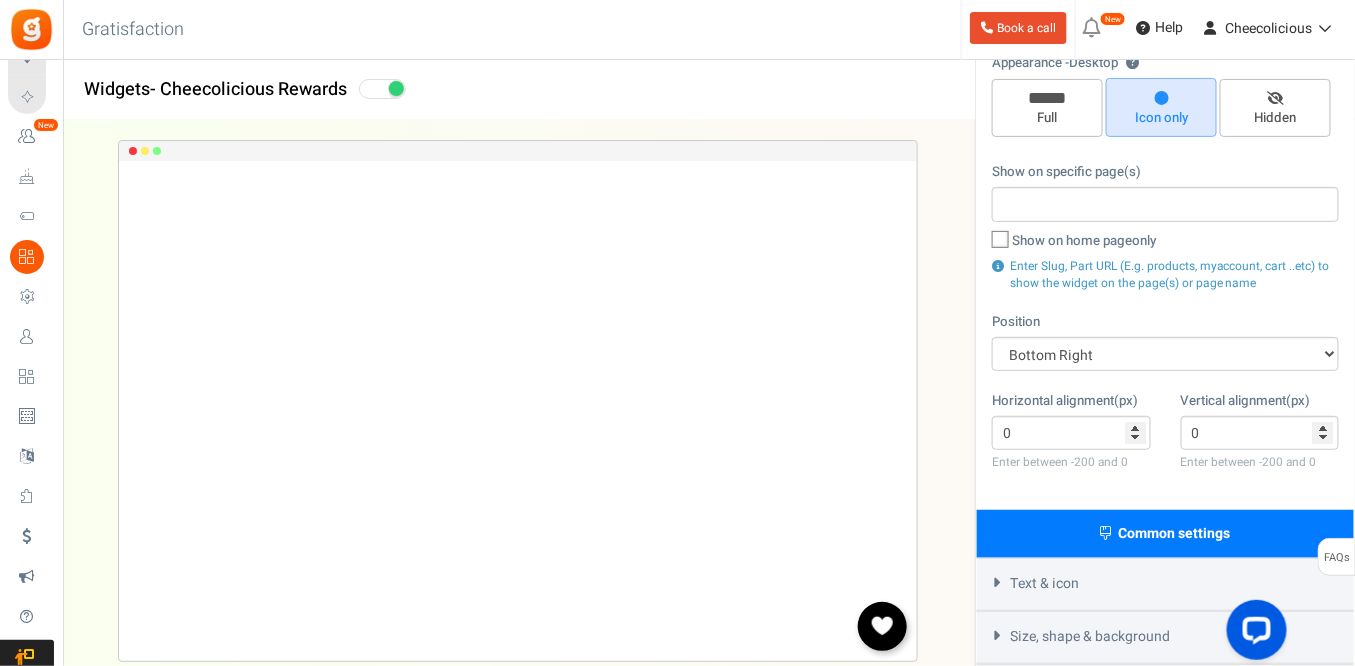 scroll, scrollTop: 122, scrollLeft: 0, axis: vertical 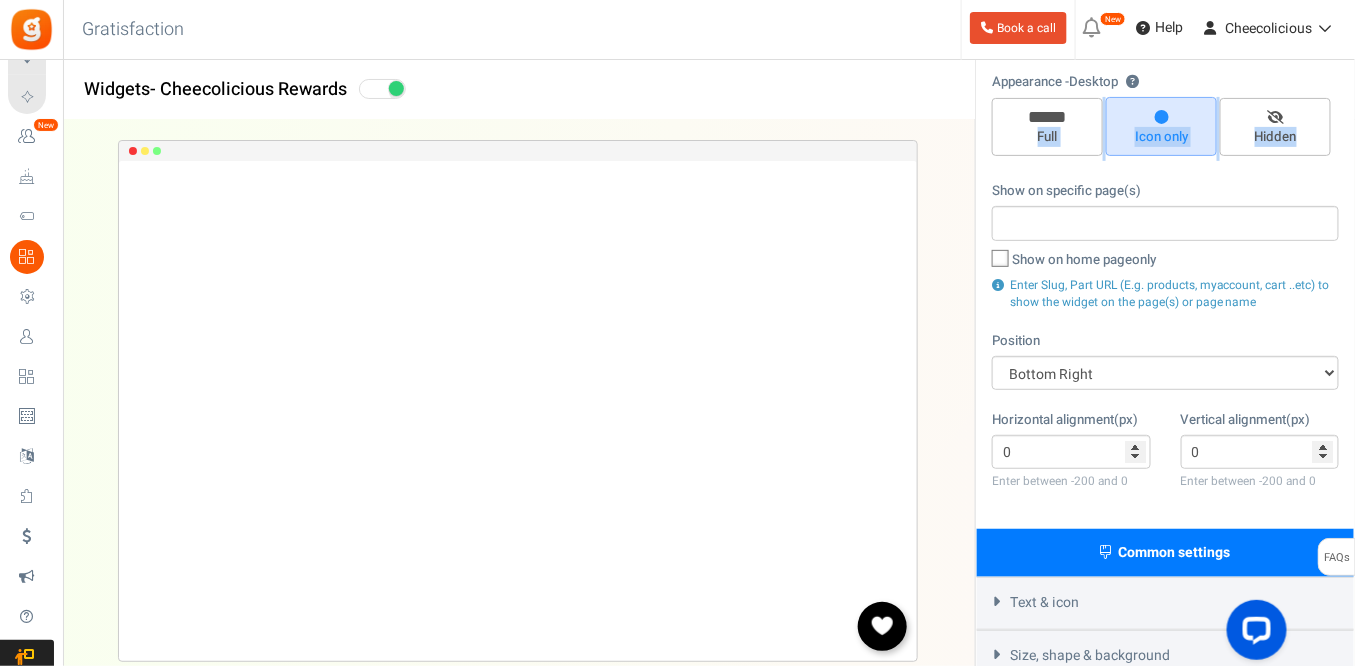 drag, startPoint x: 1354, startPoint y: 123, endPoint x: 1356, endPoint y: 88, distance: 35.057095 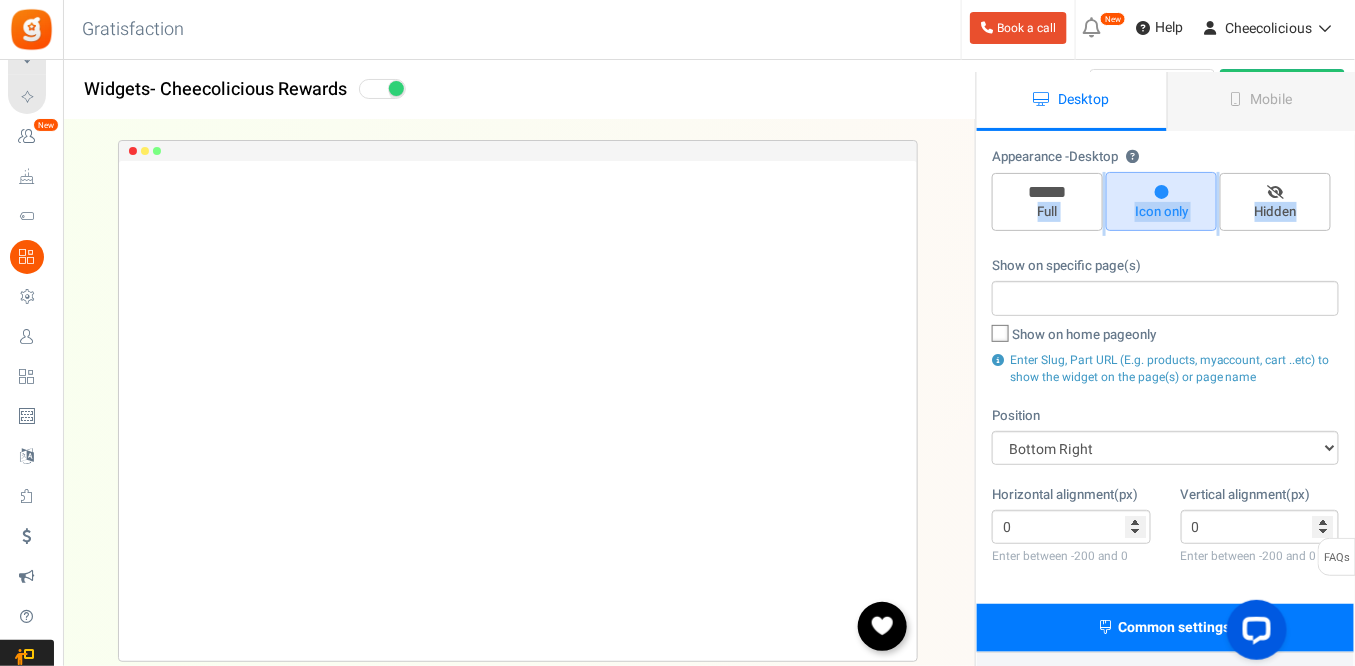 scroll, scrollTop: 0, scrollLeft: 0, axis: both 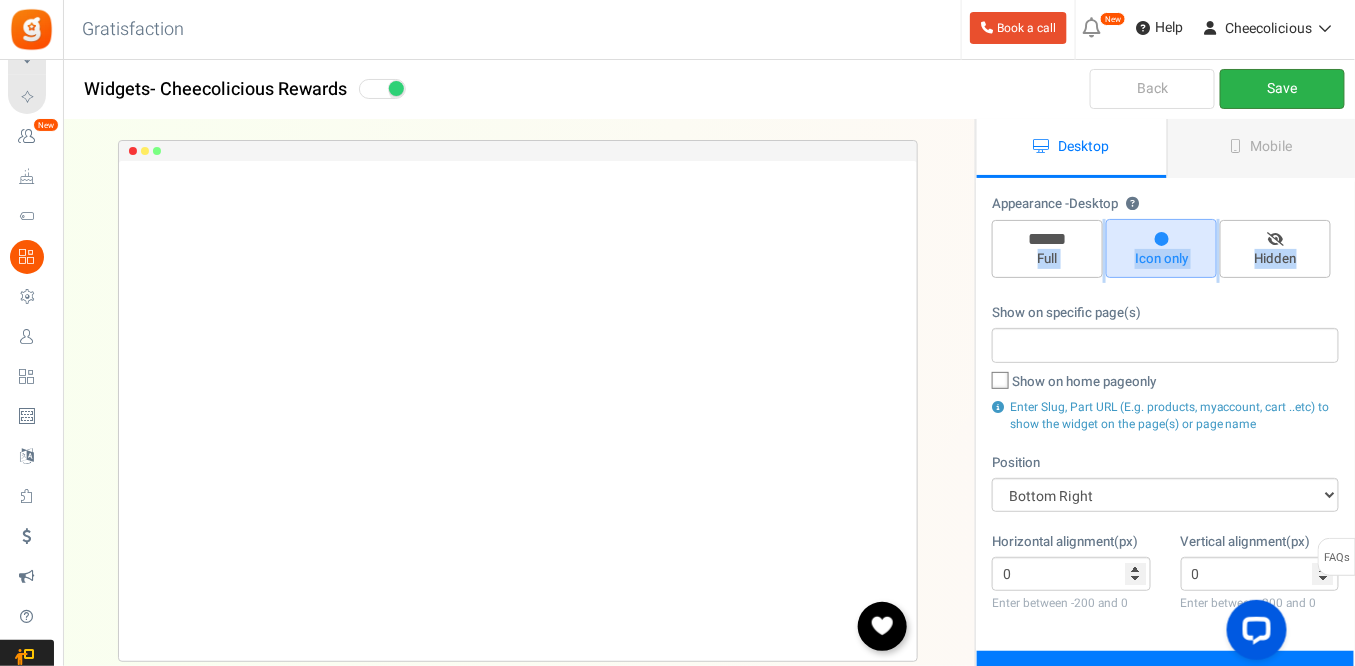 click on "Save" at bounding box center [1282, 89] 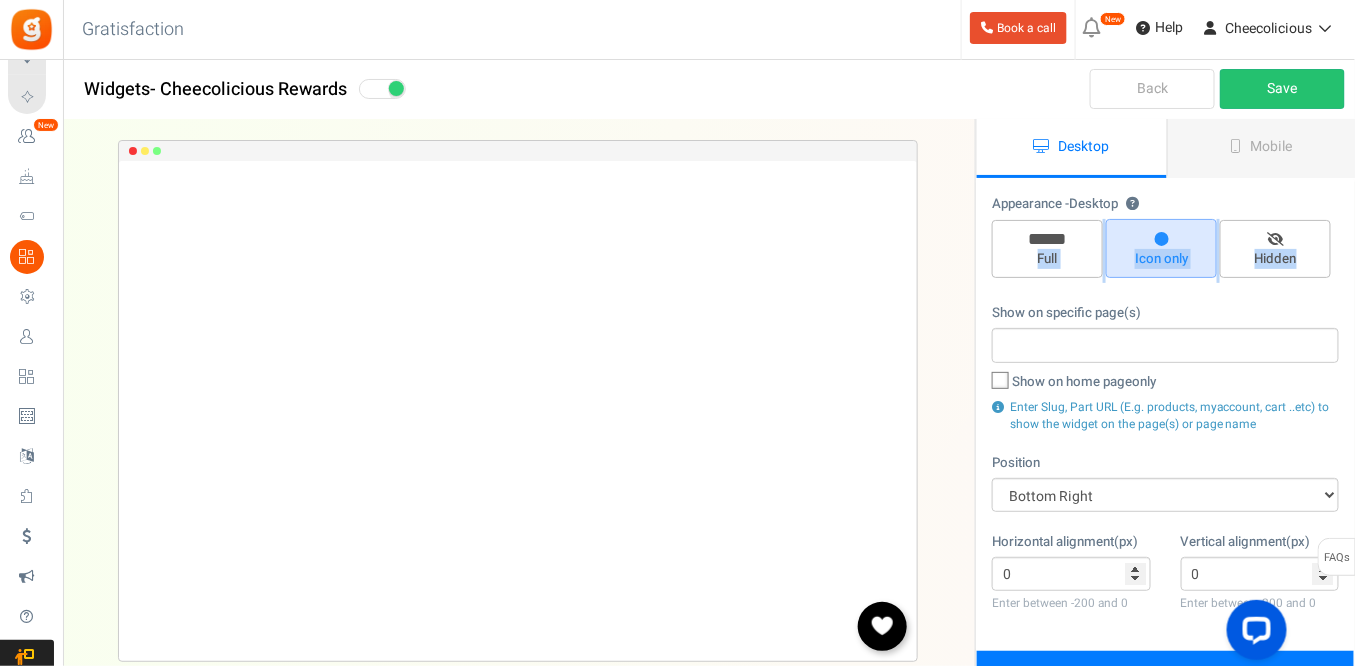 drag, startPoint x: 1353, startPoint y: 131, endPoint x: 1360, endPoint y: 200, distance: 69.354164 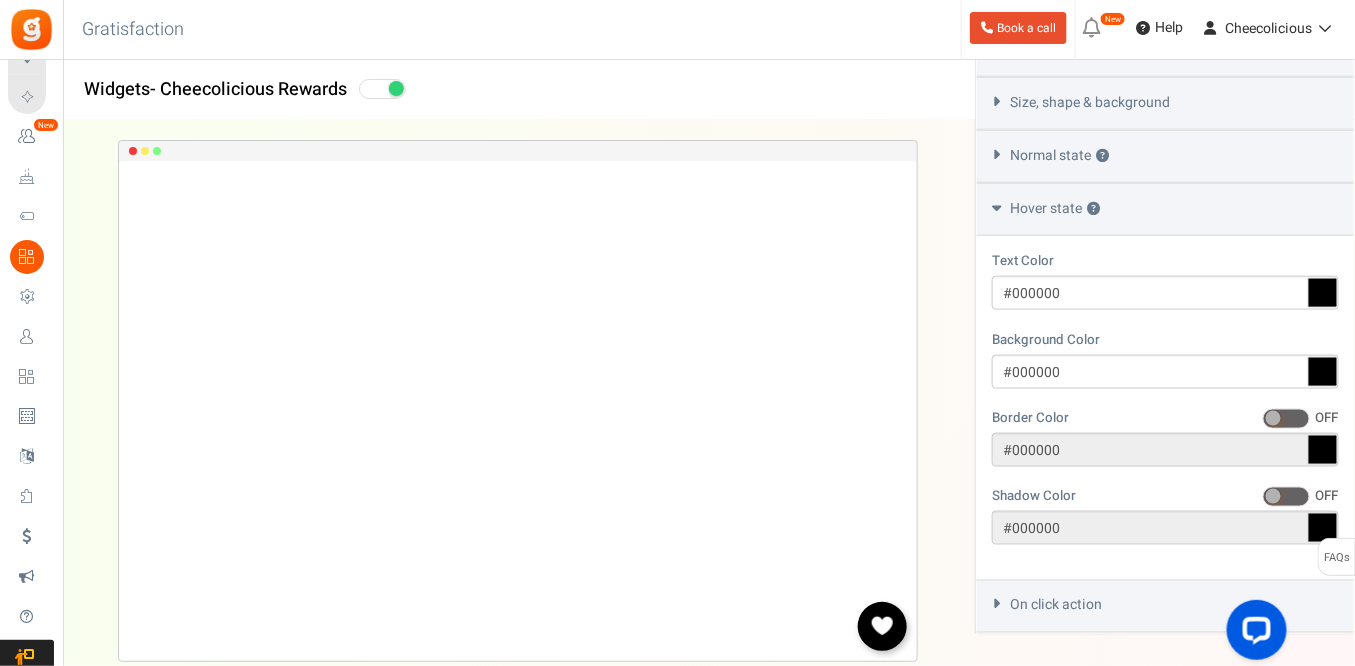 scroll, scrollTop: 688, scrollLeft: 0, axis: vertical 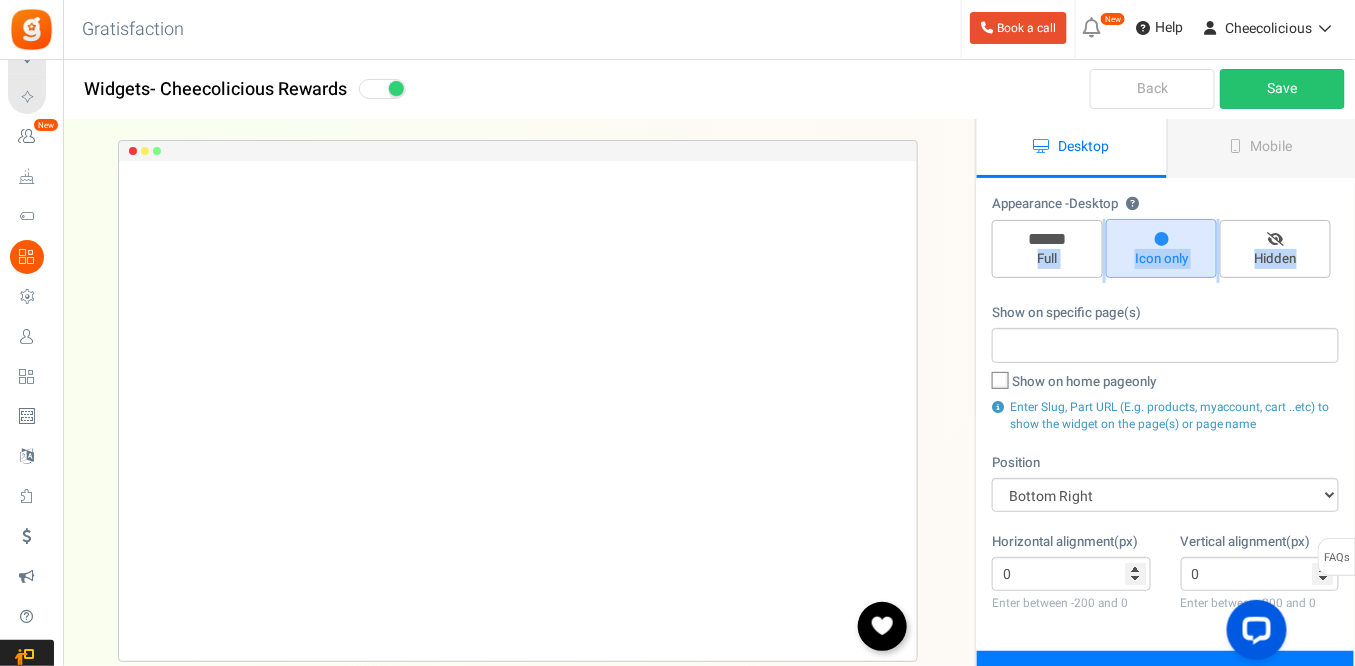 click on "Appearance -  Desktop
?
Full
Icon only
Hidden" at bounding box center [1165, 238] 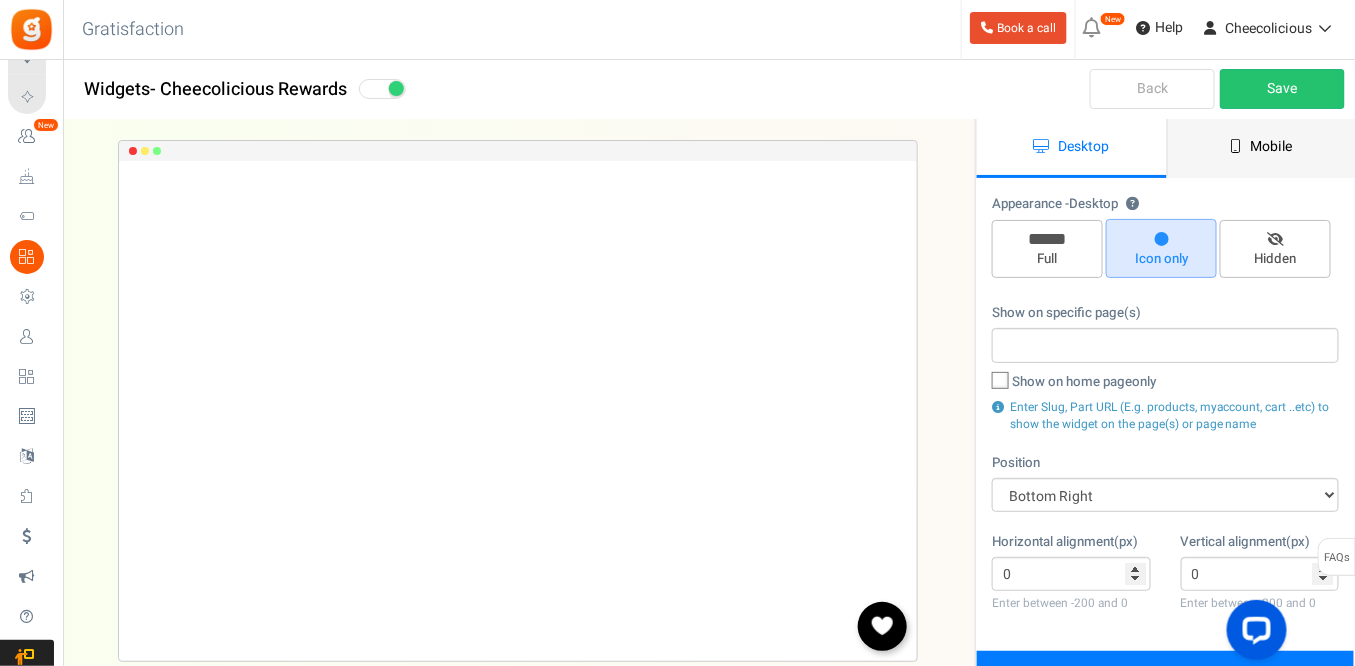 click on "Mobile" at bounding box center [1262, 148] 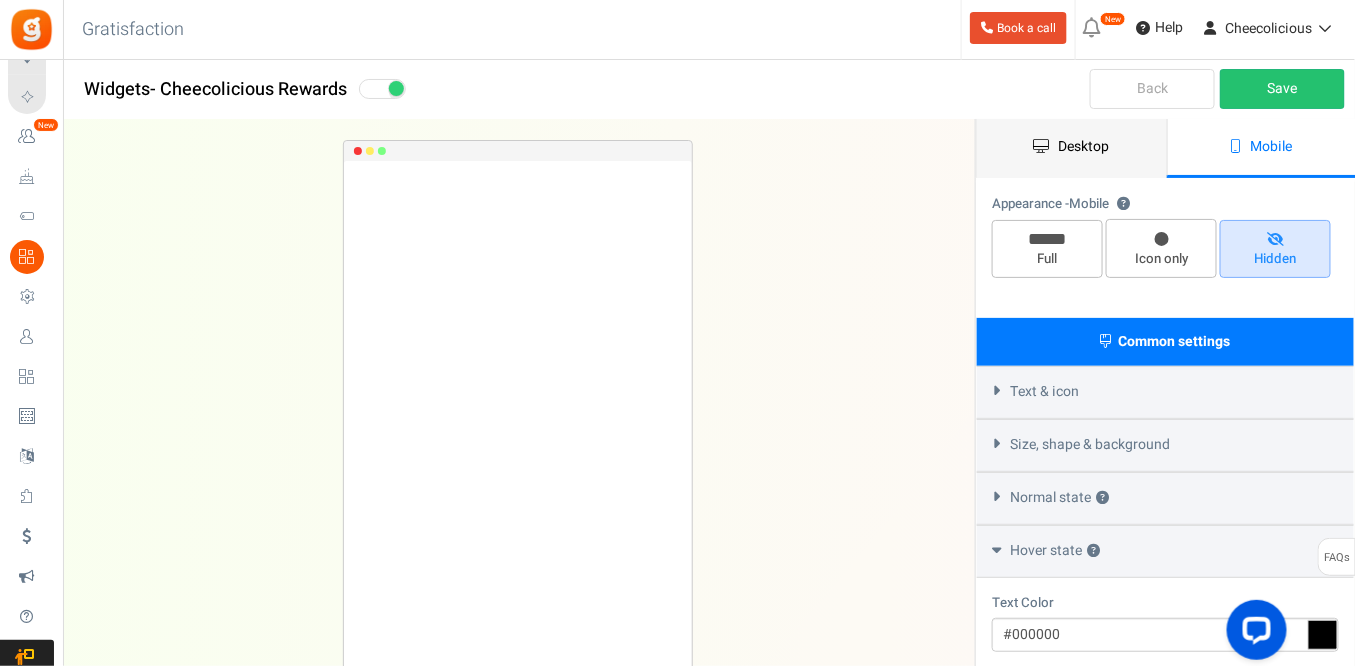 click on "Desktop" at bounding box center [1084, 146] 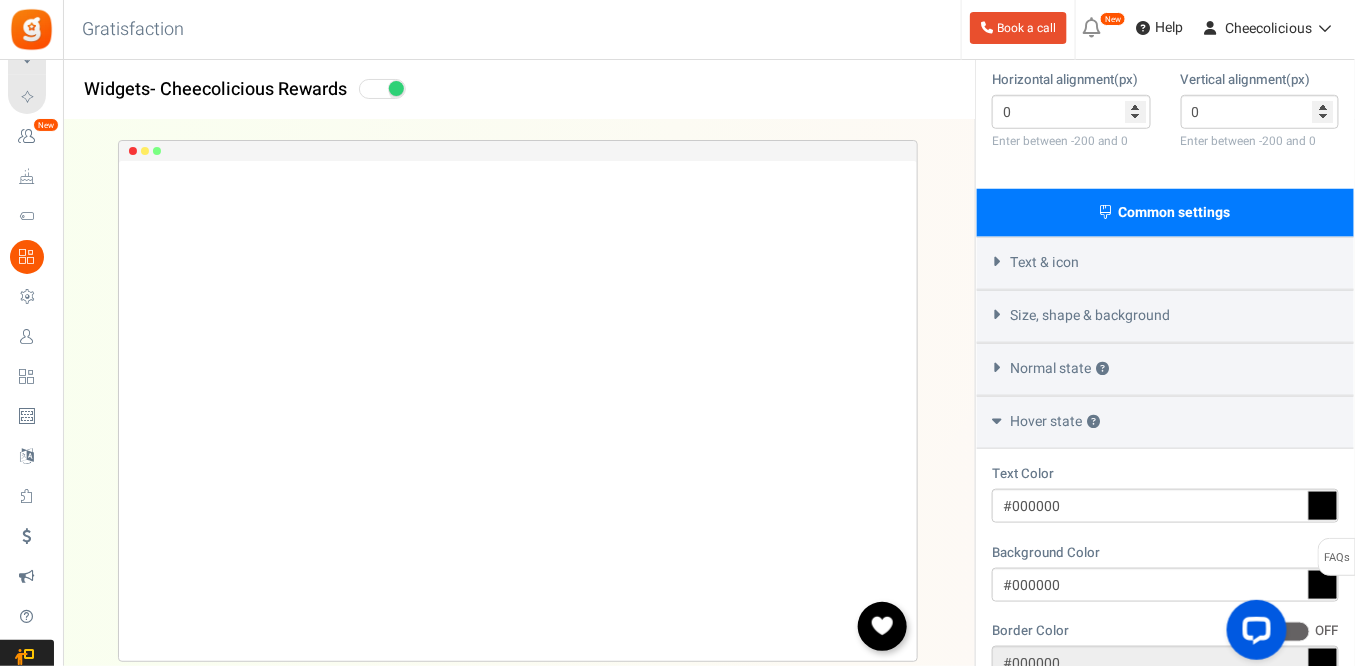 scroll, scrollTop: 744, scrollLeft: 0, axis: vertical 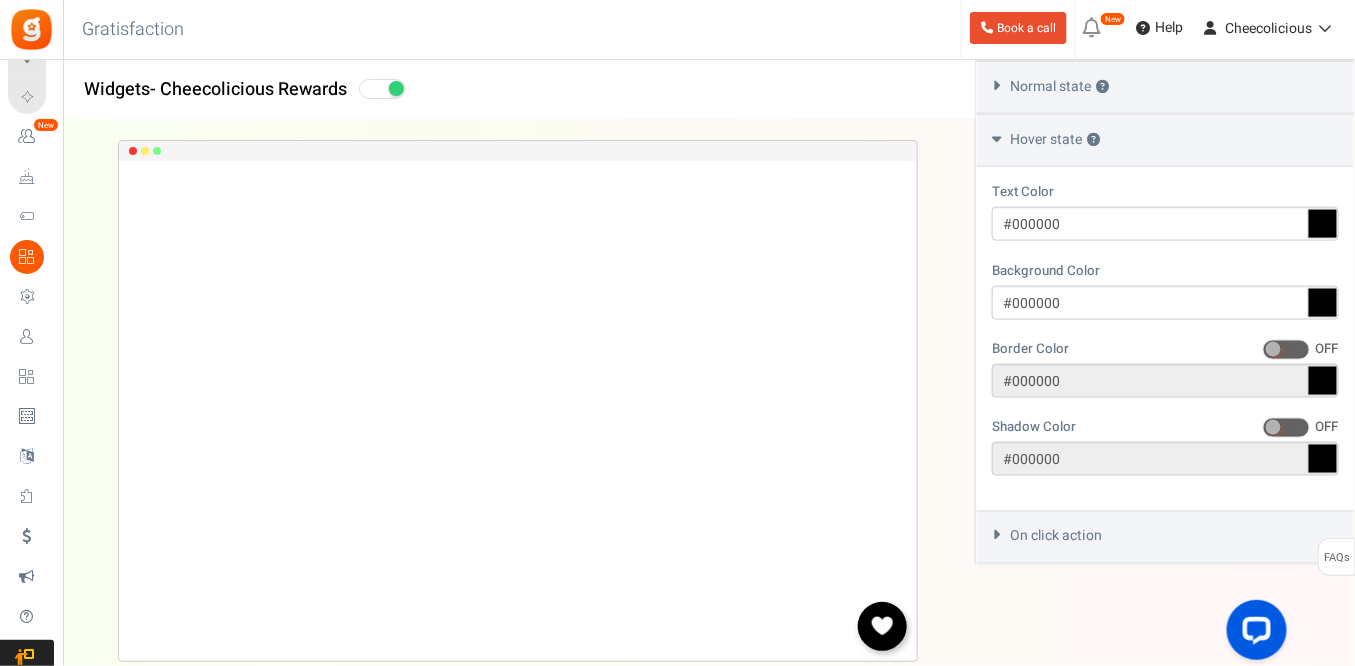 click on "On click action" at bounding box center (1056, 537) 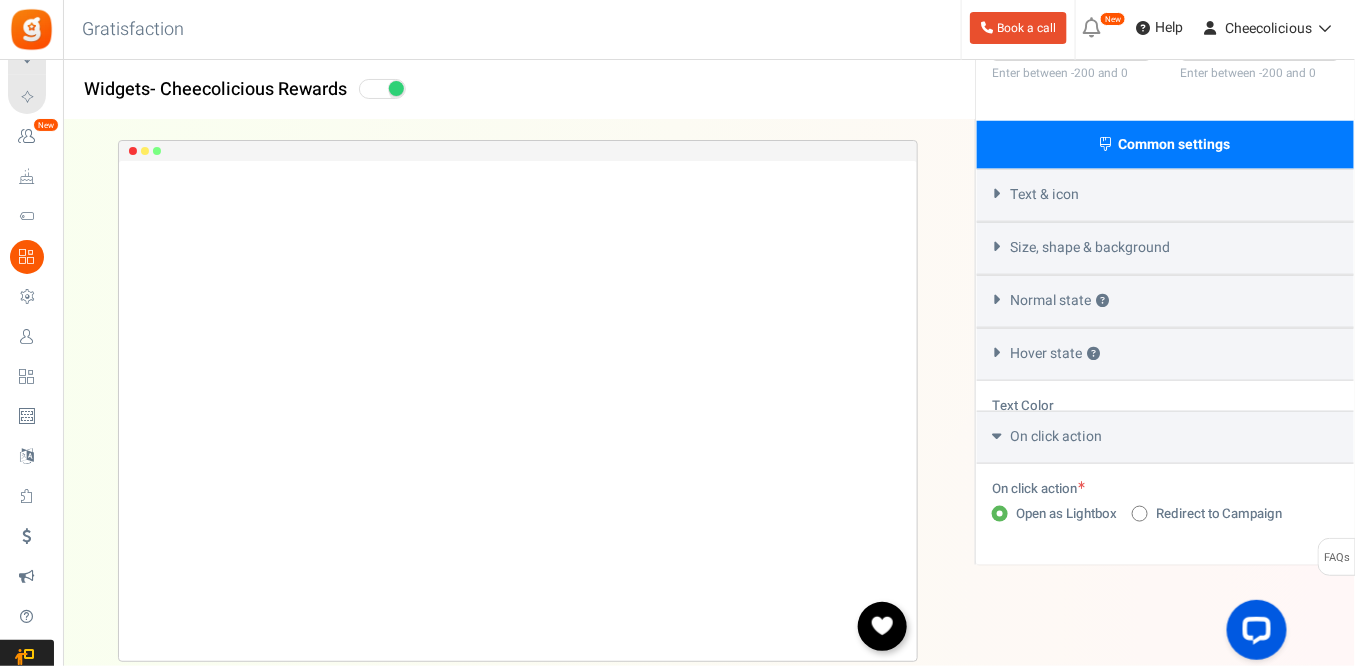 scroll, scrollTop: 500, scrollLeft: 0, axis: vertical 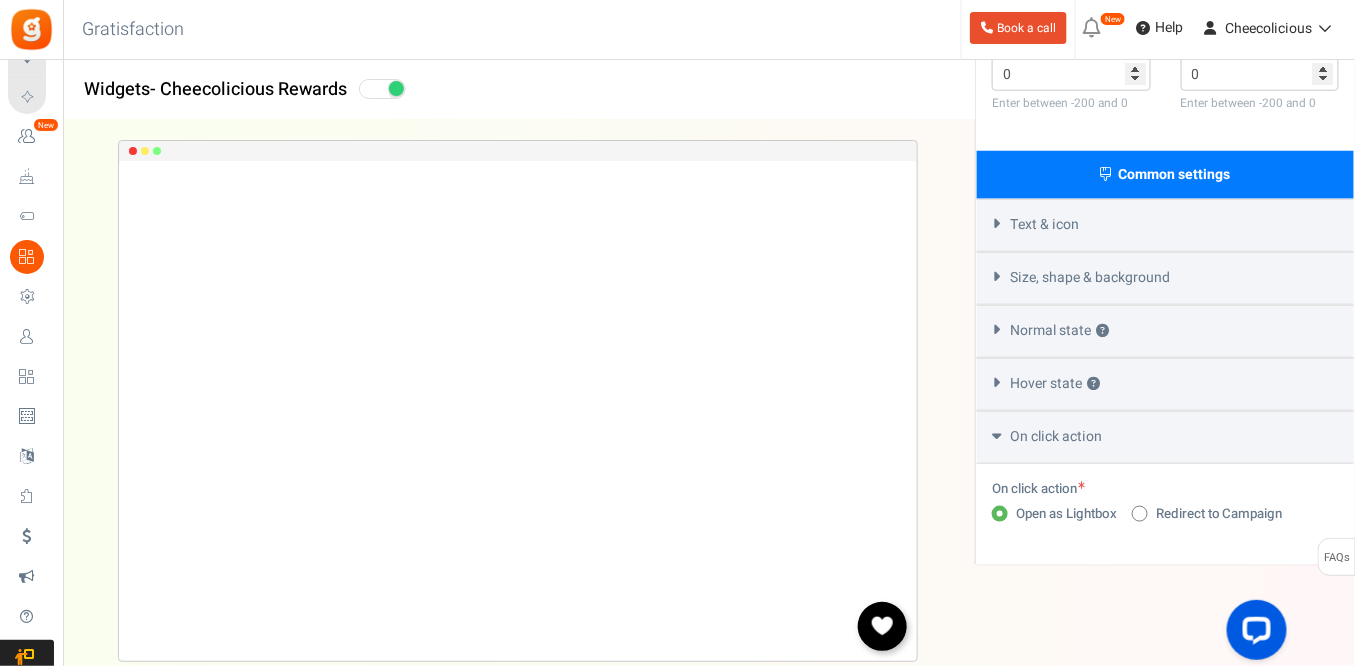 click on "Text & icon" at bounding box center (1044, 225) 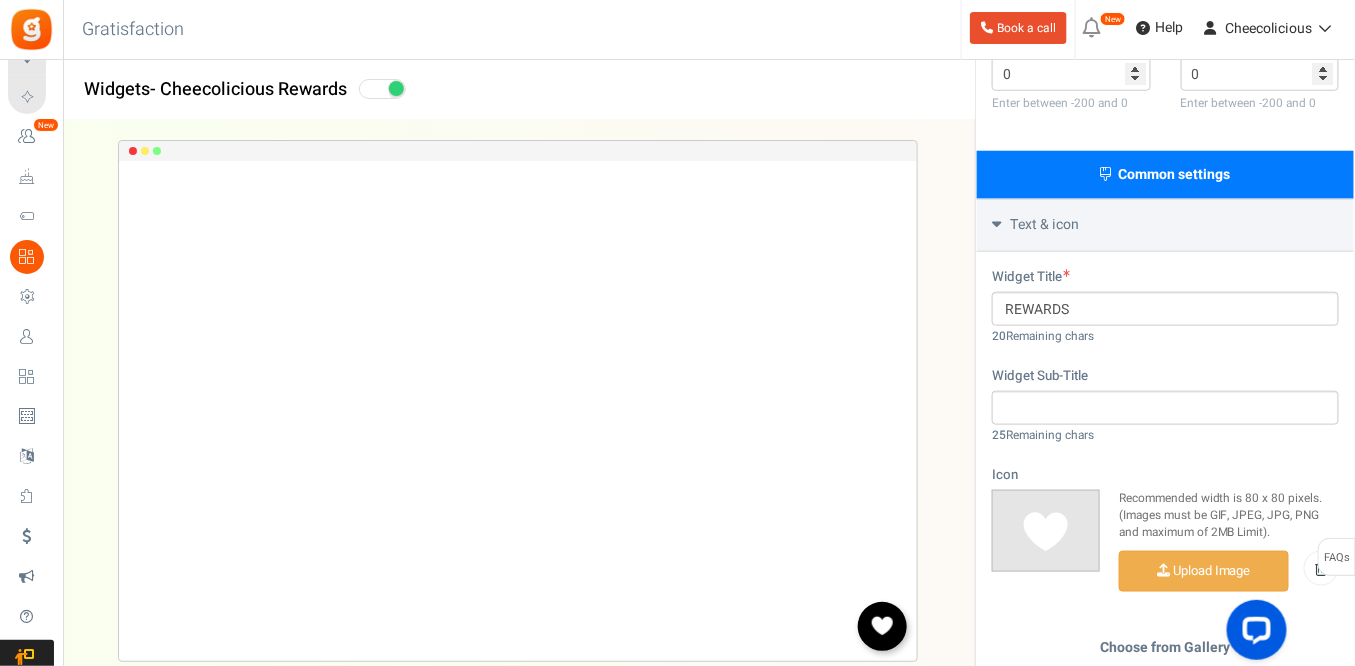 scroll, scrollTop: 744, scrollLeft: 0, axis: vertical 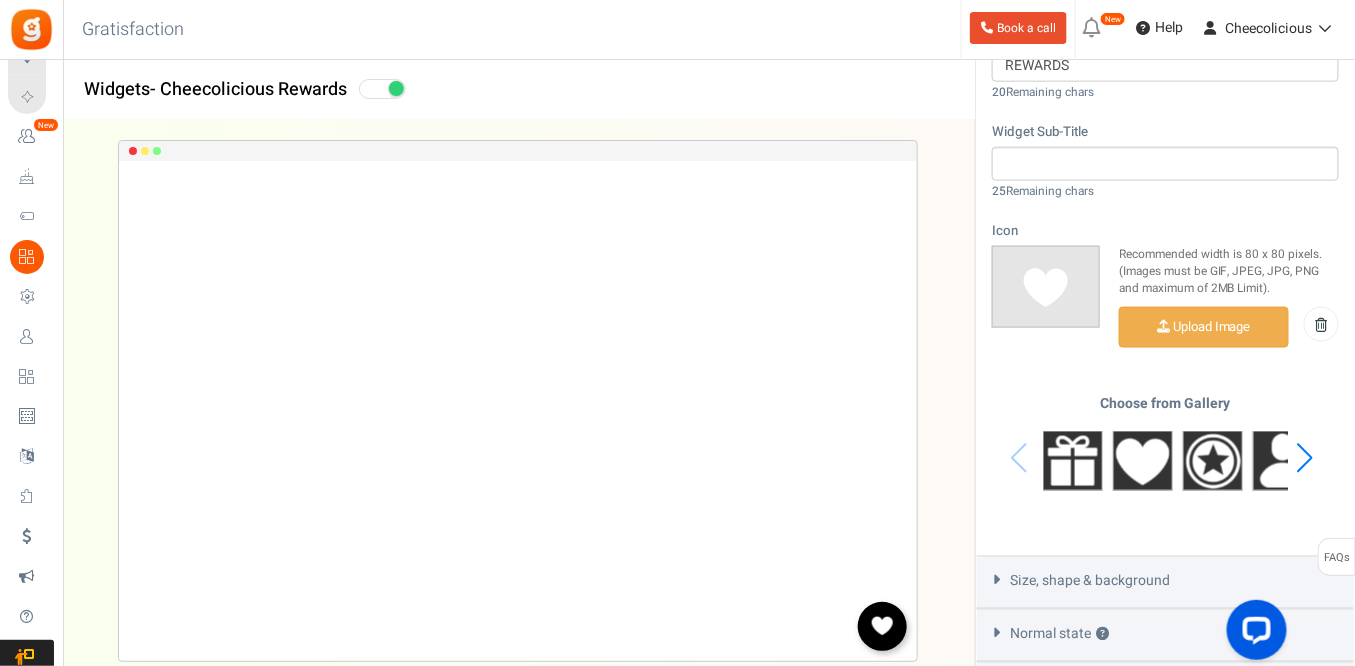 click on "Widget Title
REWARDS
20  Remaining chars
Widget Sub-Title
25  Remaining chars
Icon
Recommended width is 80 x 80 pixels. (Images must be GIF, JPEG, JPG, PNG and maximum of 2MB Limit).
Upload Image
Choose from Gallery" at bounding box center (1165, 282) 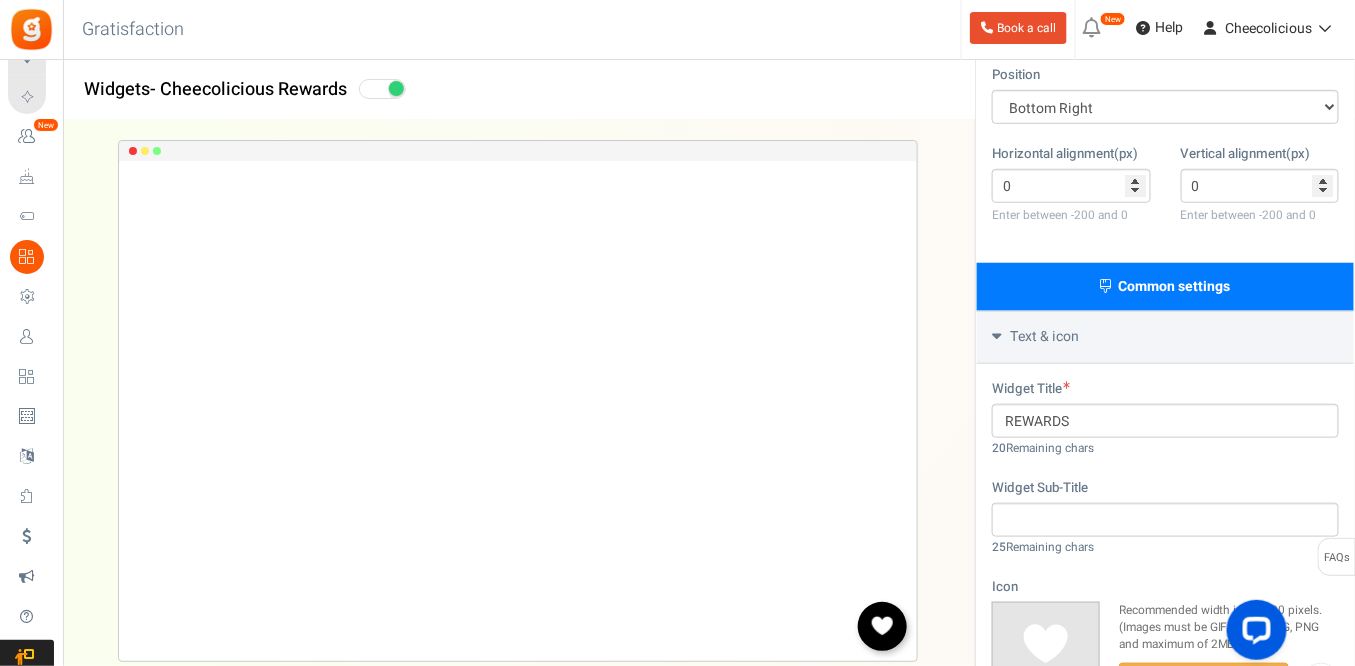scroll, scrollTop: 0, scrollLeft: 0, axis: both 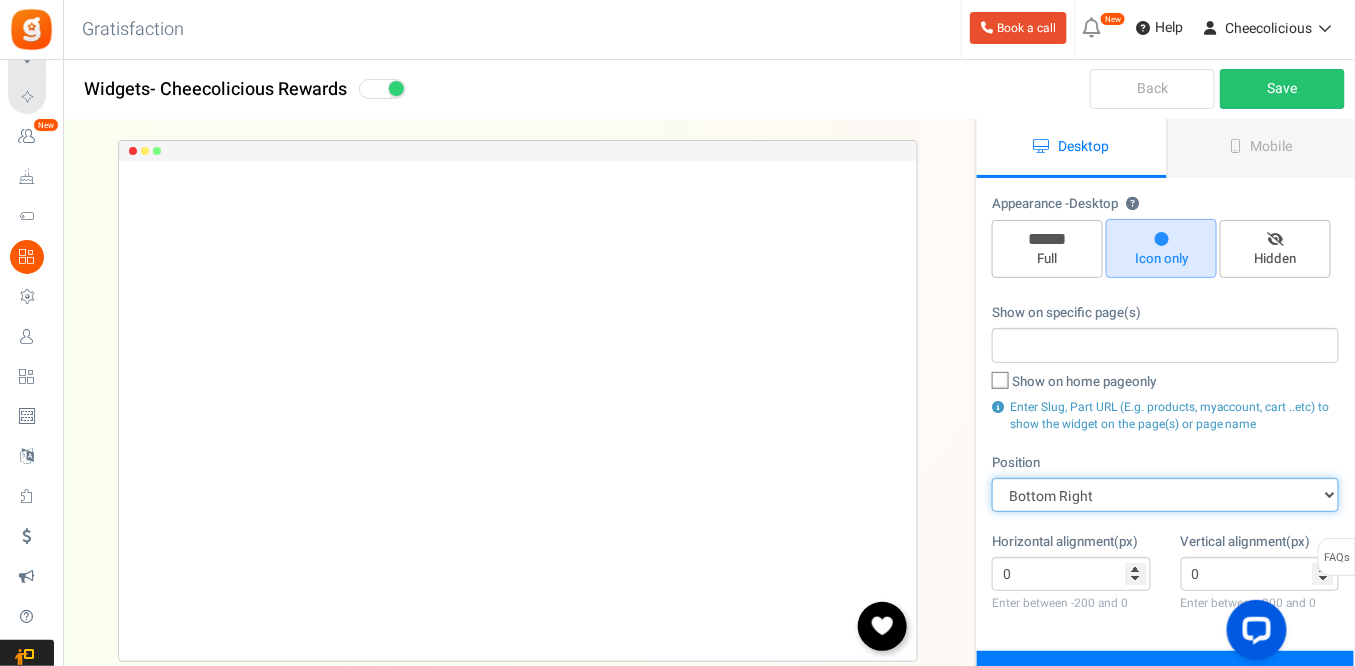 click on "Mid Right
Mid Left
Top Bar
Top Left
Top Right
Top Center
Bottom Bar
Bottom Left
Bottom Right
Bottom Center" at bounding box center (1165, 495) 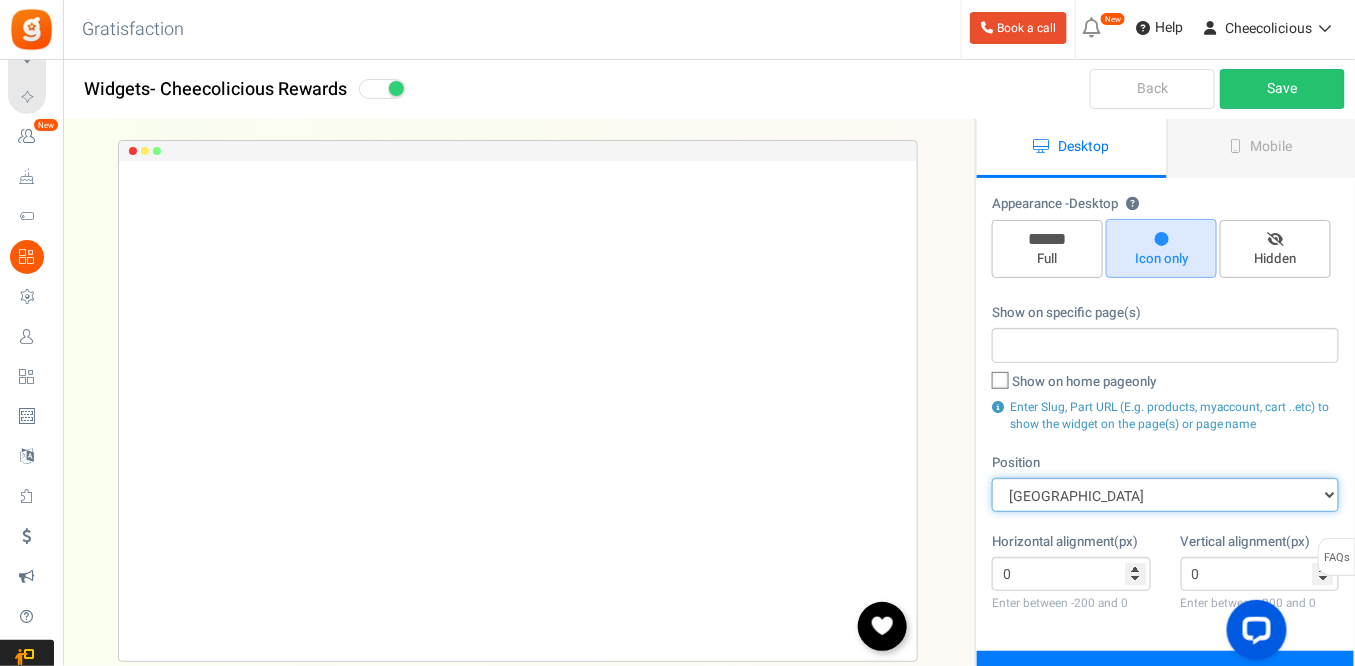 click on "Mid Right
Mid Left
Top Bar
Top Left
Top Right
Top Center
Bottom Bar
Bottom Left
Bottom Right
Bottom Center" at bounding box center [1165, 495] 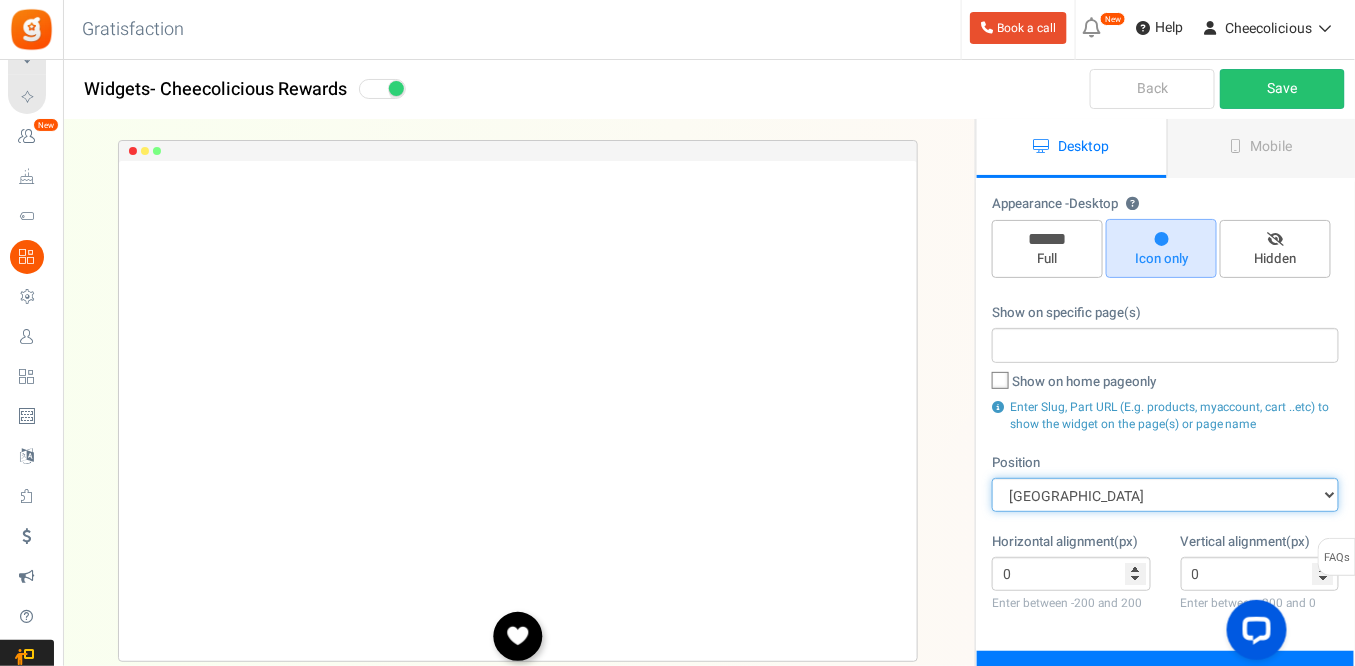 click on "Mid Right
Mid Left
Top Bar
Top Left
Top Right
Top Center
Bottom Bar
Bottom Left
Bottom Right
Bottom Center" at bounding box center [1165, 495] 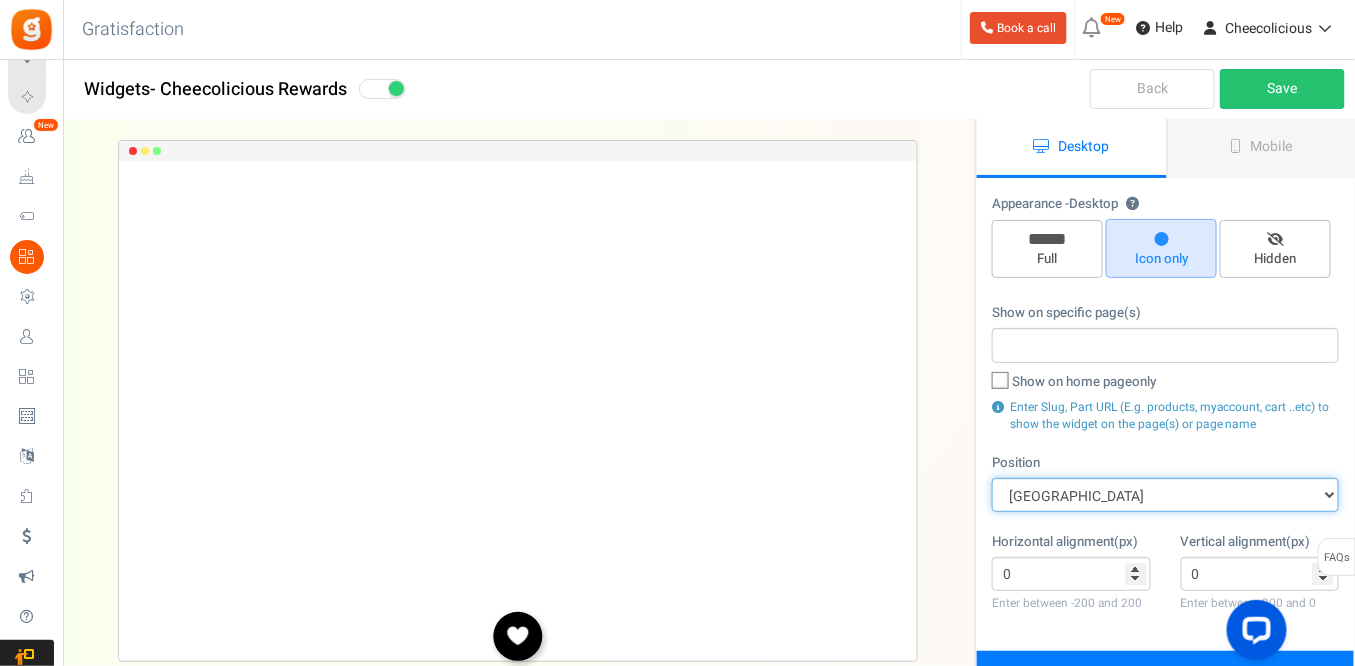 select on "side-drawer" 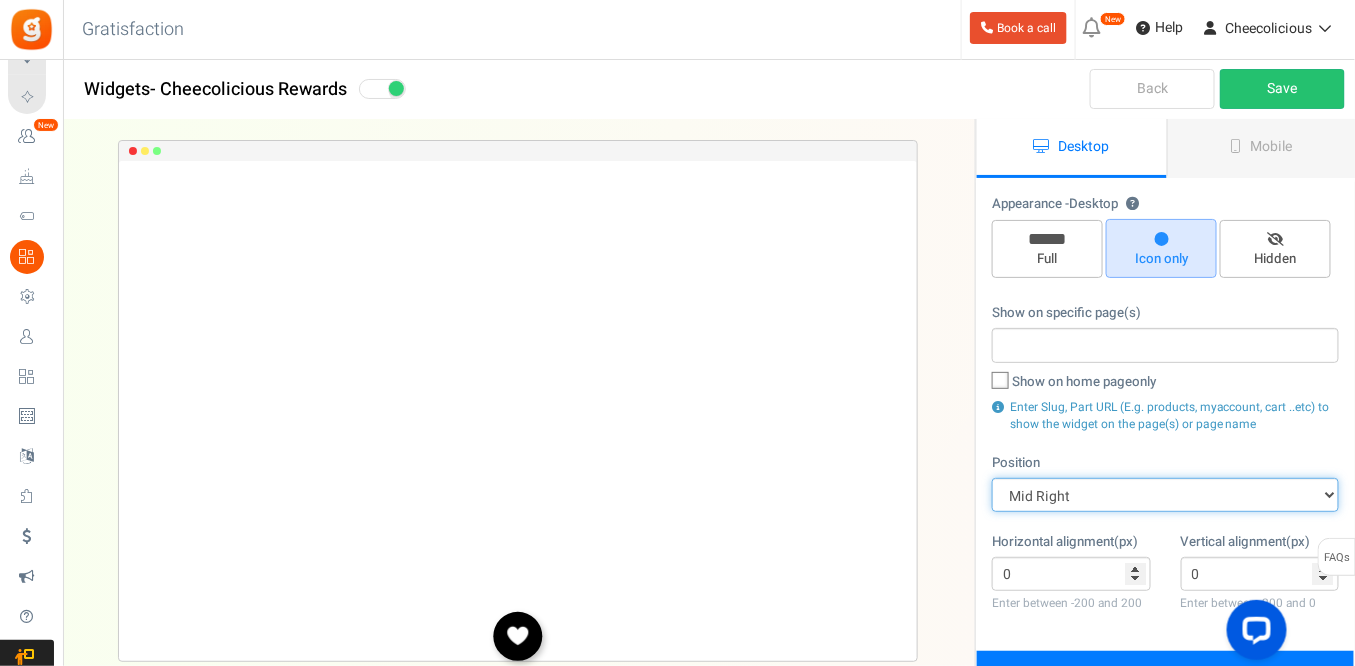 click on "Mid Right
Mid Left
Top Bar
Top Left
Top Right
Top Center
Bottom Bar
Bottom Left
Bottom Right
Bottom Center" at bounding box center [1165, 495] 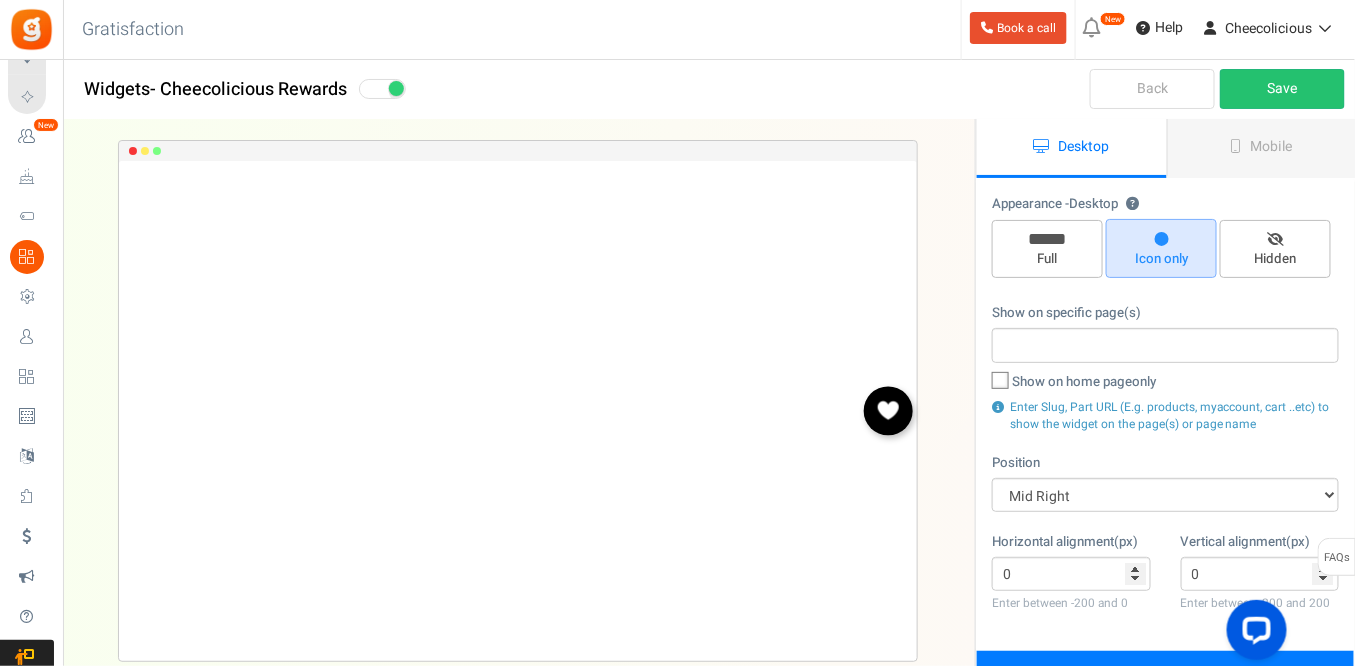 click on "Appearance -  Desktop
?
Full
Icon only
Hidden
Show on specific page(s)
Show on home page  only
Enter Slug, Part URL (E.g. products, myaccount, cart ..etc) to show the widget on the page(s) or page name
Position
Mid Right
Mid Left
Top Bar
Top Left
Top Right
Top Center Bottom Bar Bottom Left 0" at bounding box center [1165, 415] 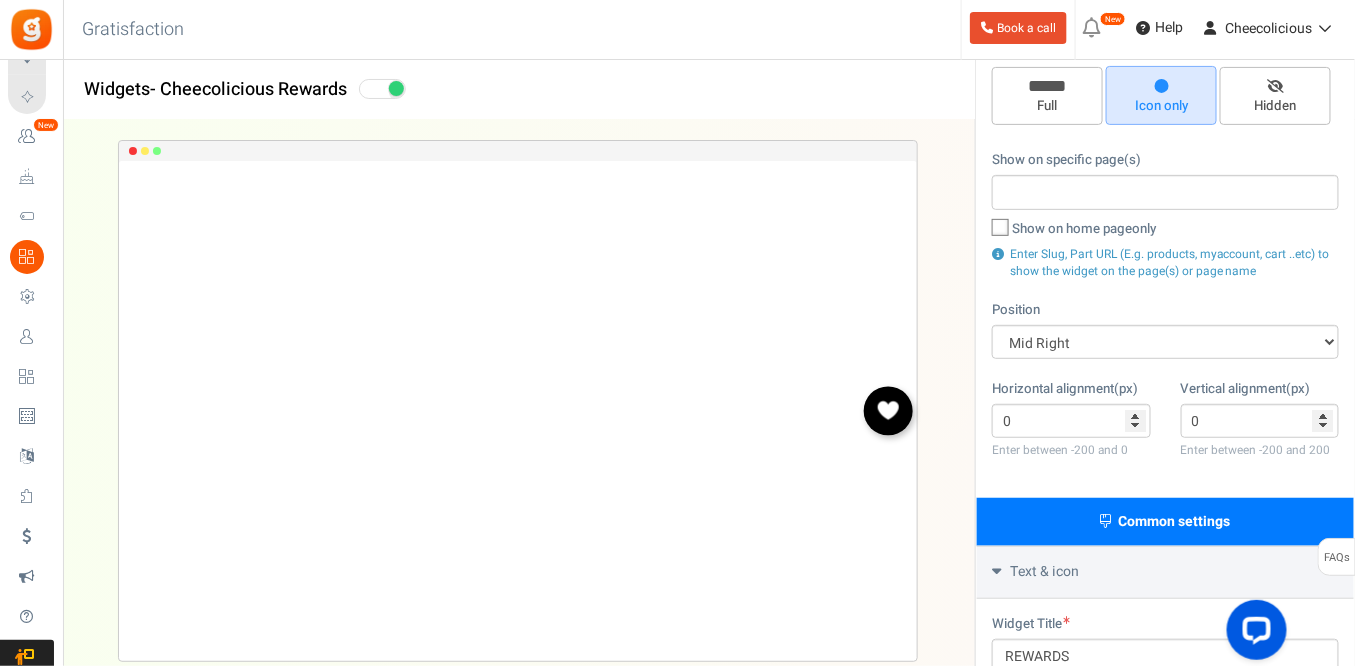 scroll, scrollTop: 0, scrollLeft: 0, axis: both 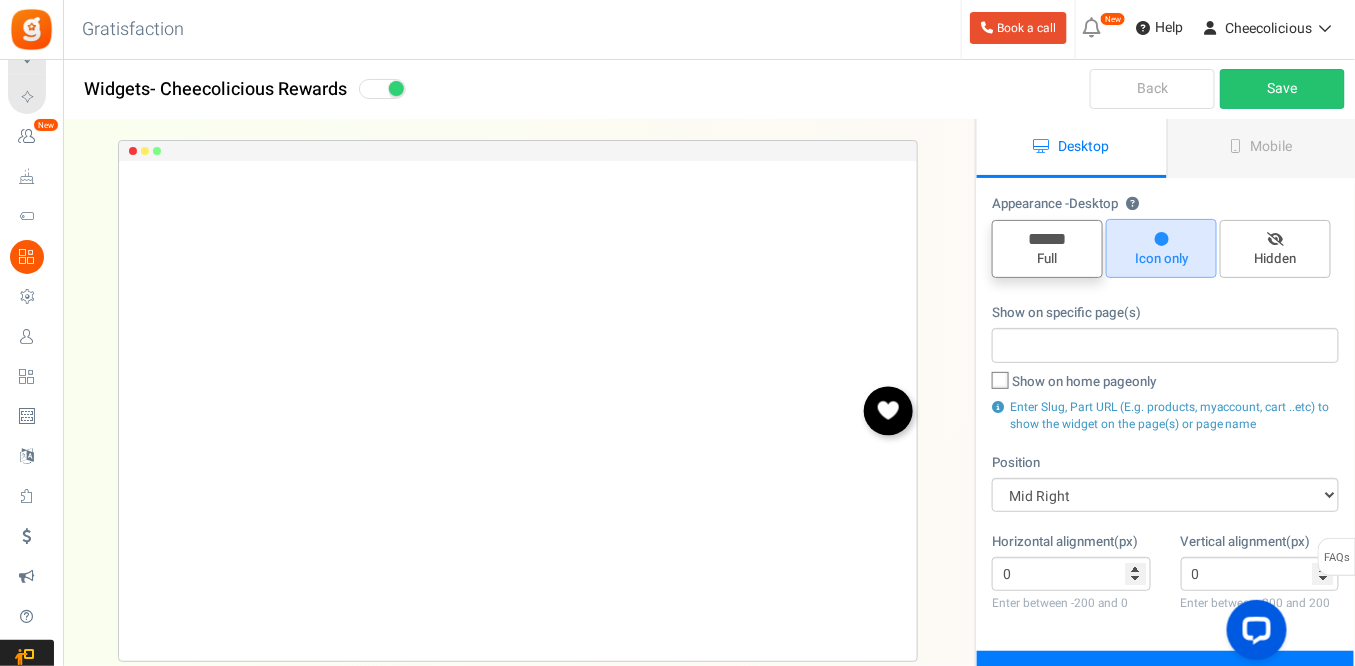 click on "Full" at bounding box center (1047, 249) 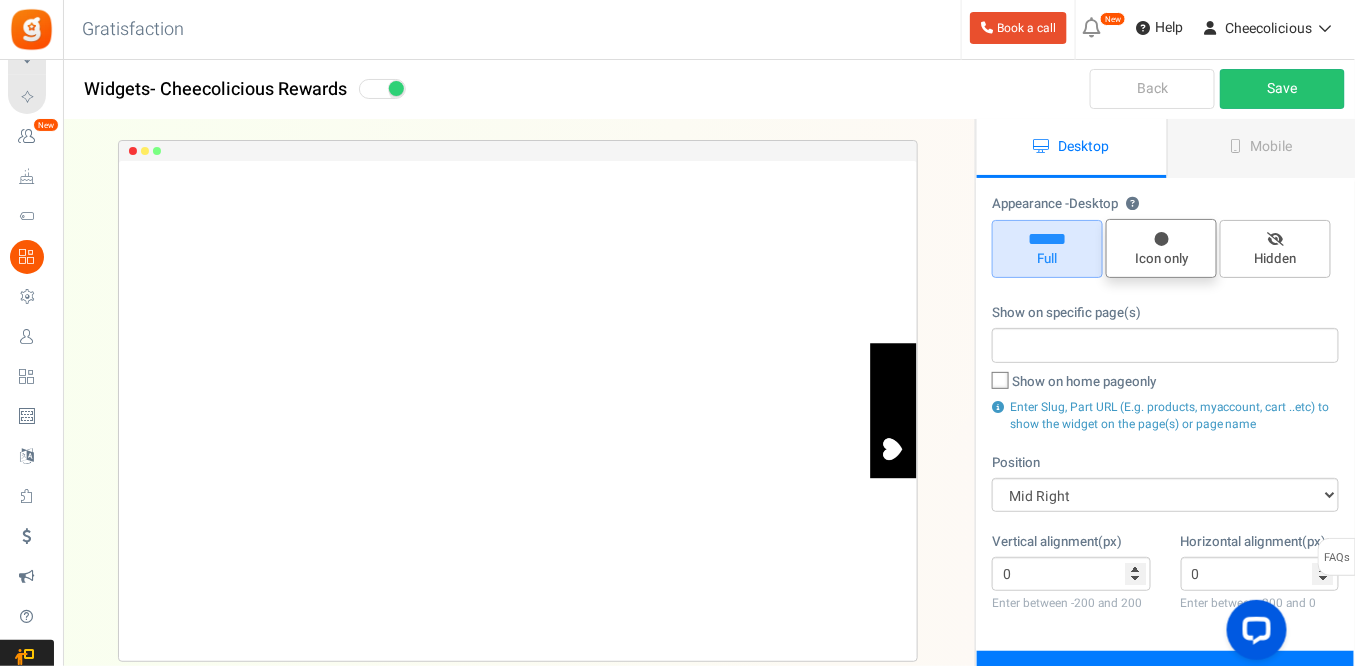 click at bounding box center (1162, 239) 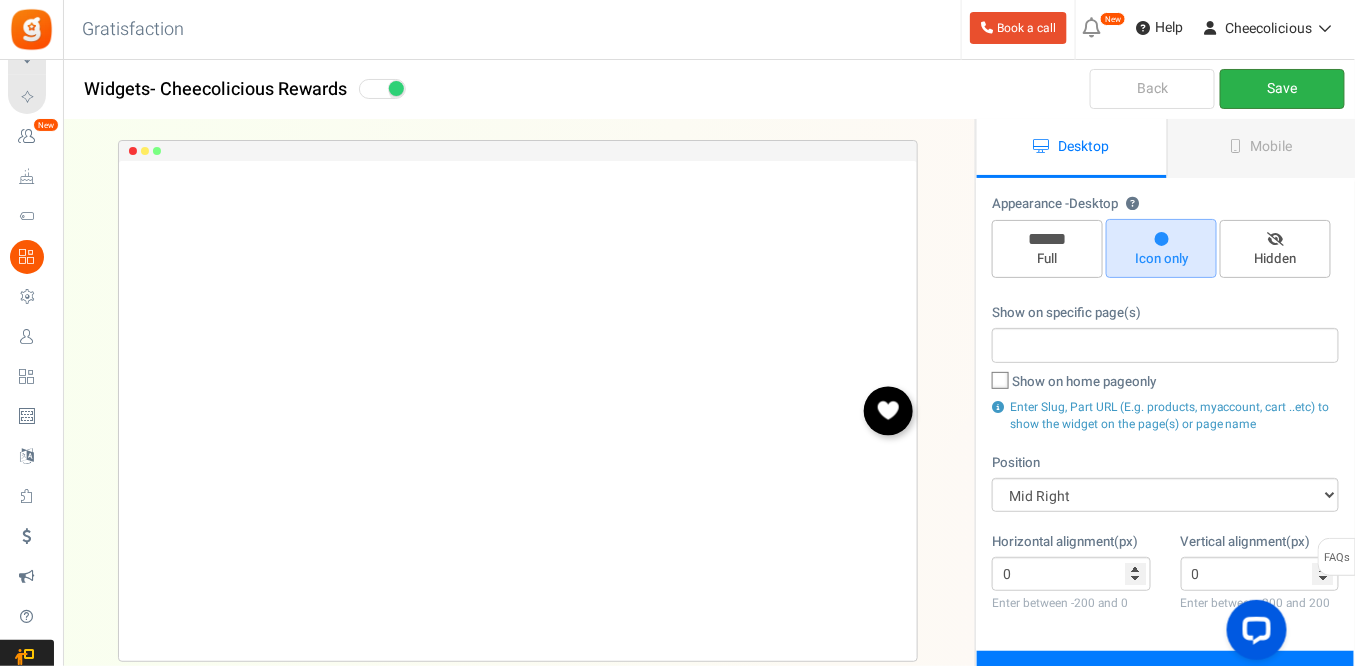 click on "Save" at bounding box center (1282, 89) 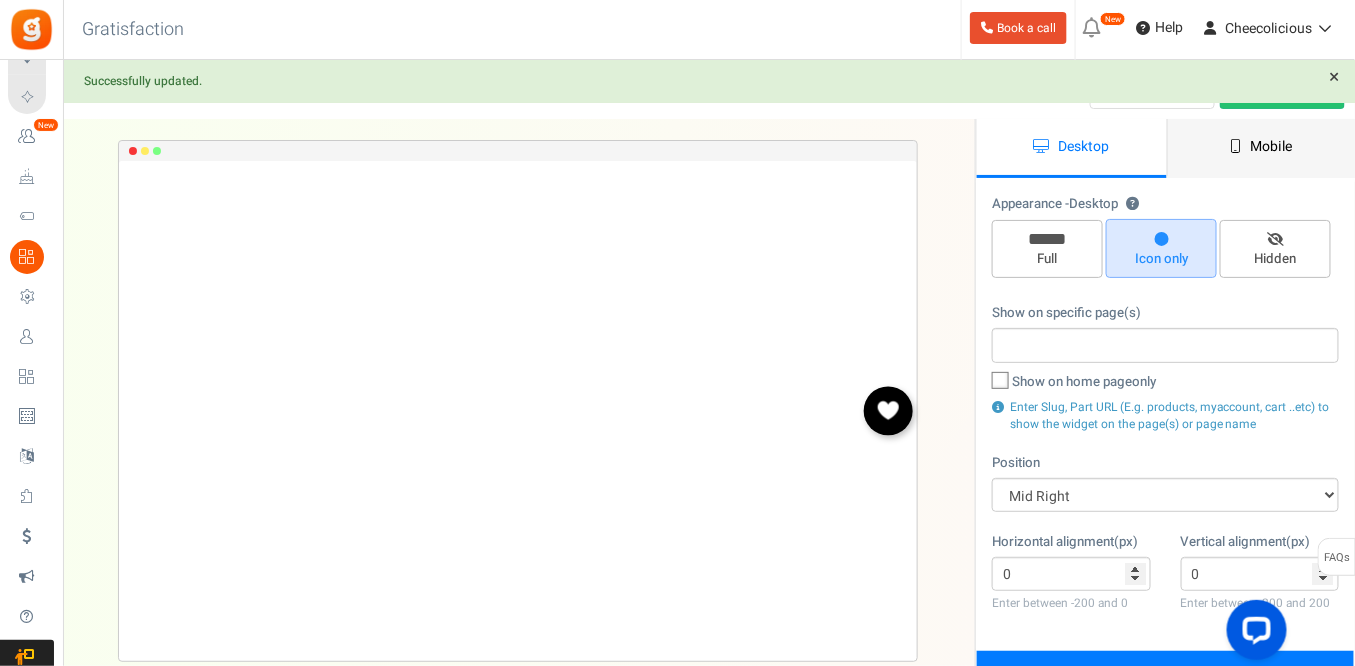 click on "Mobile" at bounding box center [1272, 146] 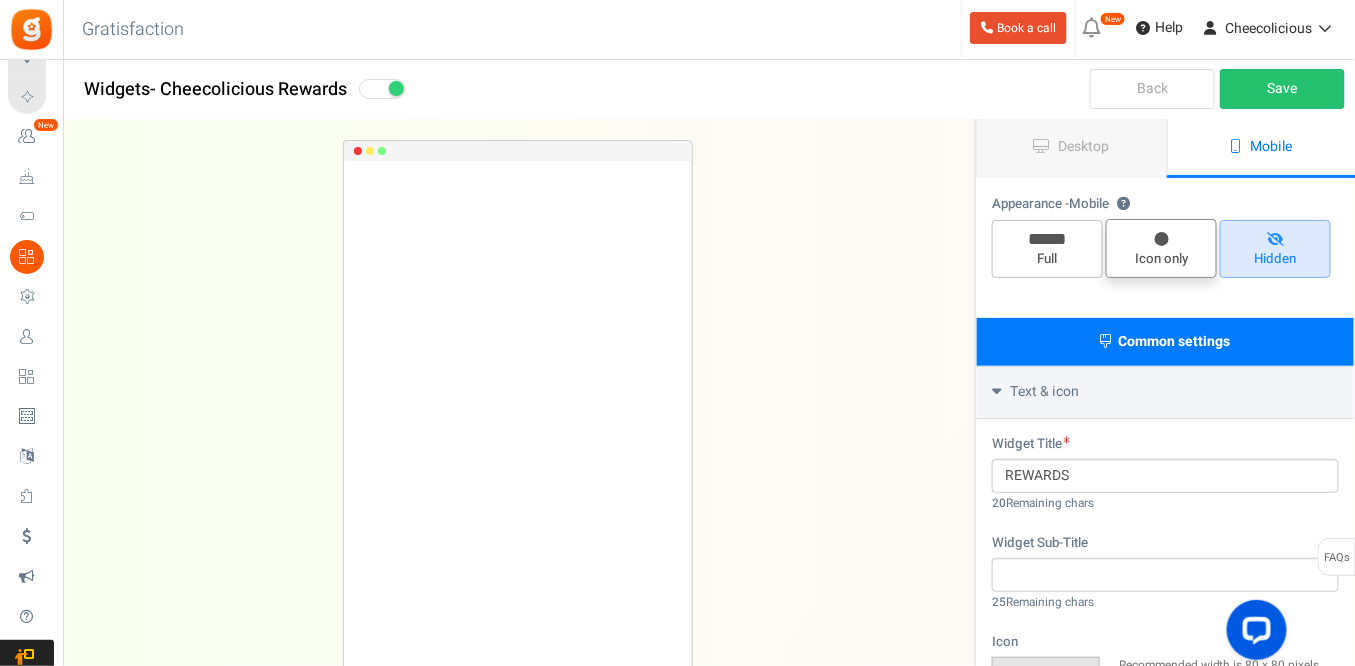 click on "Icon only" at bounding box center [1161, 259] 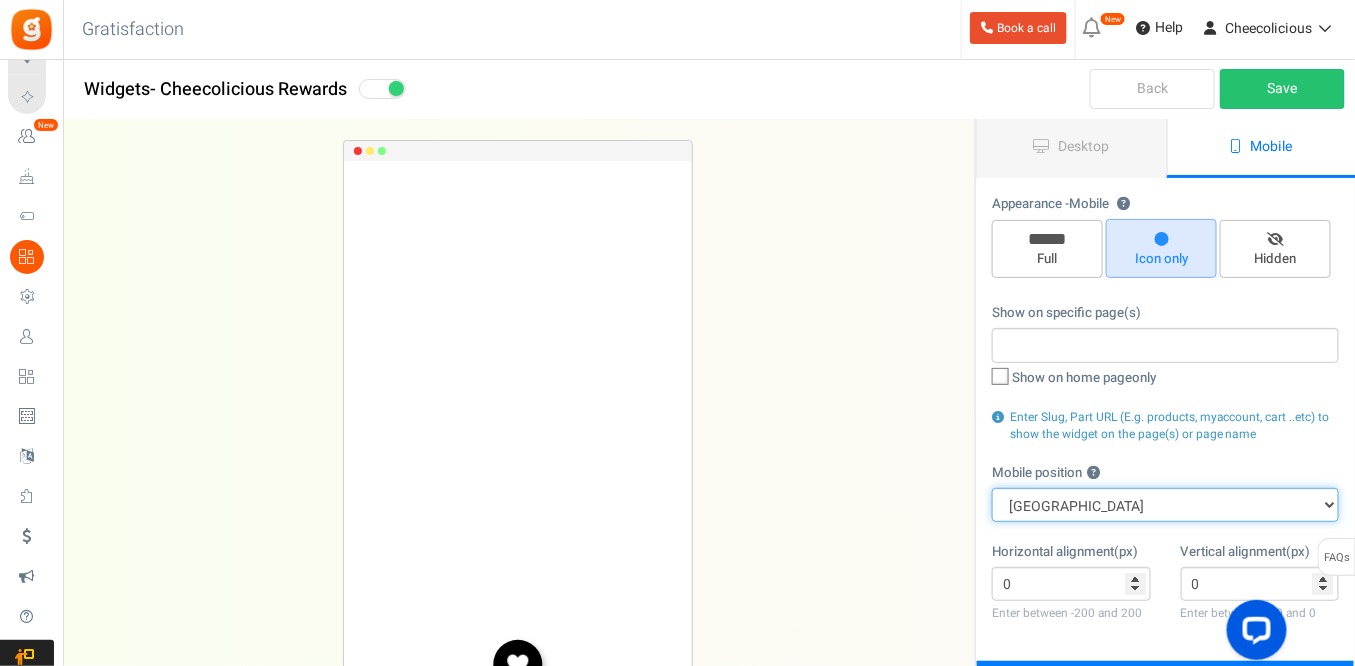 click on "Top Right
Top Left
Top Center
Bottom Right
Bottom Left
Bottom Center" at bounding box center (1165, 505) 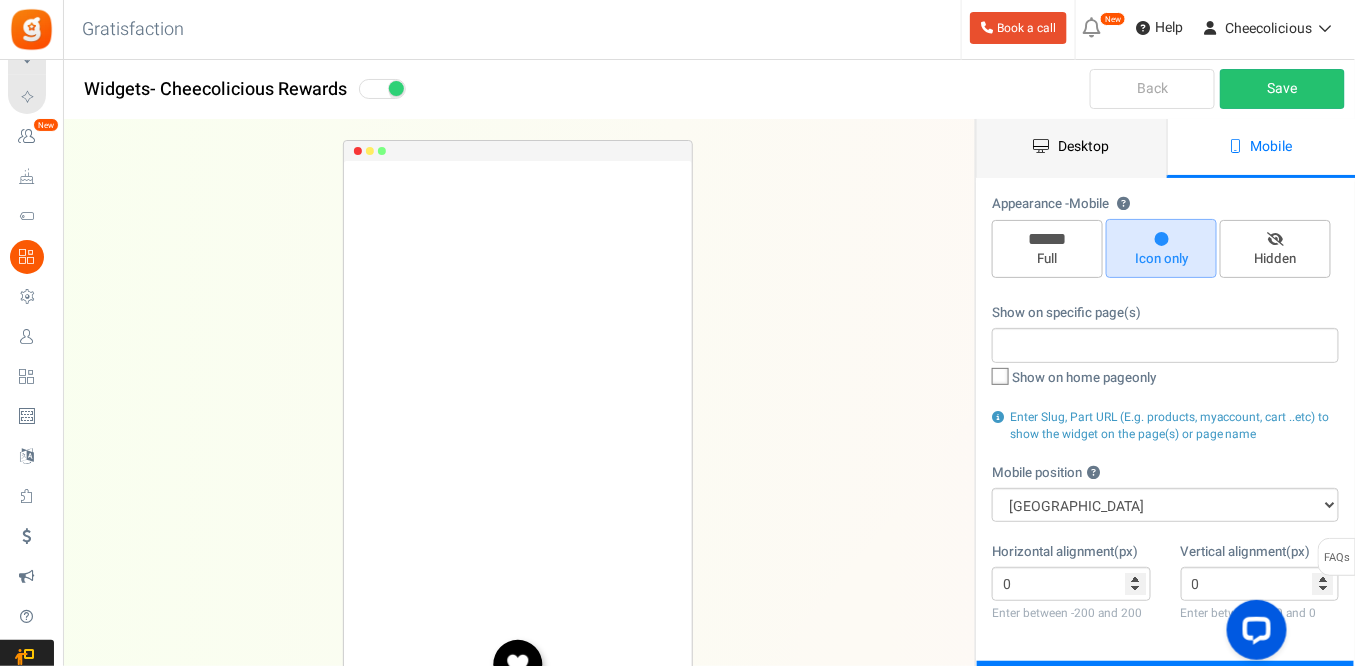 click on "Desktop" at bounding box center [1072, 148] 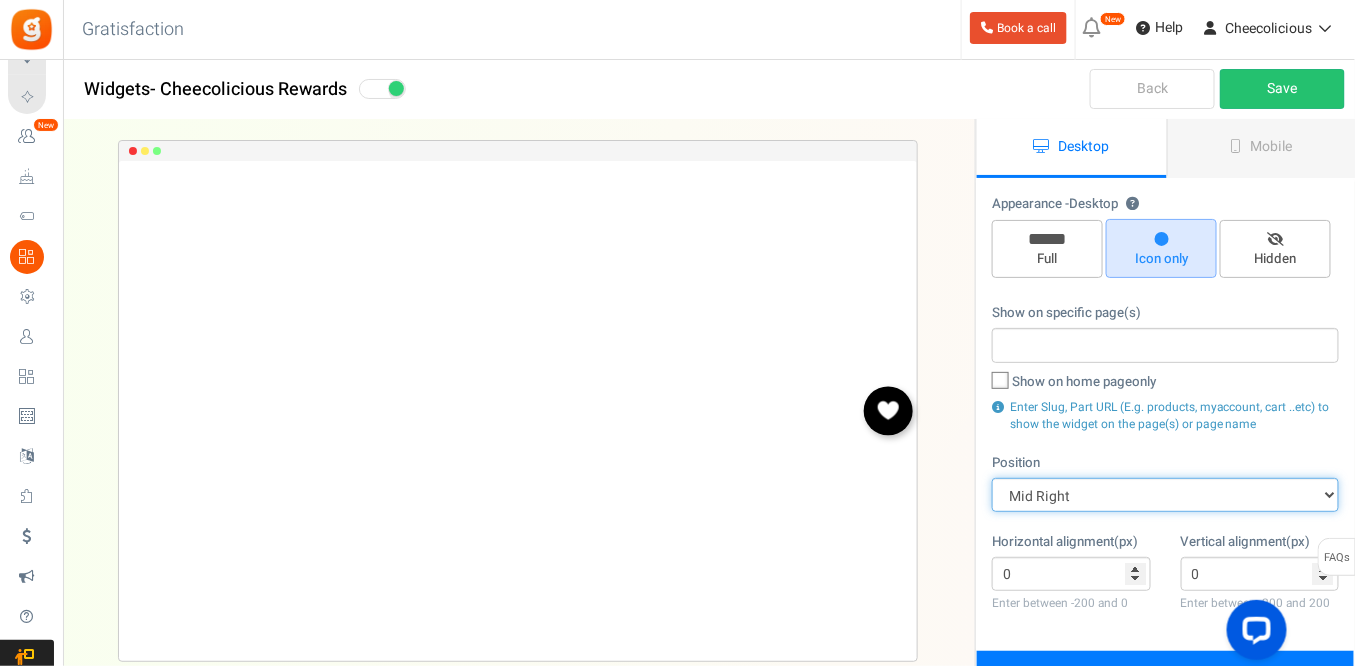 click on "Mid Right
Mid Left
Top Bar
Top Left
Top Right
Top Center
Bottom Bar
Bottom Left
Bottom Right
Bottom Center" at bounding box center [1165, 495] 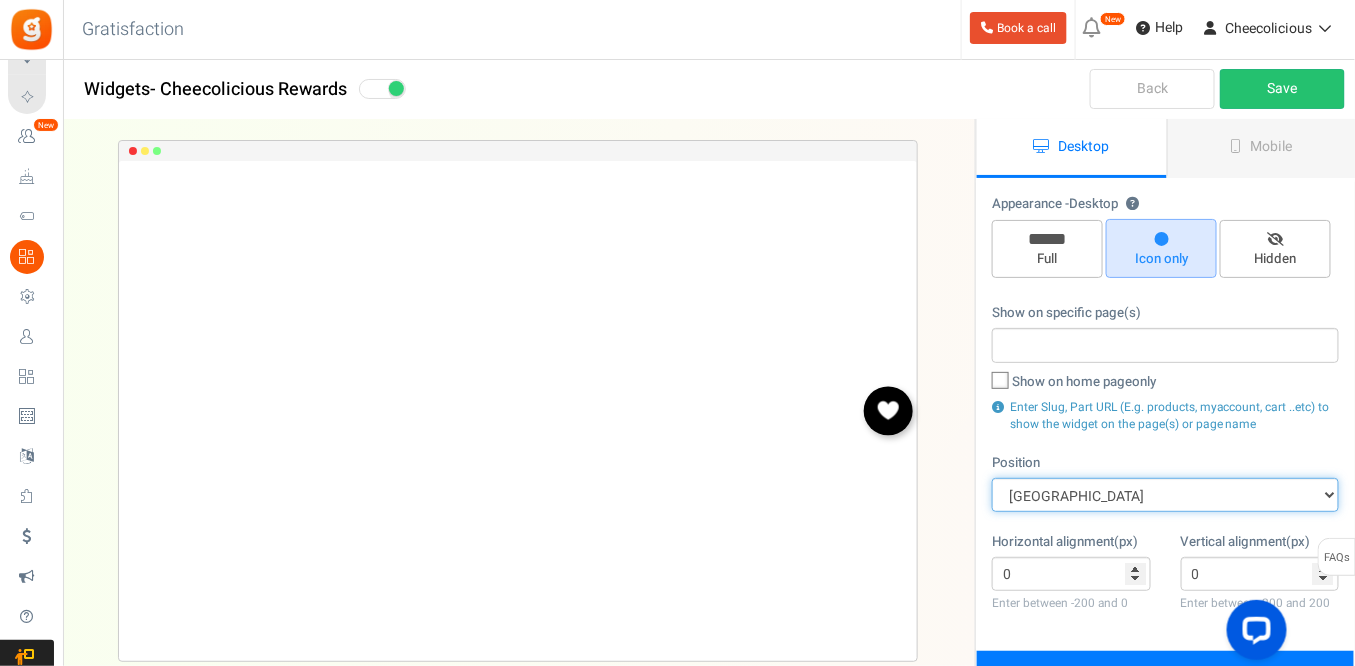 click on "Mid Right
Mid Left
Top Bar
Top Left
Top Right
Top Center
Bottom Bar
Bottom Left
Bottom Right
Bottom Center" at bounding box center [1165, 495] 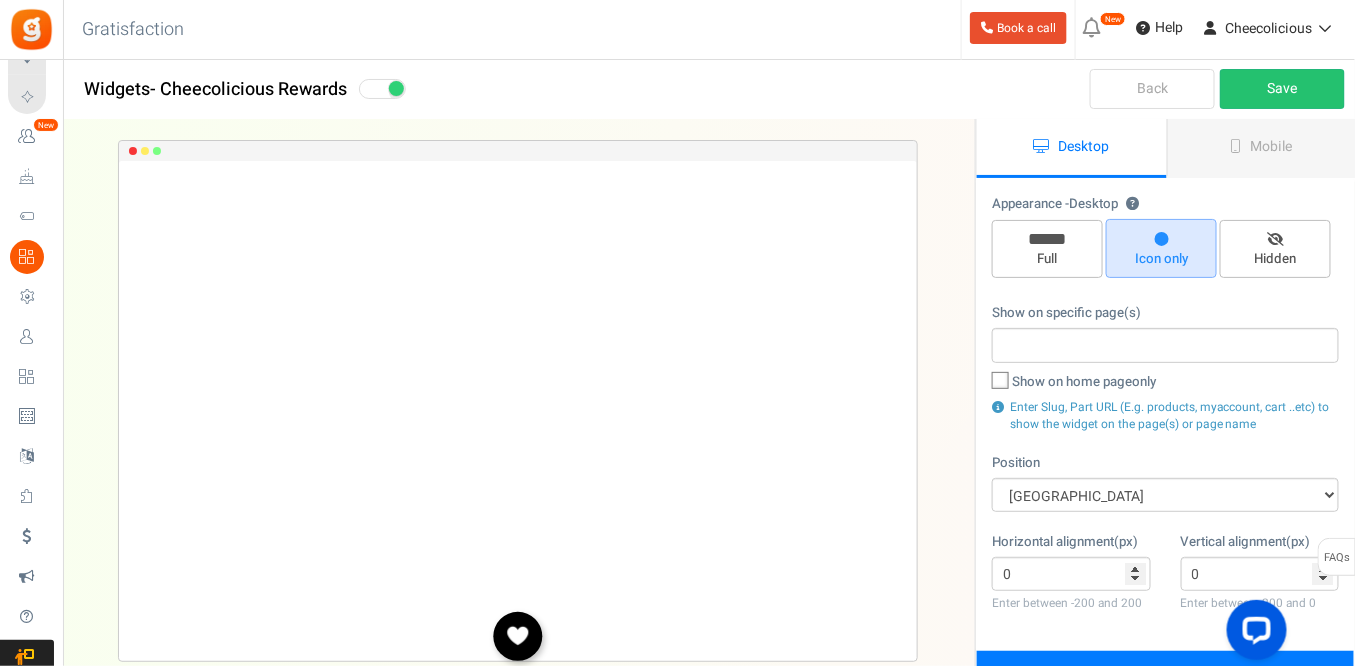 click on "Back
Save" at bounding box center [1165, 90] 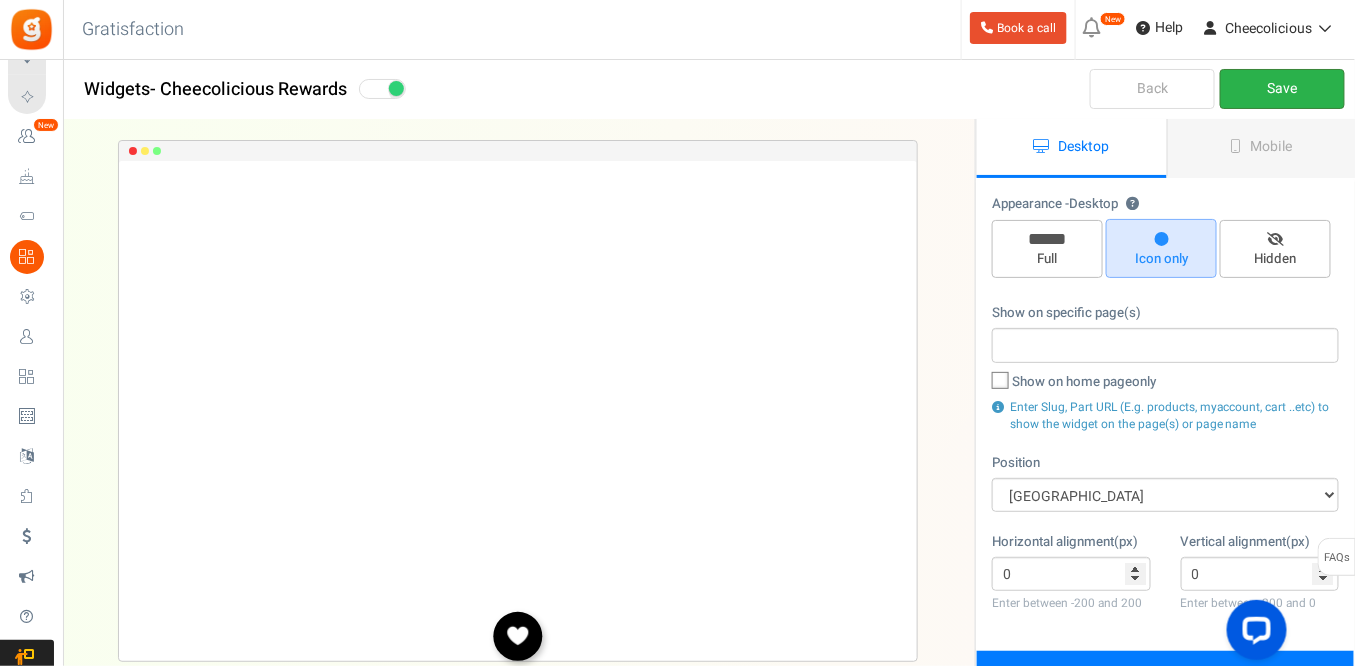 click on "Save" at bounding box center [1282, 89] 